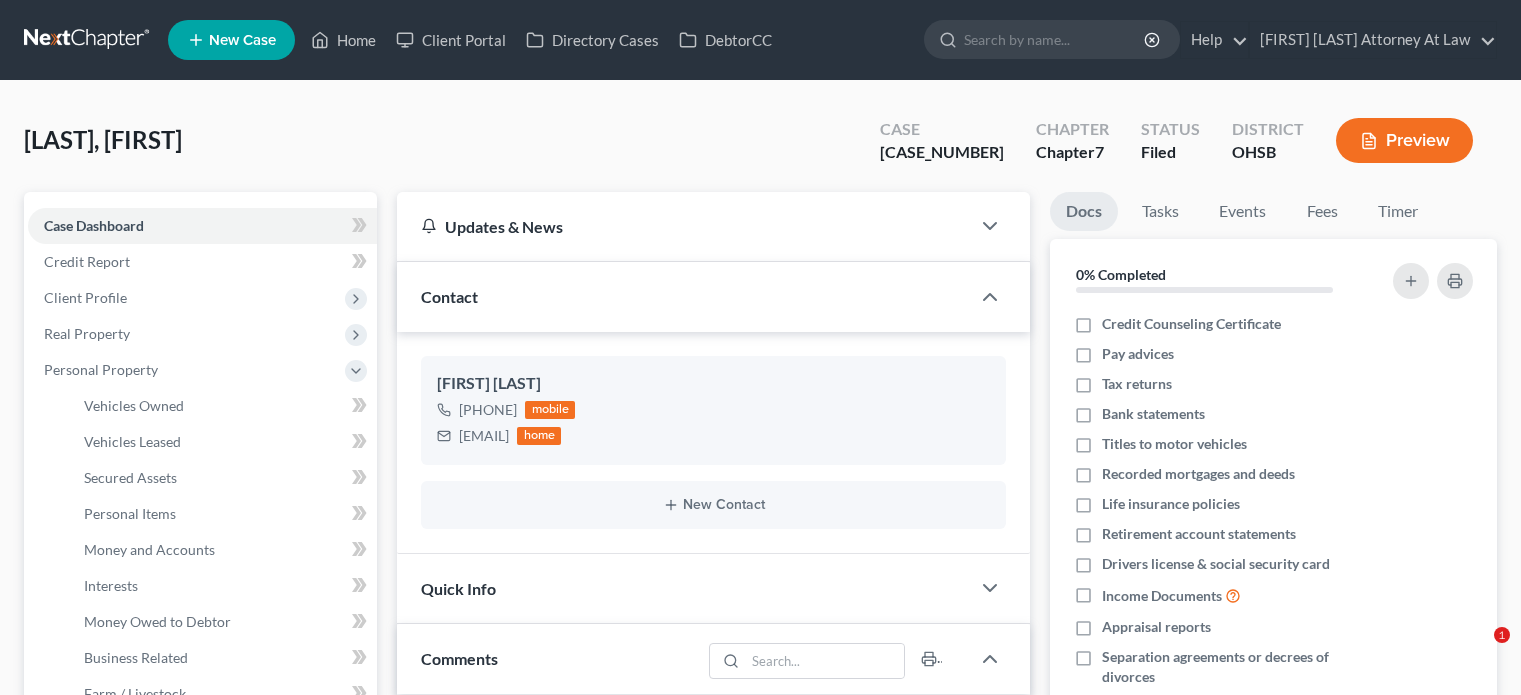 scroll, scrollTop: 288, scrollLeft: 0, axis: vertical 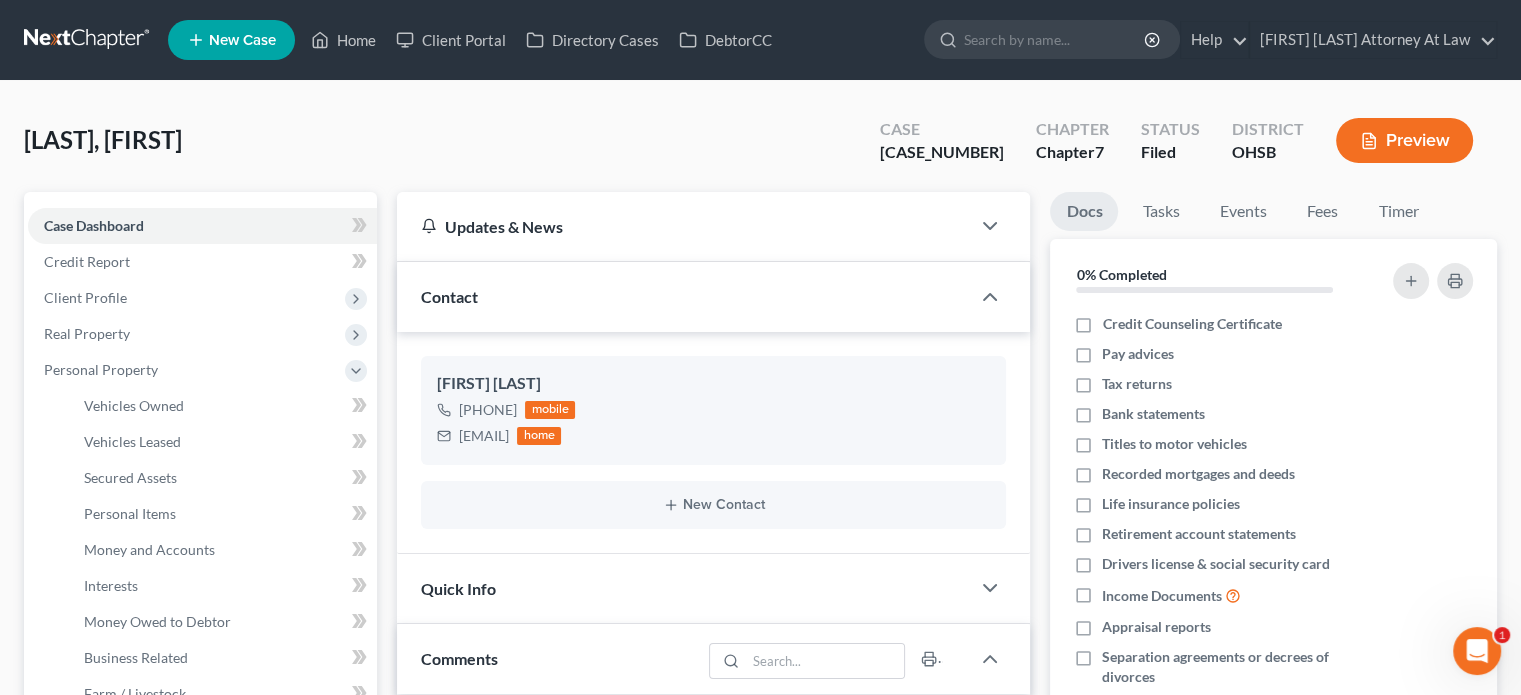 click on "New Case" at bounding box center [231, 40] 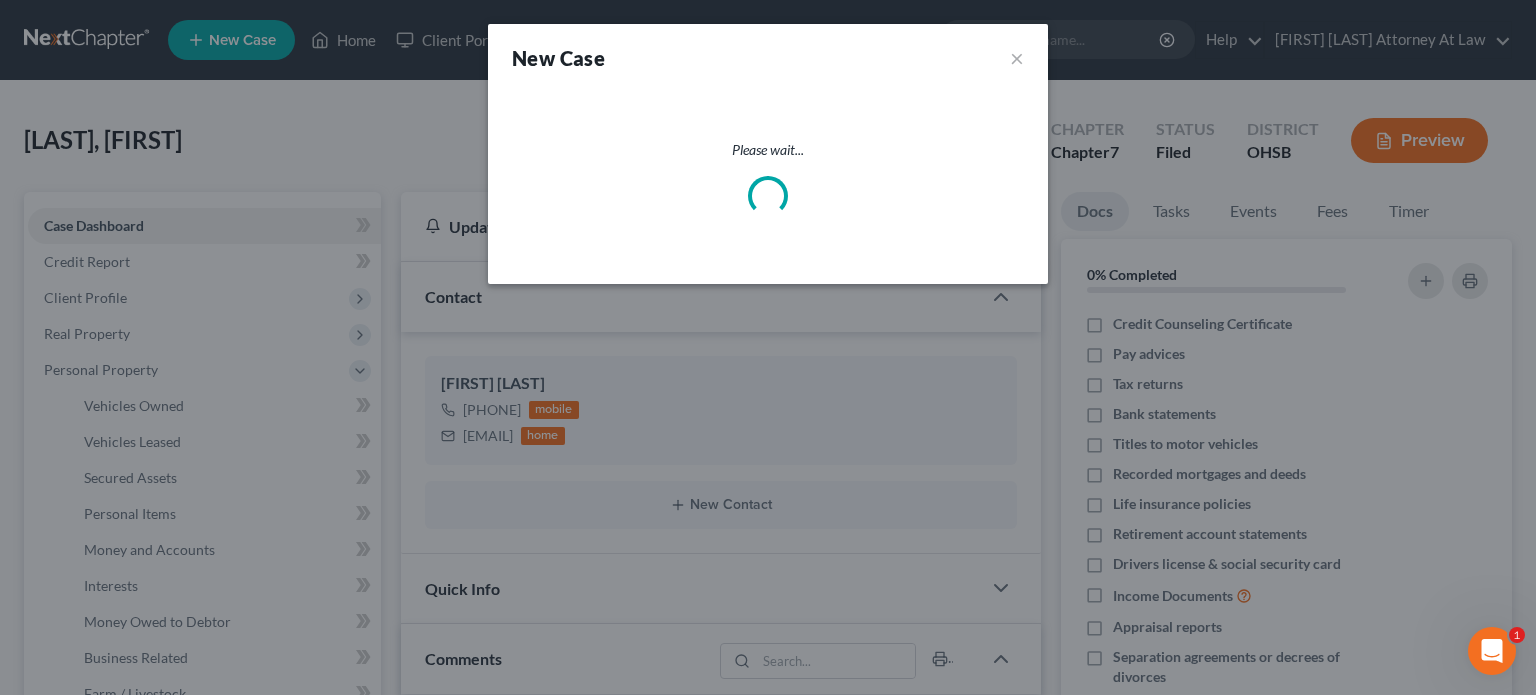 select on "62" 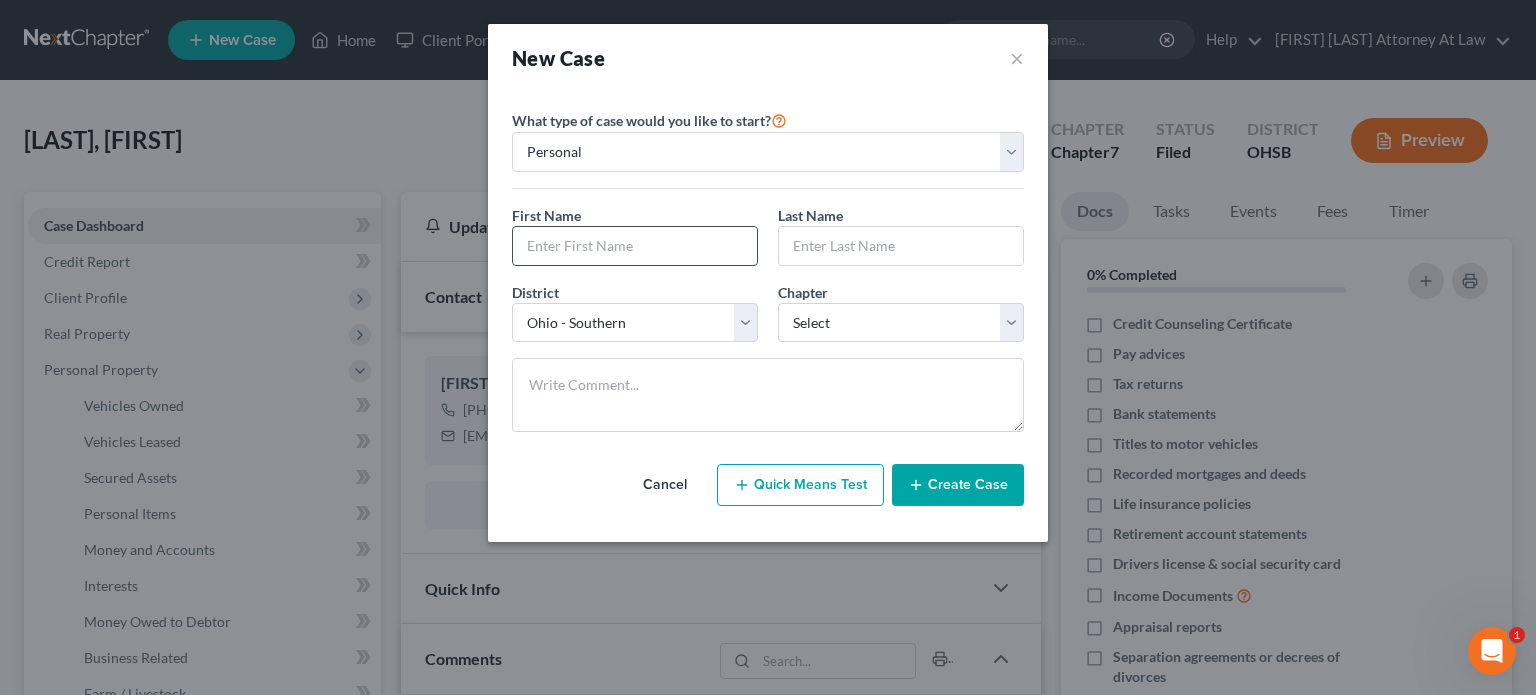 click at bounding box center (635, 246) 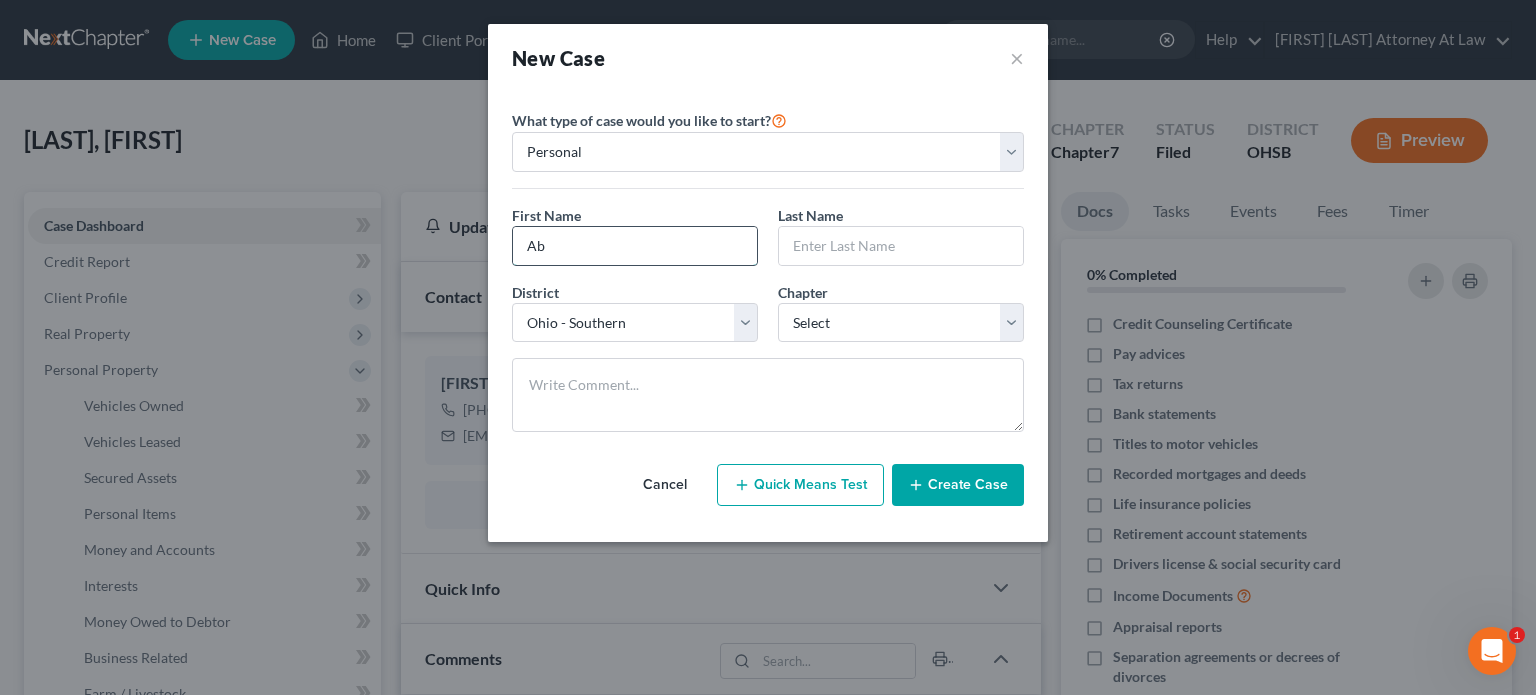 type on "A" 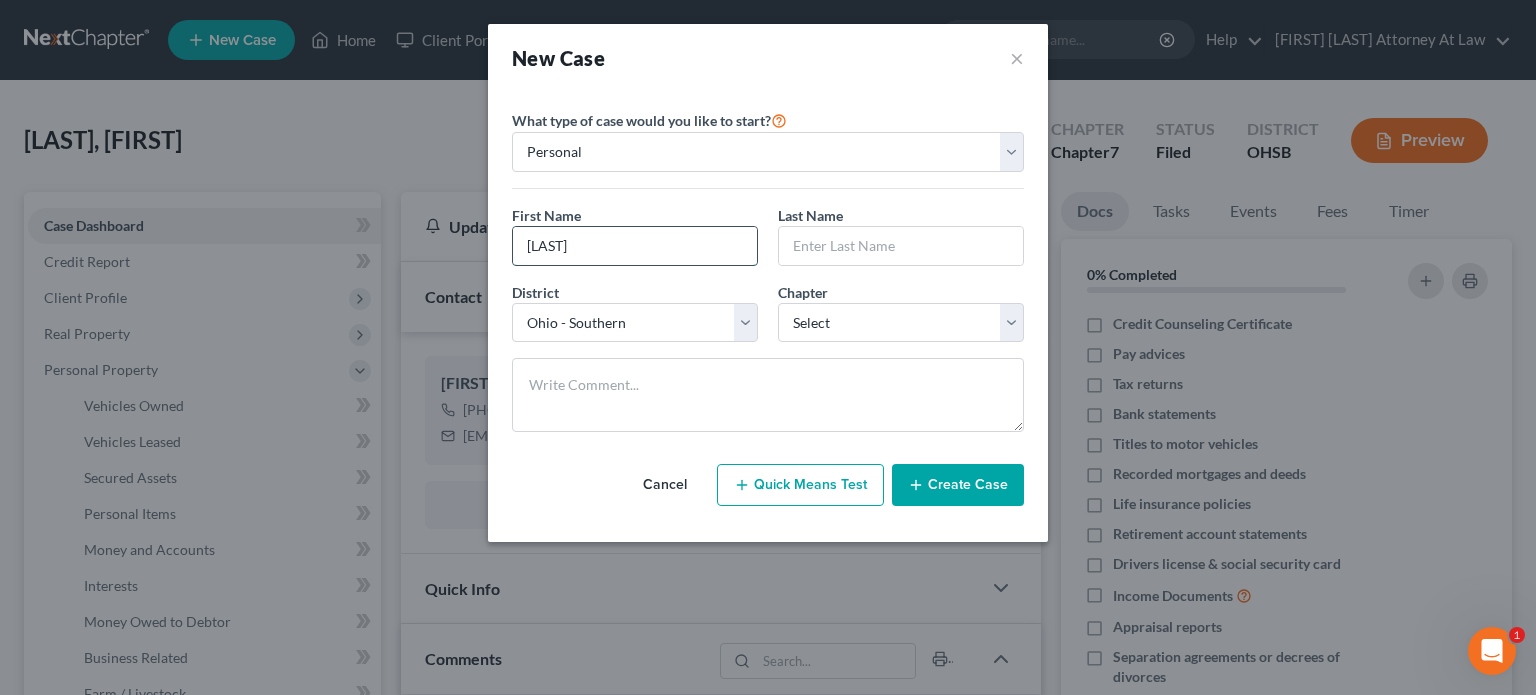 type on "[LAST]" 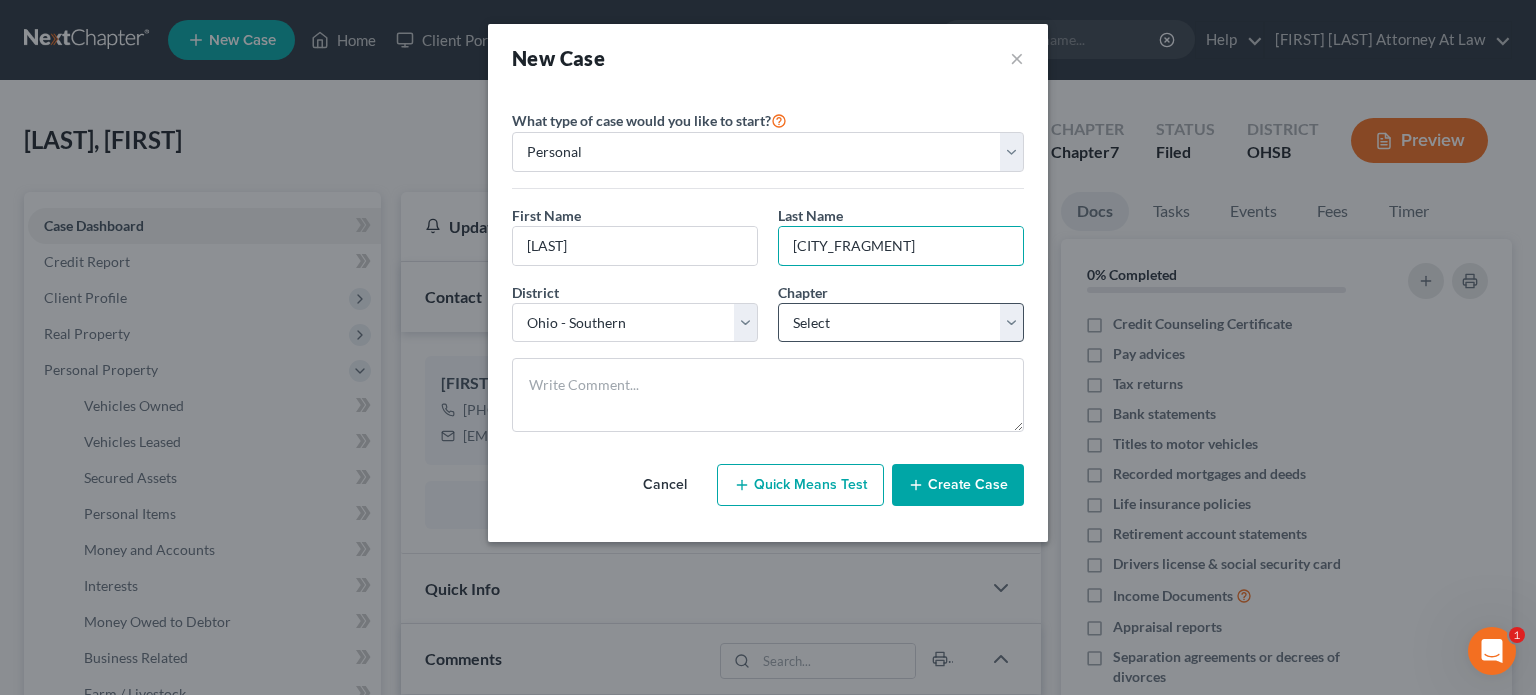 type on "[CITY_FRAGMENT]" 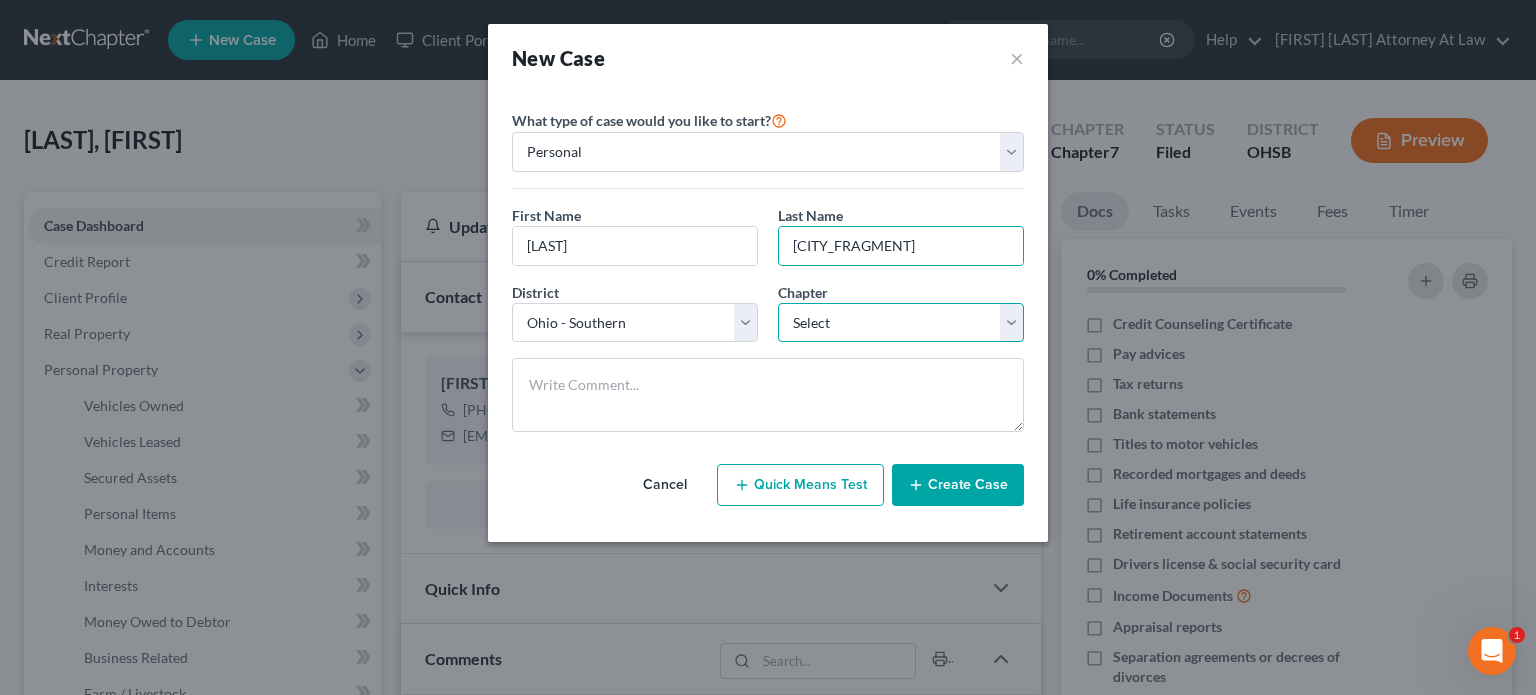 drag, startPoint x: 811, startPoint y: 312, endPoint x: 796, endPoint y: 339, distance: 30.88689 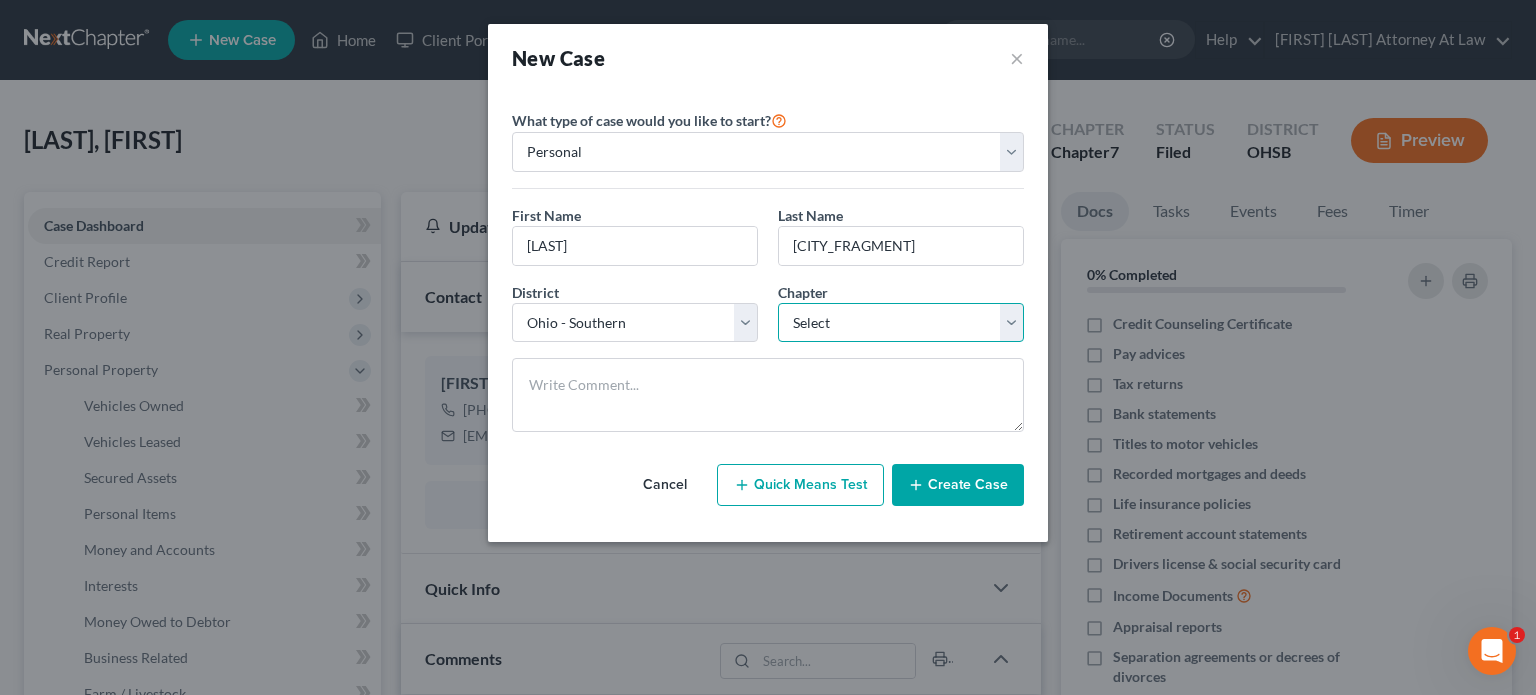 select on "0" 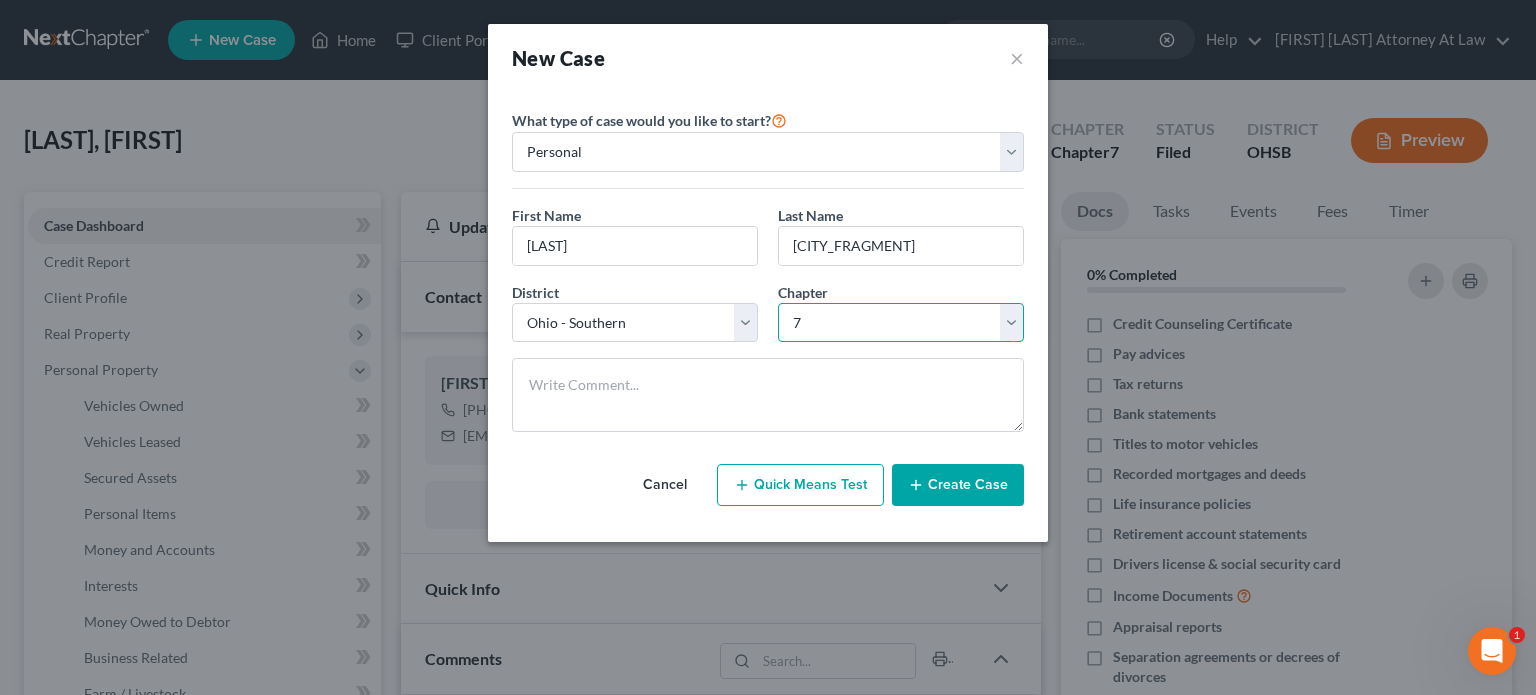 click on "Select 7 11 12 13" at bounding box center (901, 323) 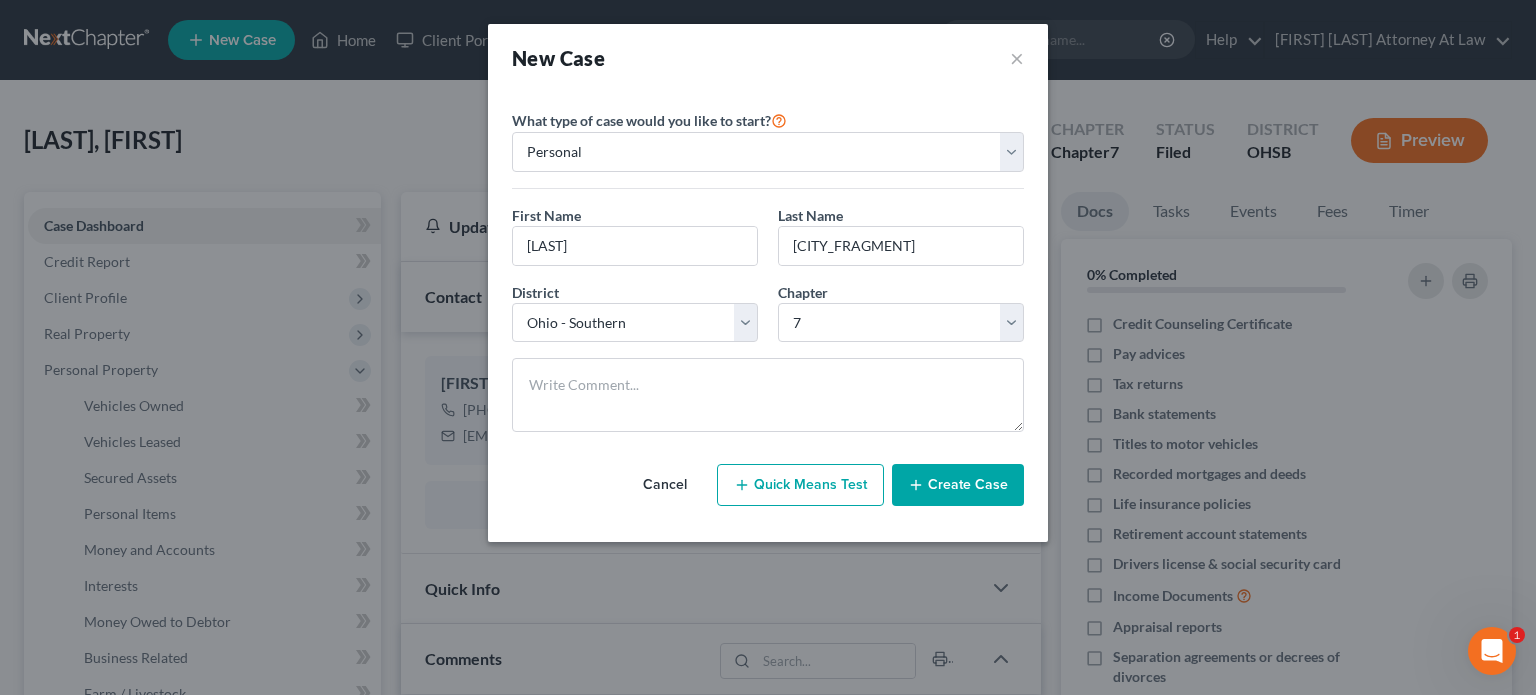 click on "Create Case" at bounding box center (958, 485) 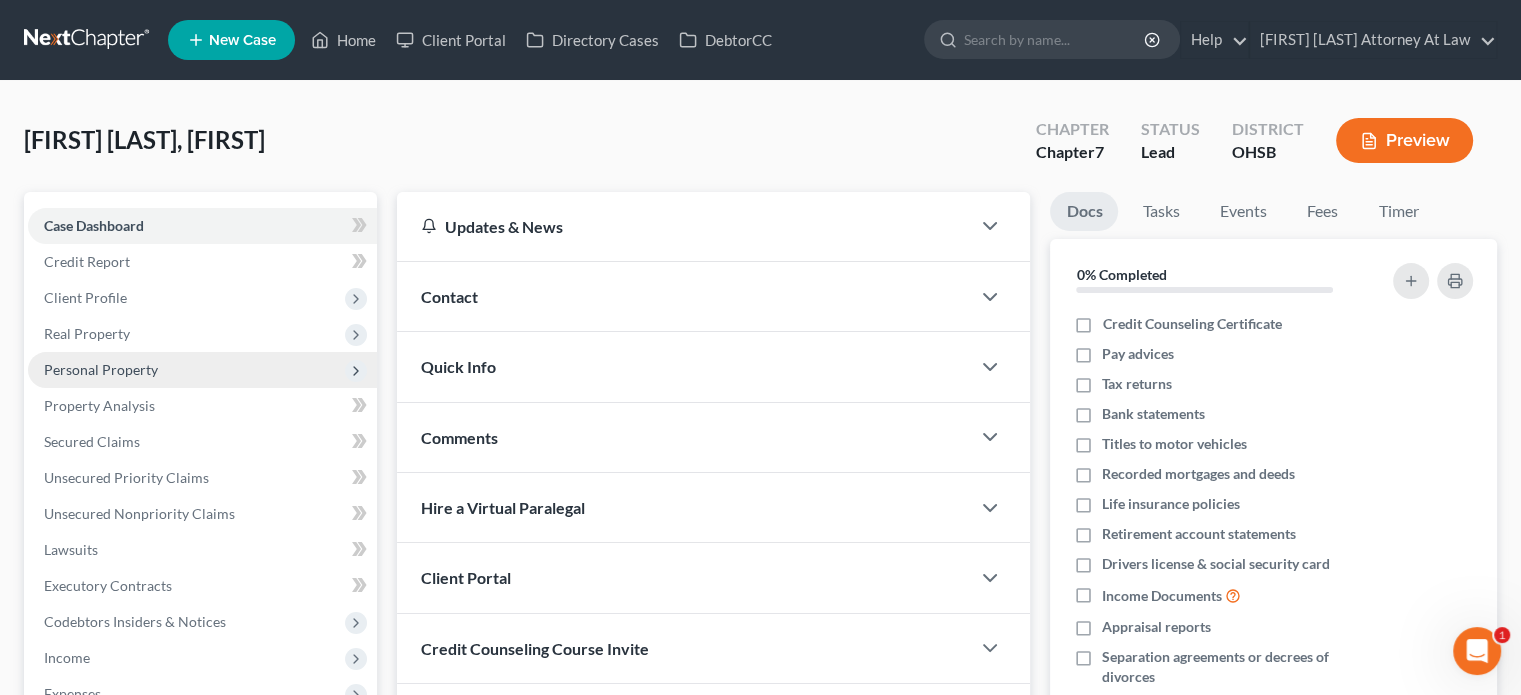 click on "Personal Property" at bounding box center [202, 370] 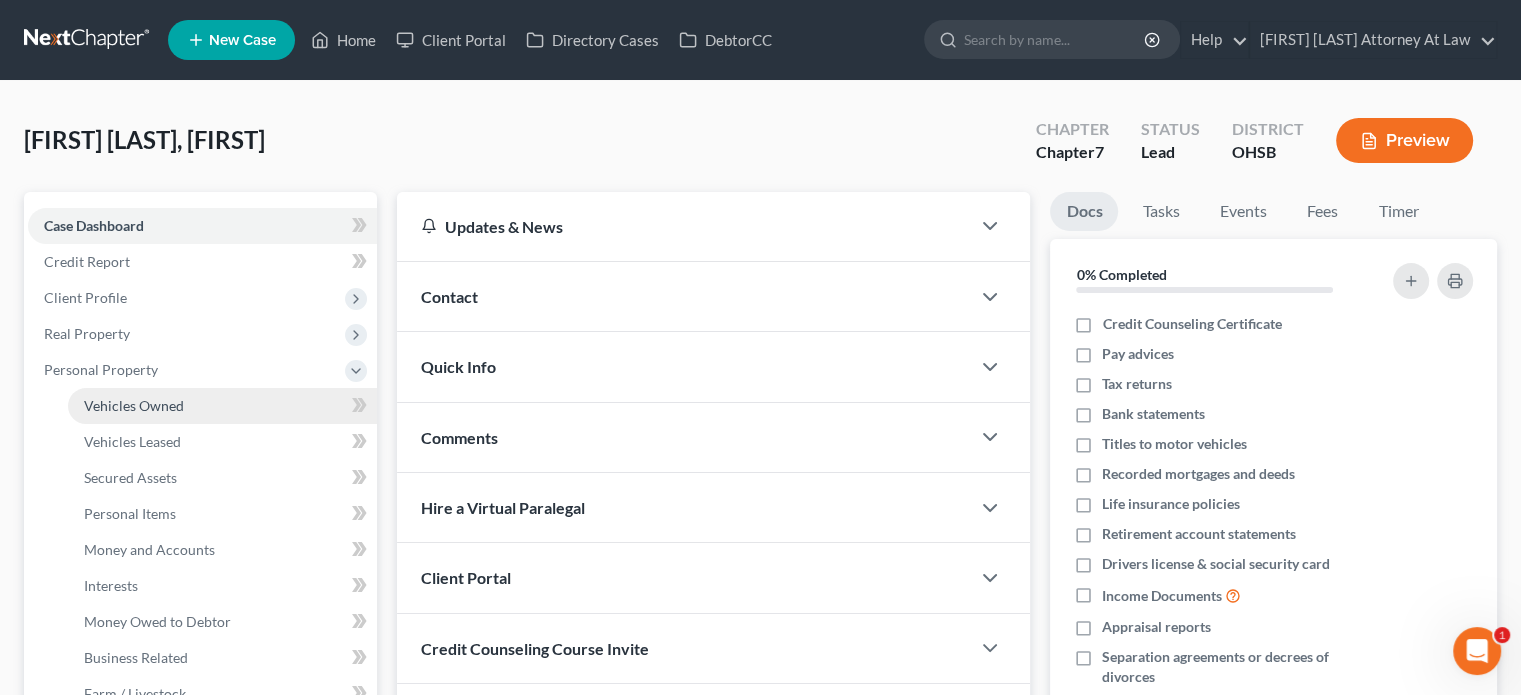 click on "Vehicles Owned" at bounding box center [134, 405] 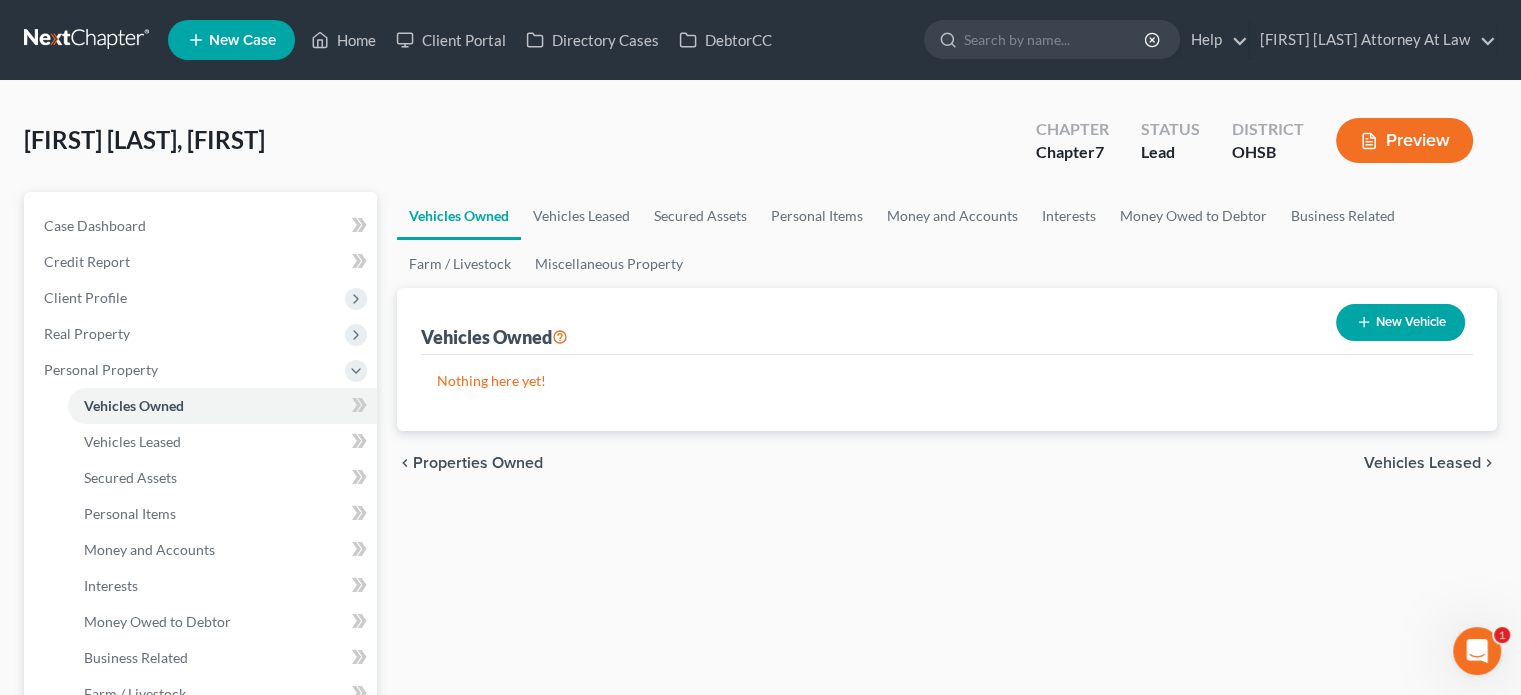 click on "New Vehicle" at bounding box center (1400, 322) 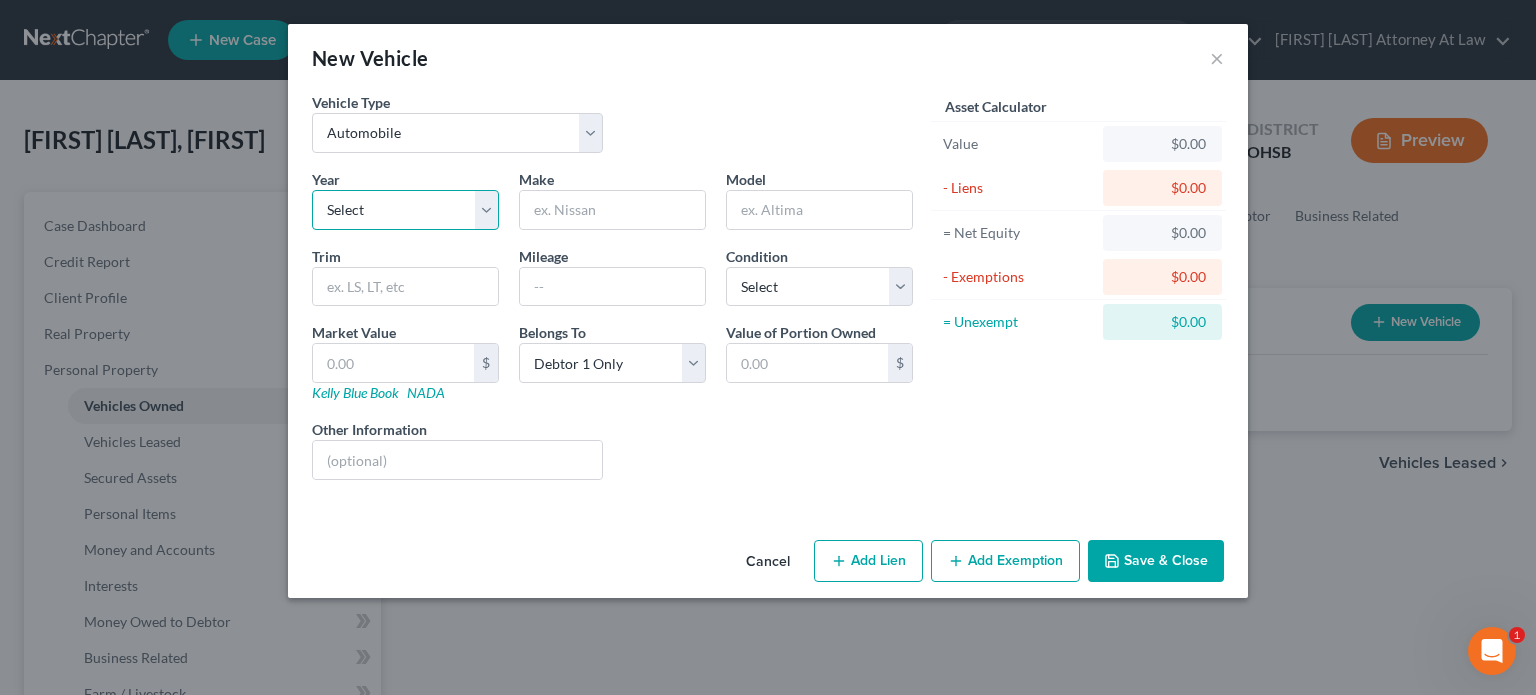 click on "Select 2026 2025 2024 2023 2022 2021 2020 2019 2018 2017 2016 2015 2014 2013 2012 2011 2010 2009 2008 2007 2006 2005 2004 2003 2002 2001 2000 1999 1998 1997 1996 1995 1994 1993 1992 1991 1990 1989 1988 1987 1986 1985 1984 1983 1982 1981 1980 1979 1978 1977 1976 1975 1974 1973 1972 1971 1970 1969 1968 1967 1966 1965 1964 1963 1962 1961 1960 1959 1958 1957 1956 1955 1954 1953 1952 1951 1950 1949 1948 1947 1946 1945 1944 1943 1942 1941 1940 1939 1938 1937 1936 1935 1934 1933 1932 1931 1930 1929 1928 1927 1926 1925 1924 1923 1922 1921 1920 1919 1918 1917 1916 1915 1914 1913 1912 1911 1910 1909 1908 1907 1906 1905 1904 1903 1902 1901" at bounding box center (405, 210) 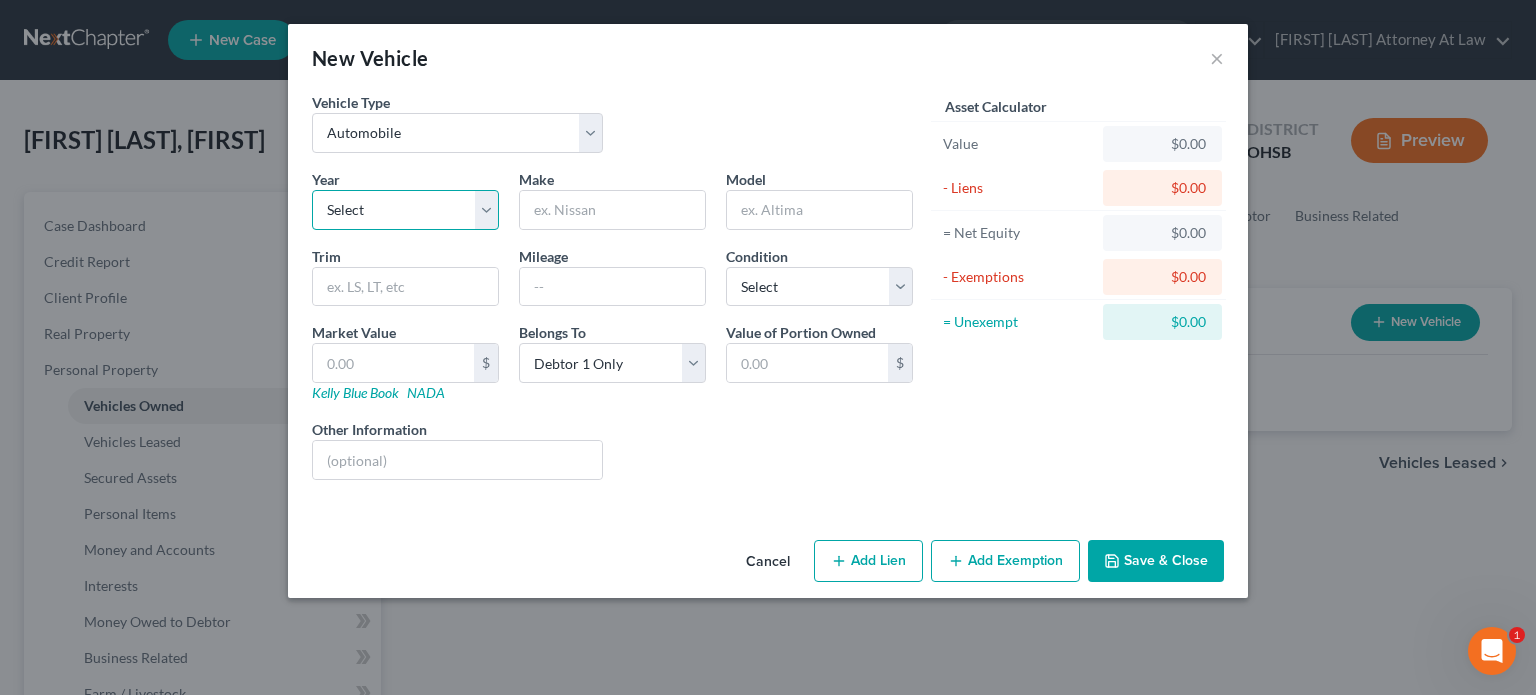 select on "19" 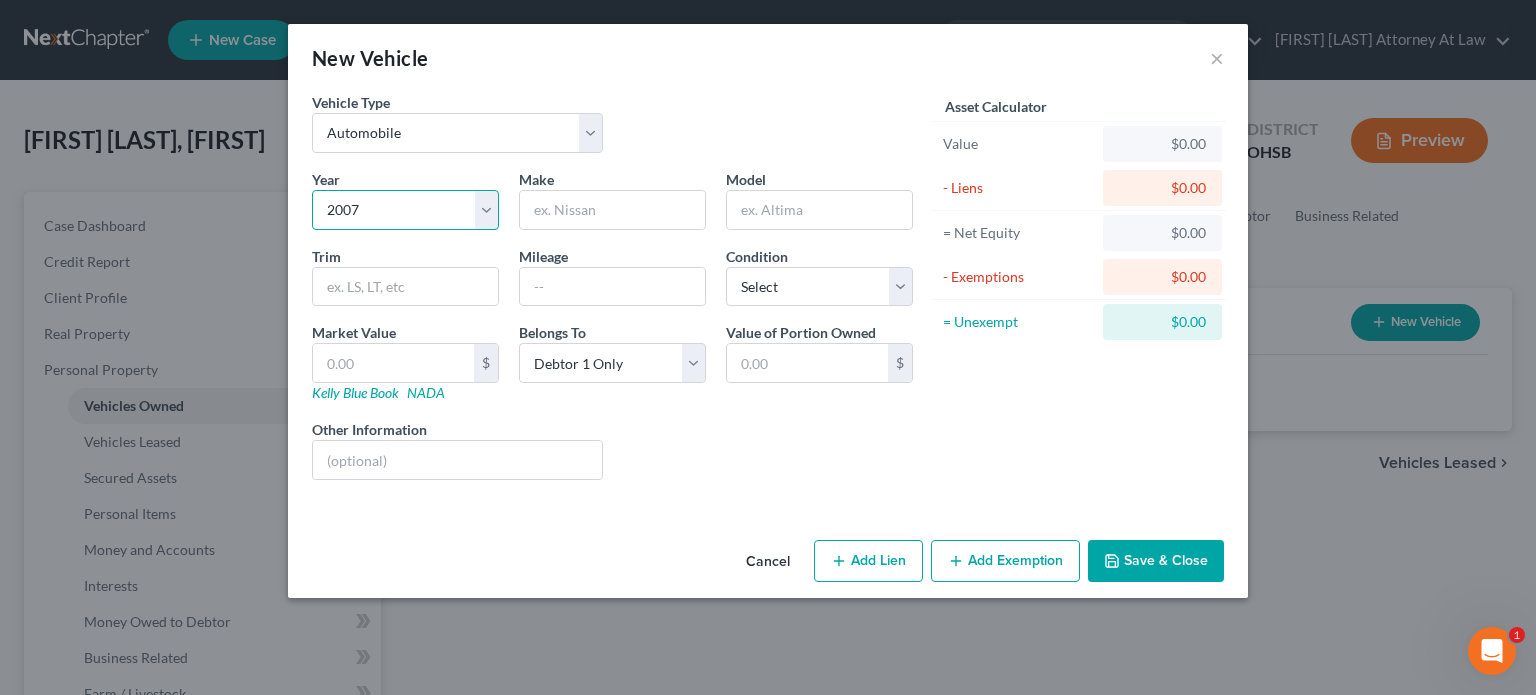 click on "Select 2026 2025 2024 2023 2022 2021 2020 2019 2018 2017 2016 2015 2014 2013 2012 2011 2010 2009 2008 2007 2006 2005 2004 2003 2002 2001 2000 1999 1998 1997 1996 1995 1994 1993 1992 1991 1990 1989 1988 1987 1986 1985 1984 1983 1982 1981 1980 1979 1978 1977 1976 1975 1974 1973 1972 1971 1970 1969 1968 1967 1966 1965 1964 1963 1962 1961 1960 1959 1958 1957 1956 1955 1954 1953 1952 1951 1950 1949 1948 1947 1946 1945 1944 1943 1942 1941 1940 1939 1938 1937 1936 1935 1934 1933 1932 1931 1930 1929 1928 1927 1926 1925 1924 1923 1922 1921 1920 1919 1918 1917 1916 1915 1914 1913 1912 1911 1910 1909 1908 1907 1906 1905 1904 1903 1902 1901" at bounding box center [405, 210] 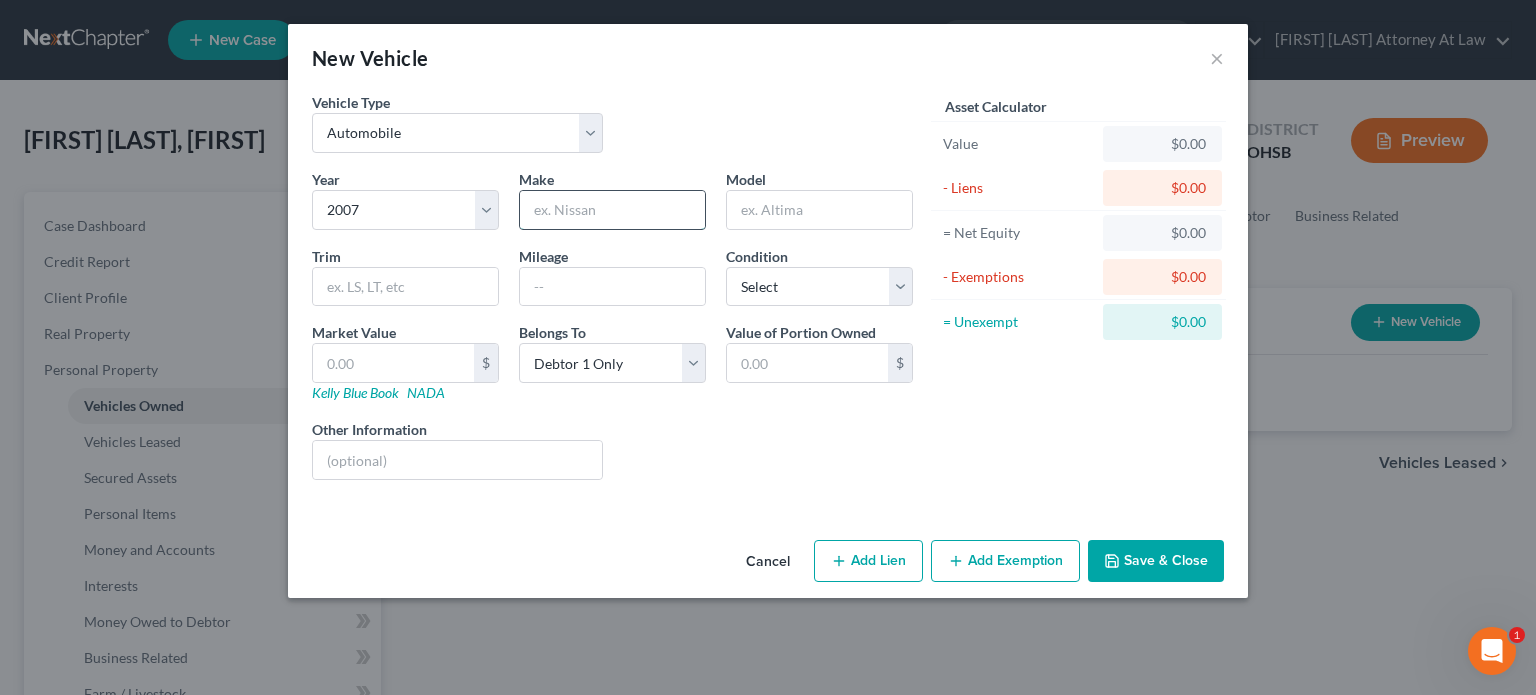 click at bounding box center [612, 210] 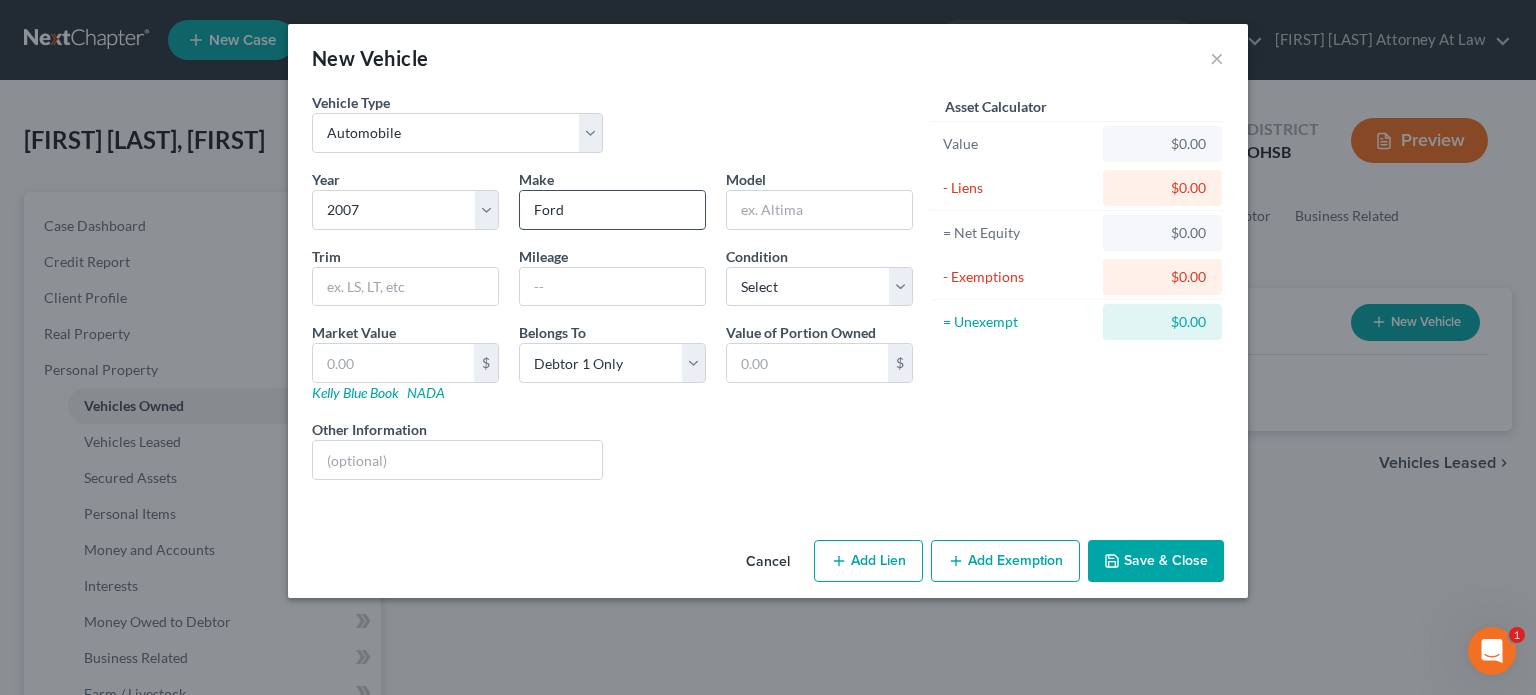 type on "Ford" 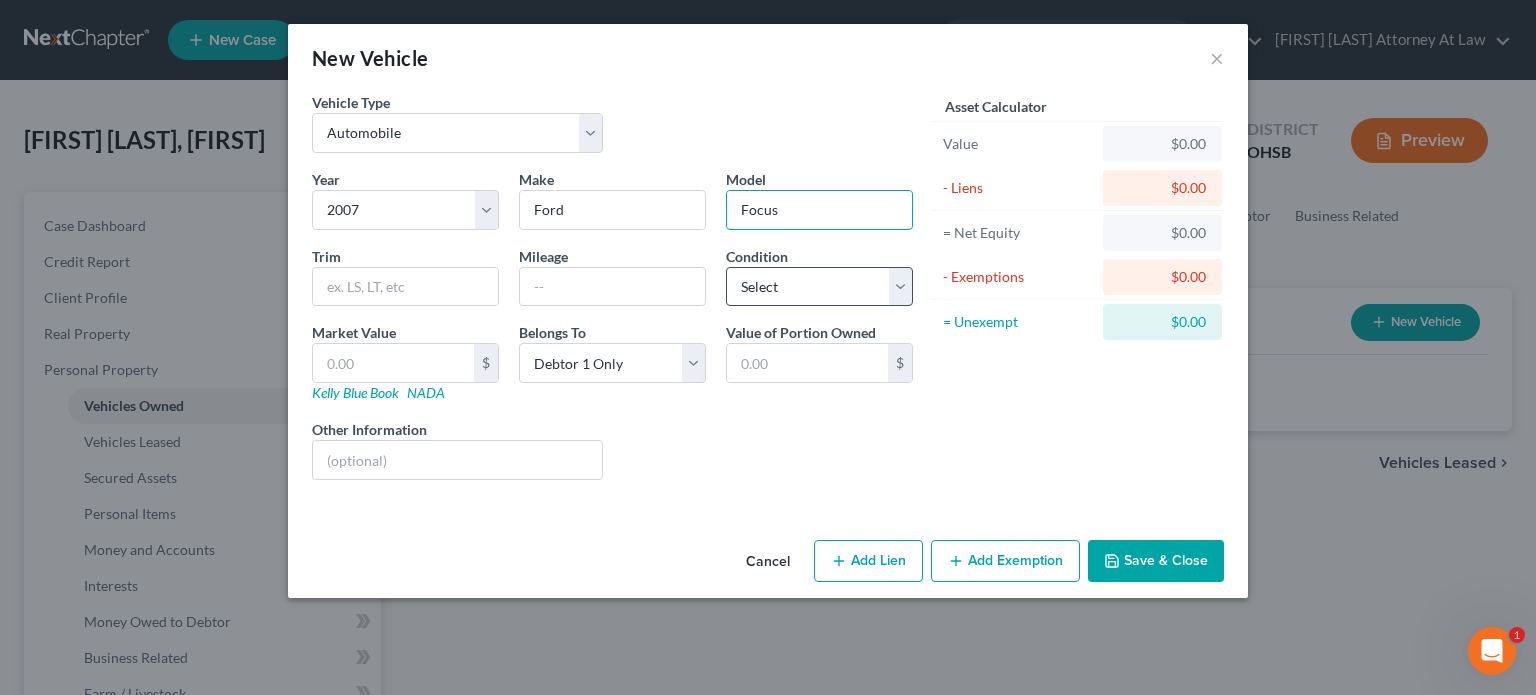 type on "Focus" 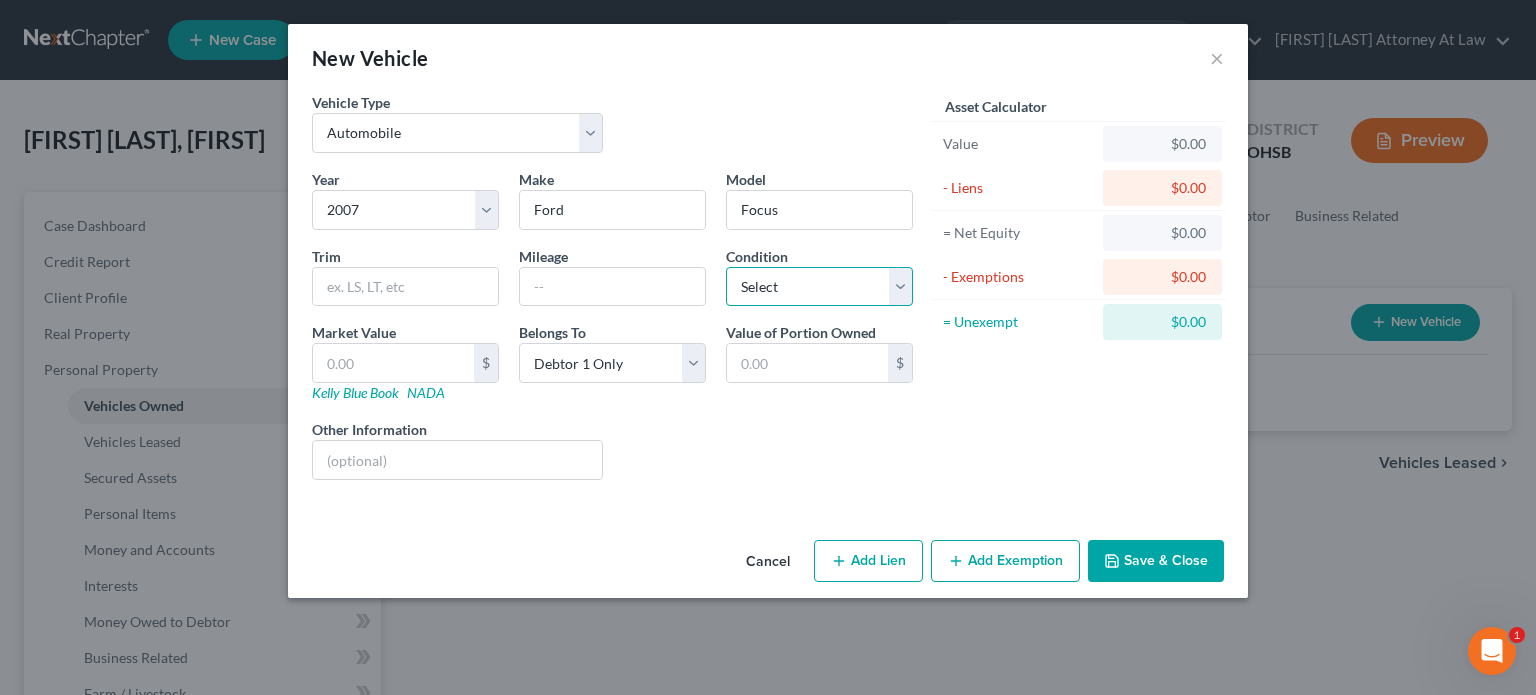 click on "Select Excellent Very Good Good Fair Poor" at bounding box center [819, 287] 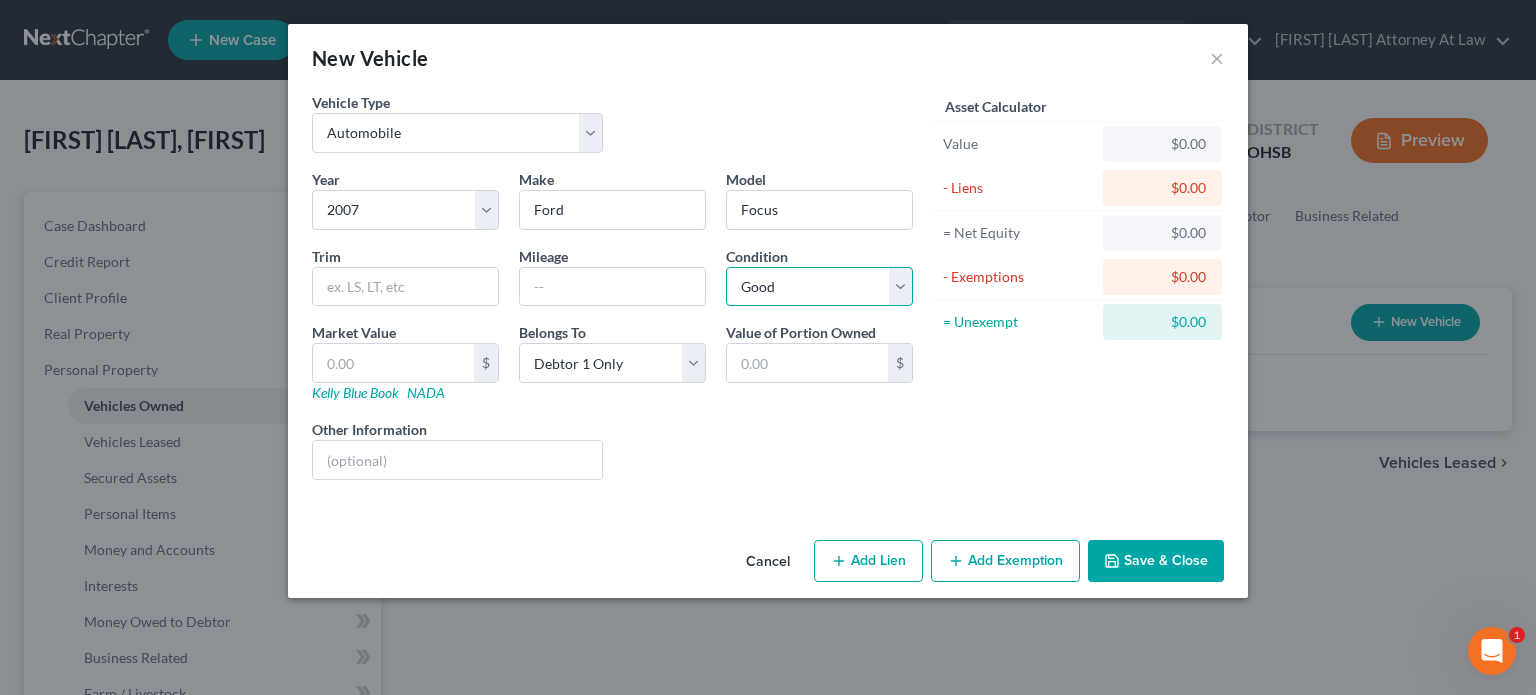 click on "Select Excellent Very Good Good Fair Poor" at bounding box center (819, 287) 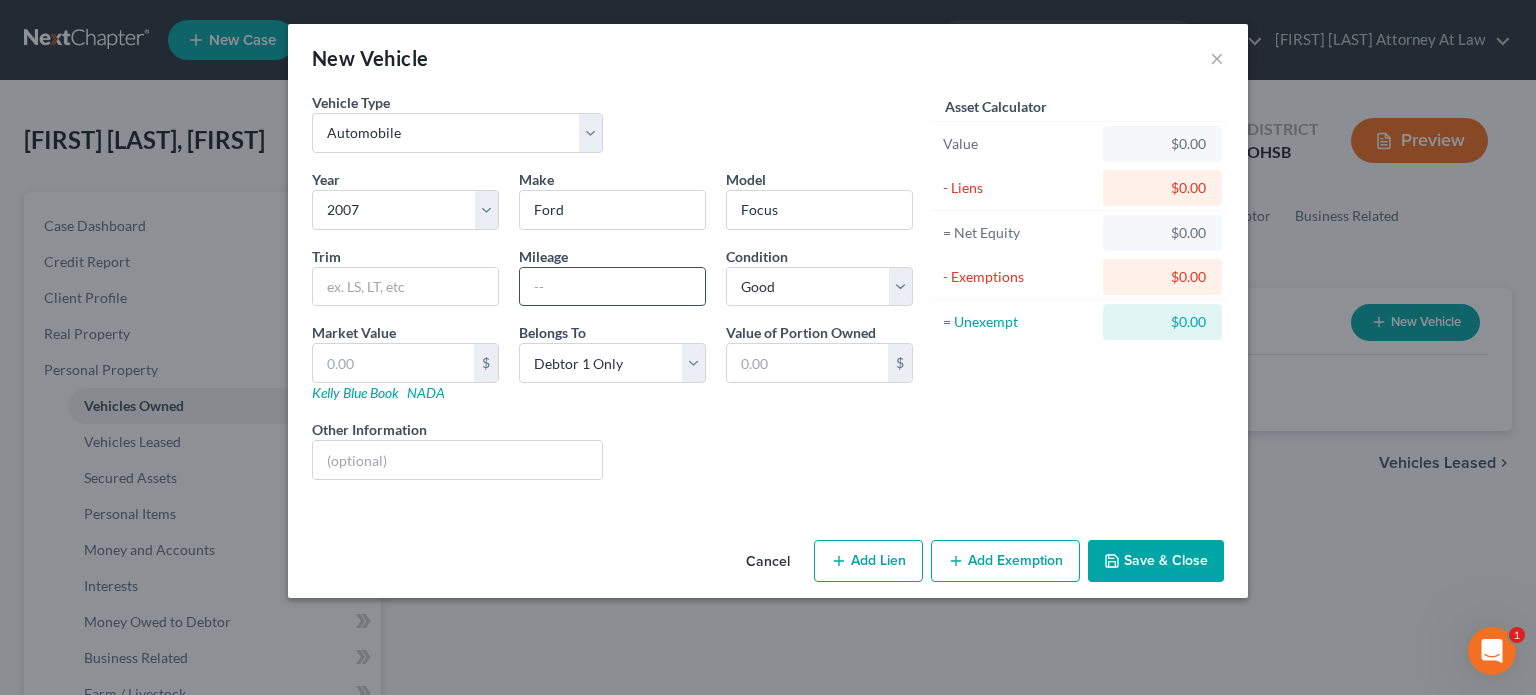 click at bounding box center (612, 287) 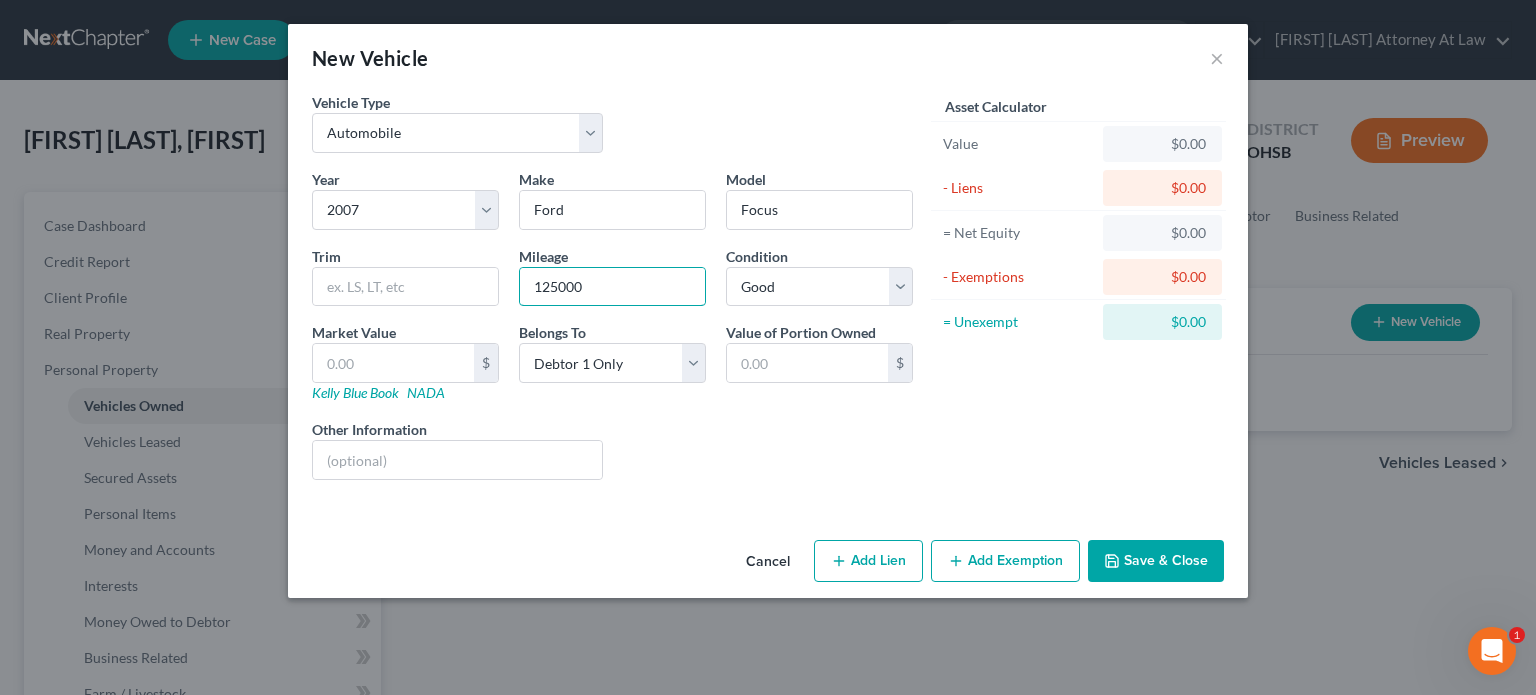 type on "125000" 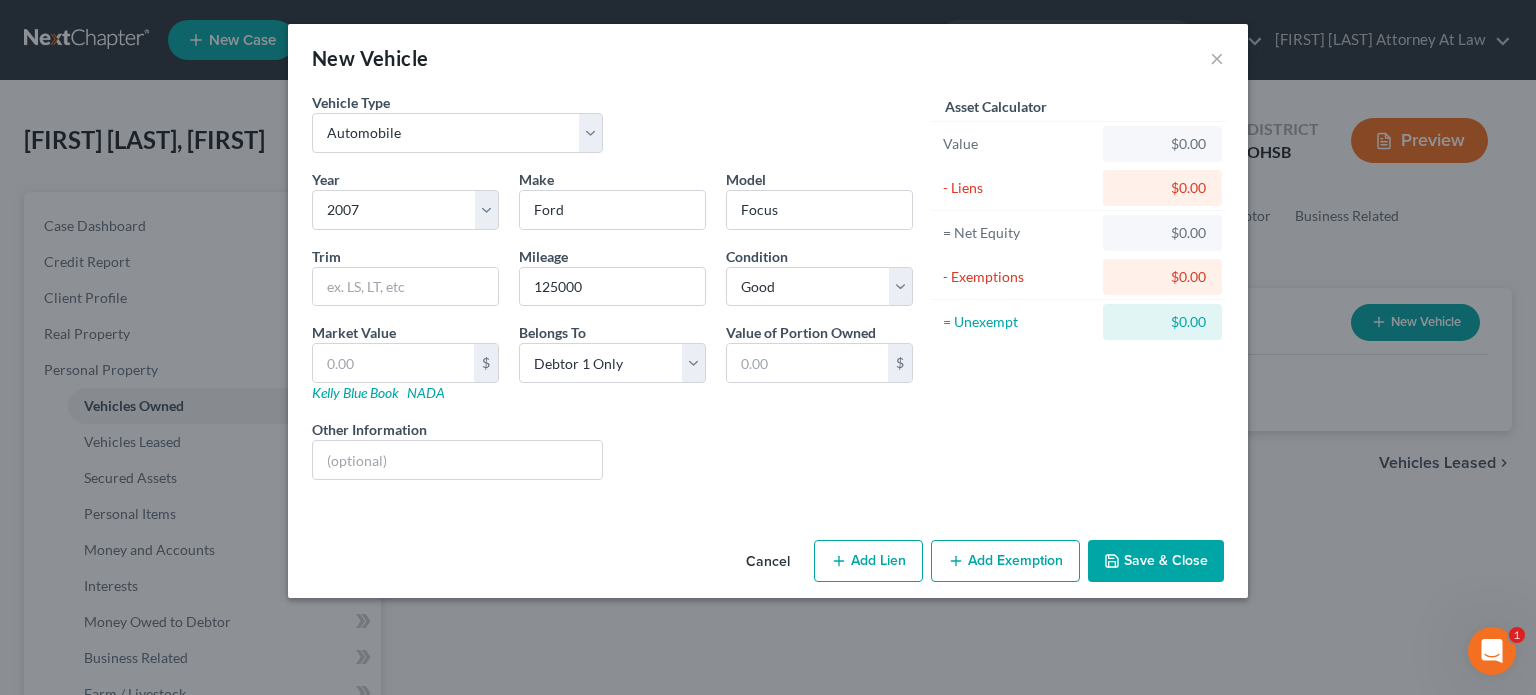 click on "Save & Close" at bounding box center [1156, 561] 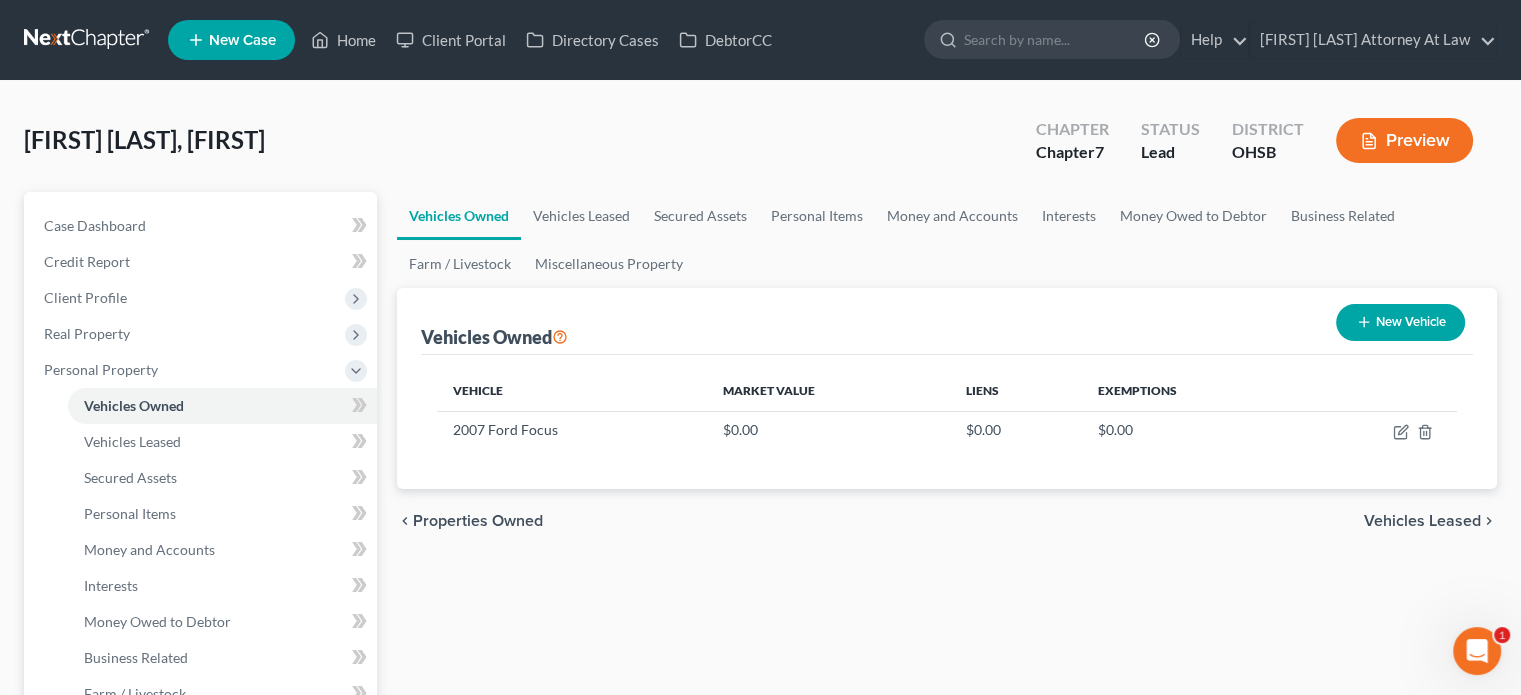 click on "New Vehicle" at bounding box center (1400, 322) 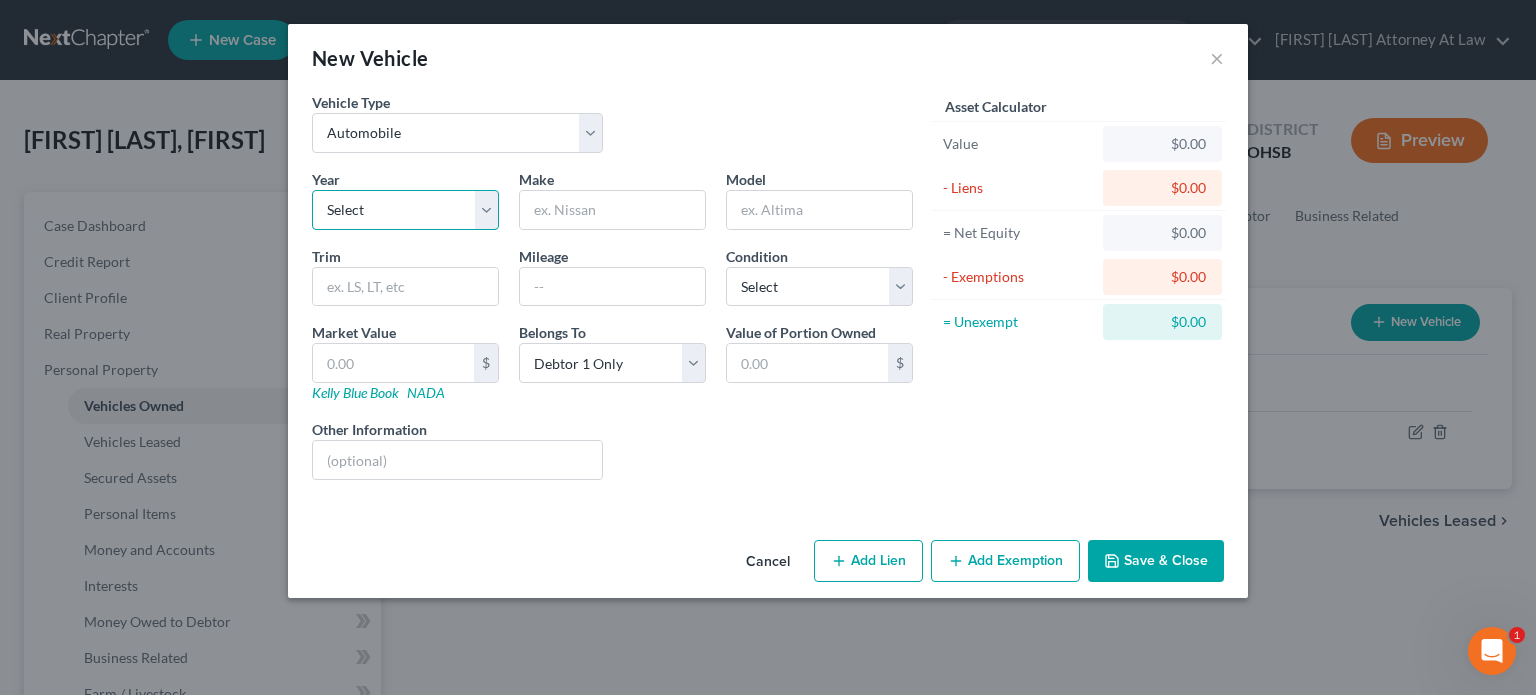click on "Select 2026 2025 2024 2023 2022 2021 2020 2019 2018 2017 2016 2015 2014 2013 2012 2011 2010 2009 2008 2007 2006 2005 2004 2003 2002 2001 2000 1999 1998 1997 1996 1995 1994 1993 1992 1991 1990 1989 1988 1987 1986 1985 1984 1983 1982 1981 1980 1979 1978 1977 1976 1975 1974 1973 1972 1971 1970 1969 1968 1967 1966 1965 1964 1963 1962 1961 1960 1959 1958 1957 1956 1955 1954 1953 1952 1951 1950 1949 1948 1947 1946 1945 1944 1943 1942 1941 1940 1939 1938 1937 1936 1935 1934 1933 1932 1931 1930 1929 1928 1927 1926 1925 1924 1923 1922 1921 1920 1919 1918 1917 1916 1915 1914 1913 1912 1911 1910 1909 1908 1907 1906 1905 1904 1903 1902 1901" at bounding box center [405, 210] 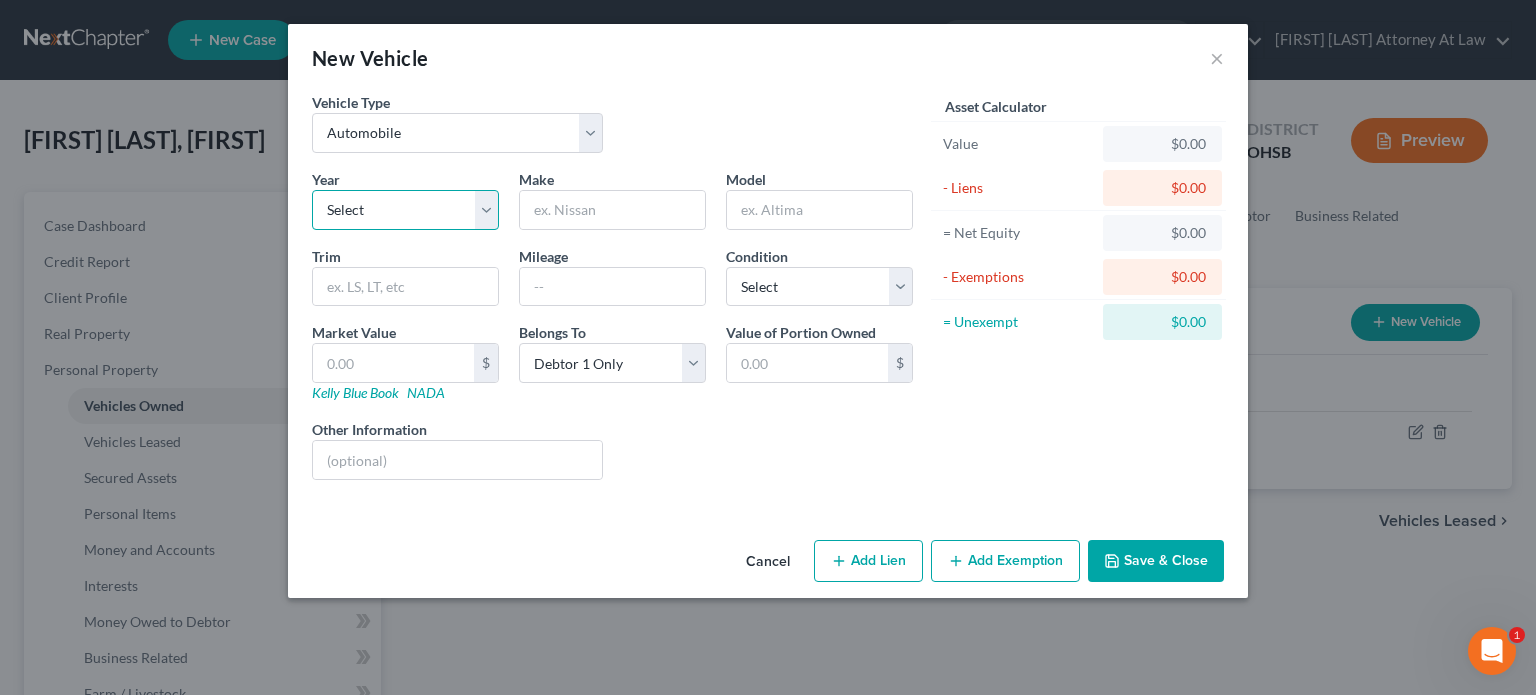 select on "18" 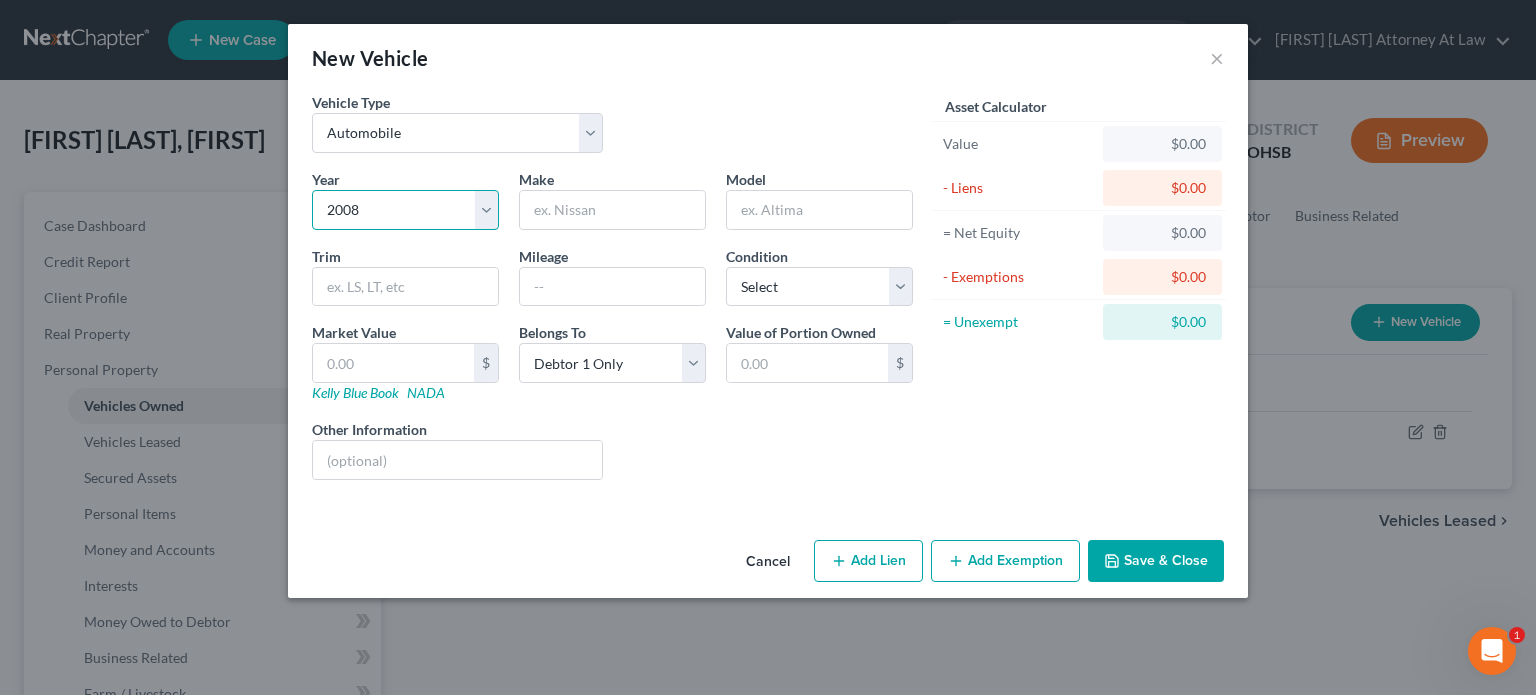 click on "Select 2026 2025 2024 2023 2022 2021 2020 2019 2018 2017 2016 2015 2014 2013 2012 2011 2010 2009 2008 2007 2006 2005 2004 2003 2002 2001 2000 1999 1998 1997 1996 1995 1994 1993 1992 1991 1990 1989 1988 1987 1986 1985 1984 1983 1982 1981 1980 1979 1978 1977 1976 1975 1974 1973 1972 1971 1970 1969 1968 1967 1966 1965 1964 1963 1962 1961 1960 1959 1958 1957 1956 1955 1954 1953 1952 1951 1950 1949 1948 1947 1946 1945 1944 1943 1942 1941 1940 1939 1938 1937 1936 1935 1934 1933 1932 1931 1930 1929 1928 1927 1926 1925 1924 1923 1922 1921 1920 1919 1918 1917 1916 1915 1914 1913 1912 1911 1910 1909 1908 1907 1906 1905 1904 1903 1902 1901" at bounding box center [405, 210] 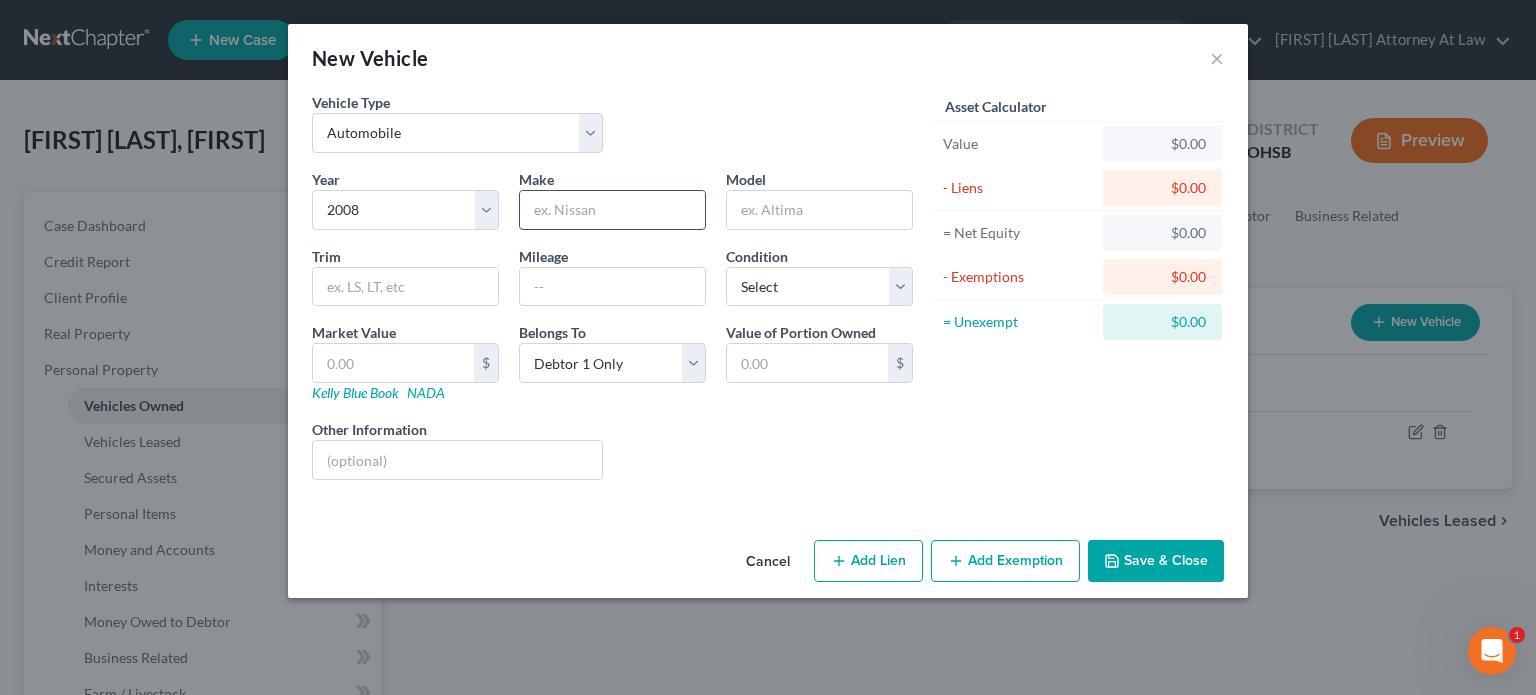 click at bounding box center (612, 210) 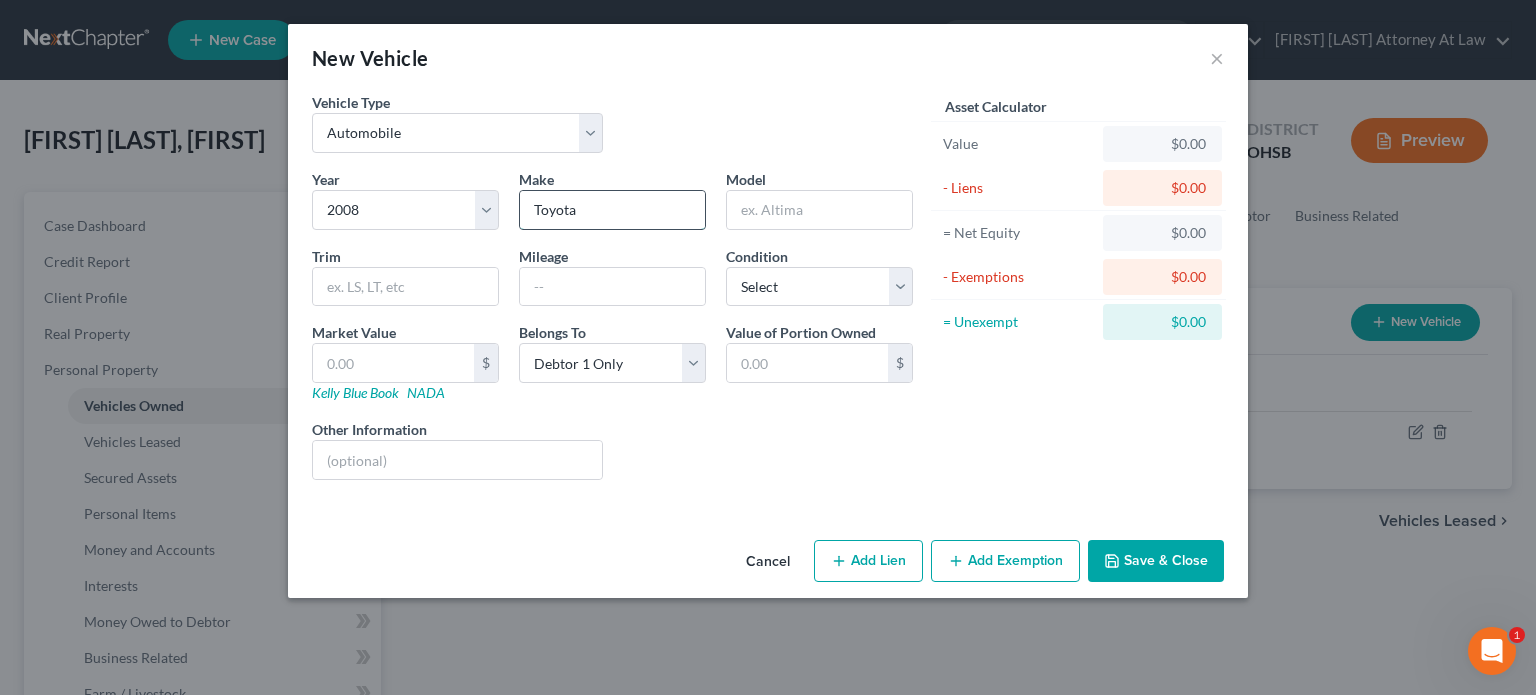 type on "Toyota" 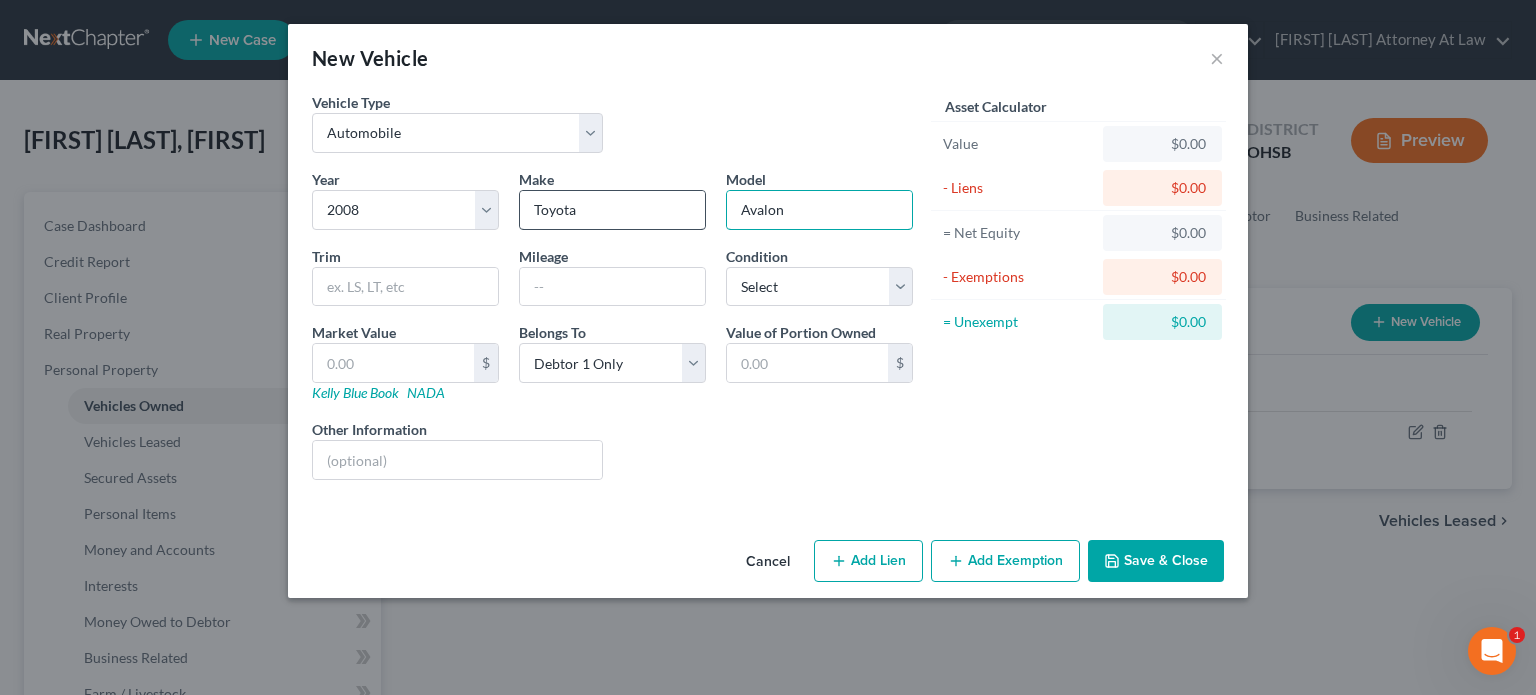 type on "Avalon" 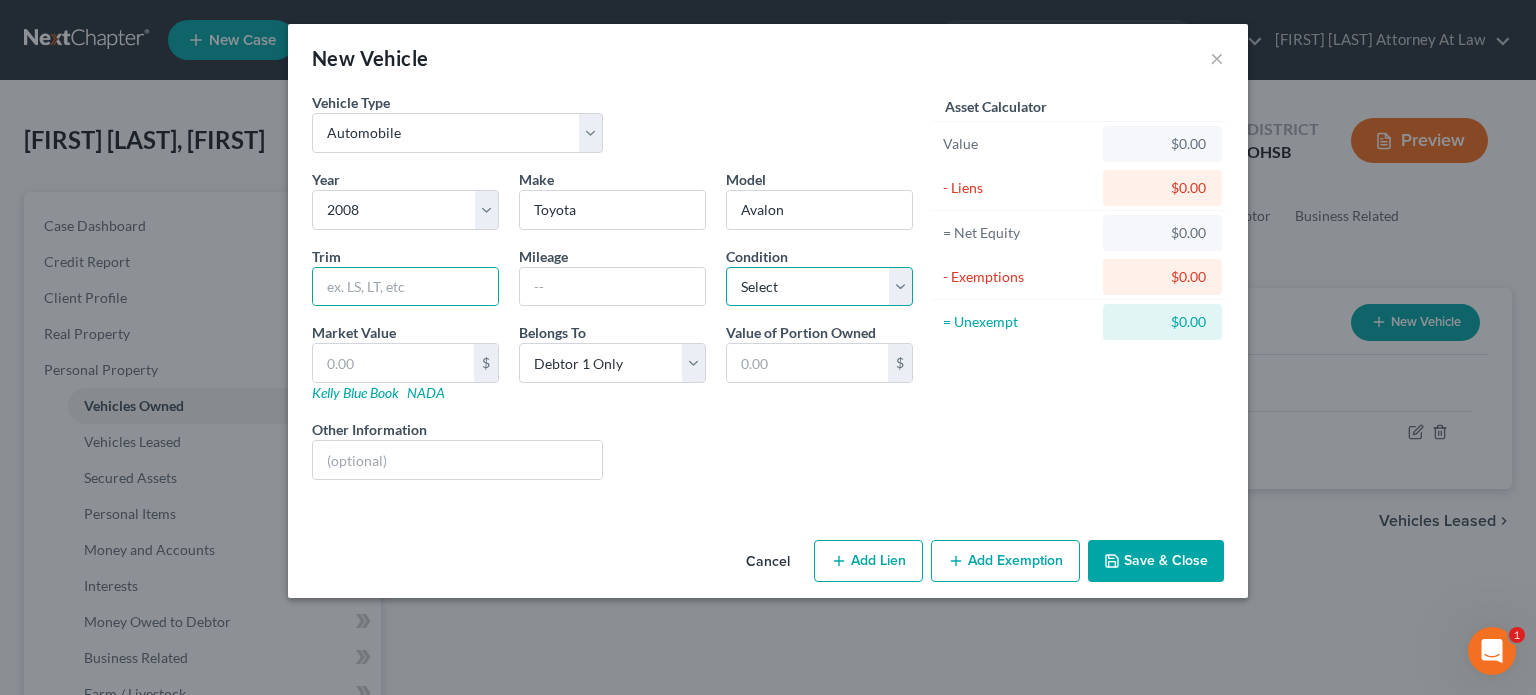 click on "Select Excellent Very Good Good Fair Poor" at bounding box center [819, 287] 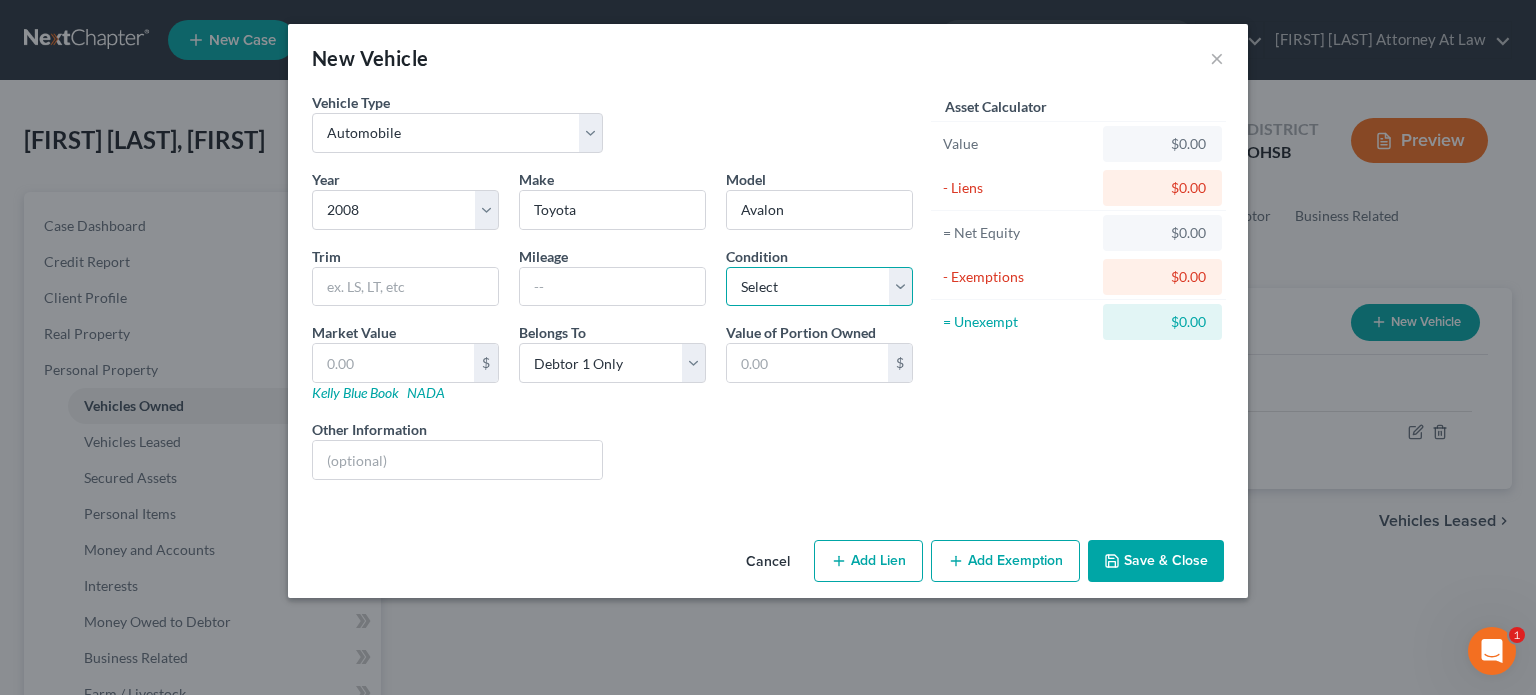select on "2" 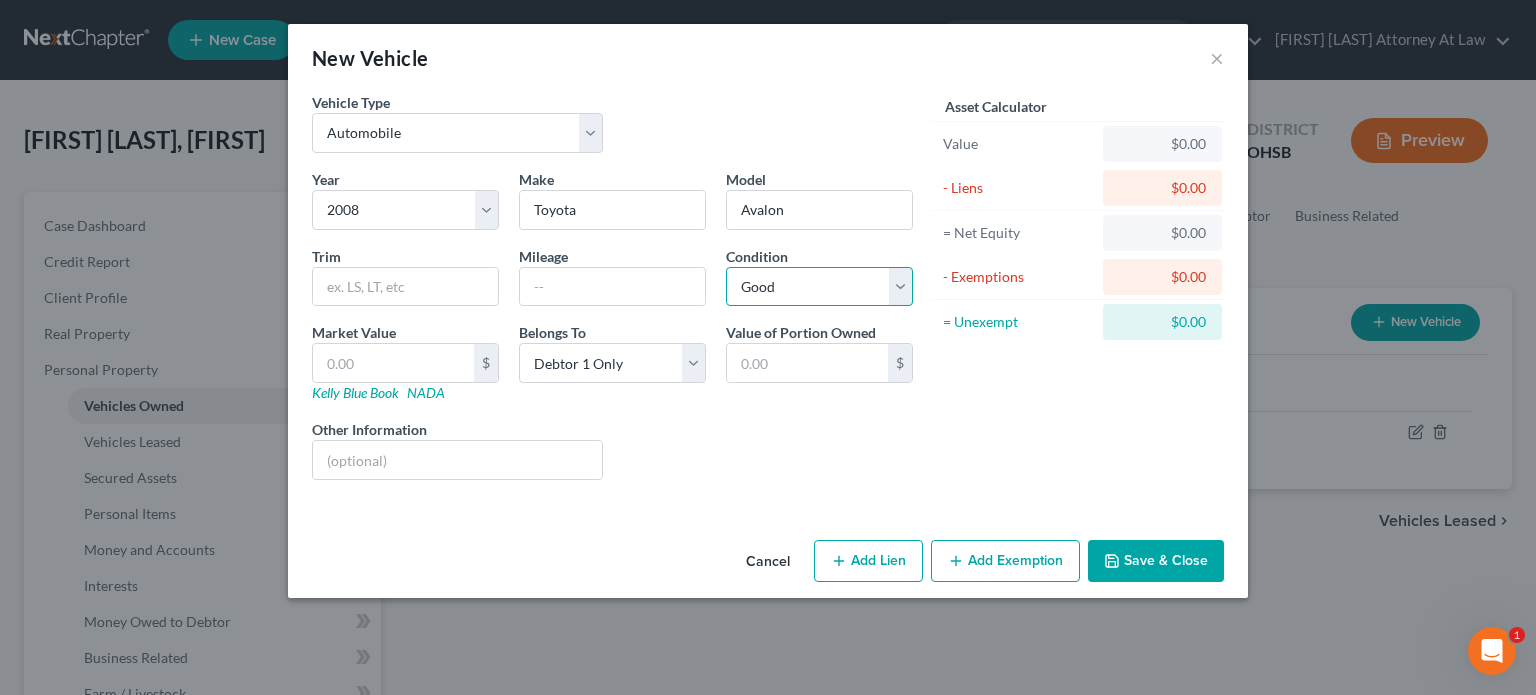 click on "Select Excellent Very Good Good Fair Poor" at bounding box center (819, 287) 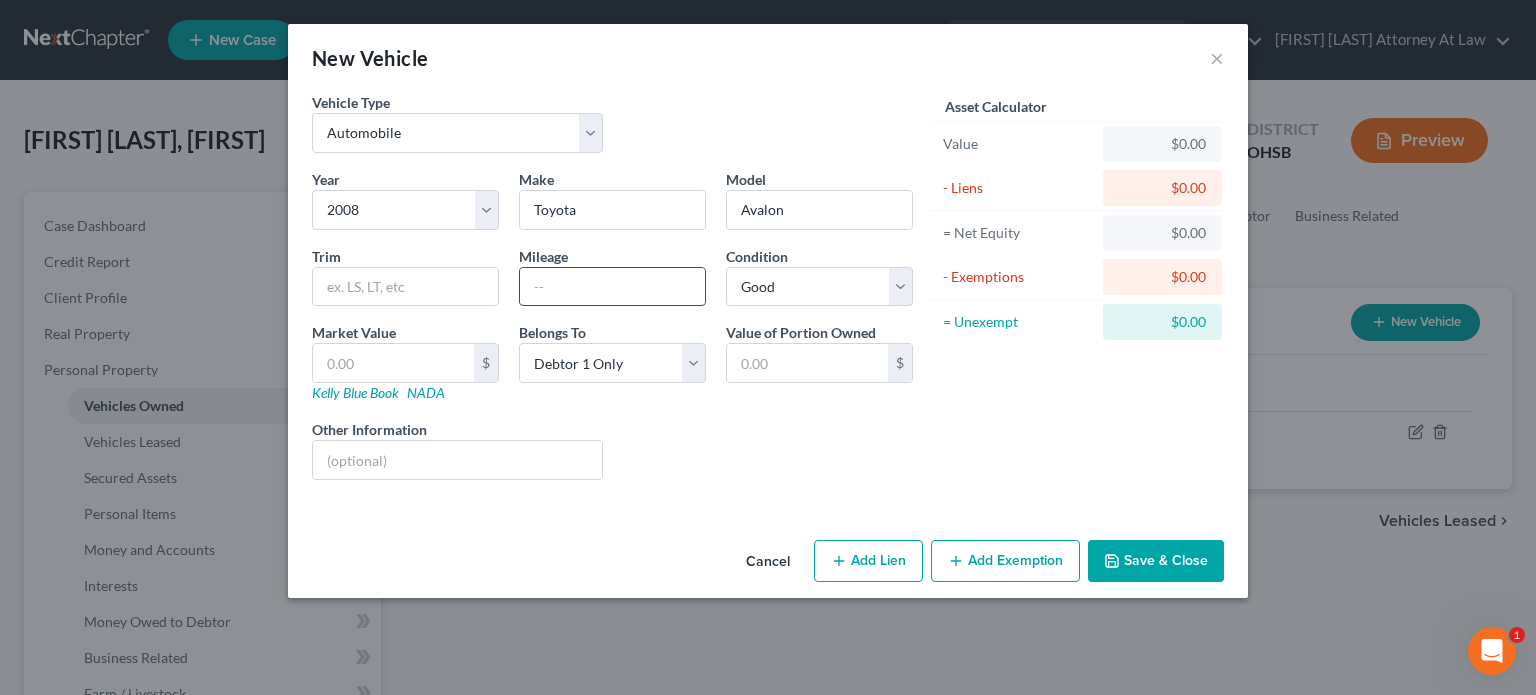 click at bounding box center (612, 287) 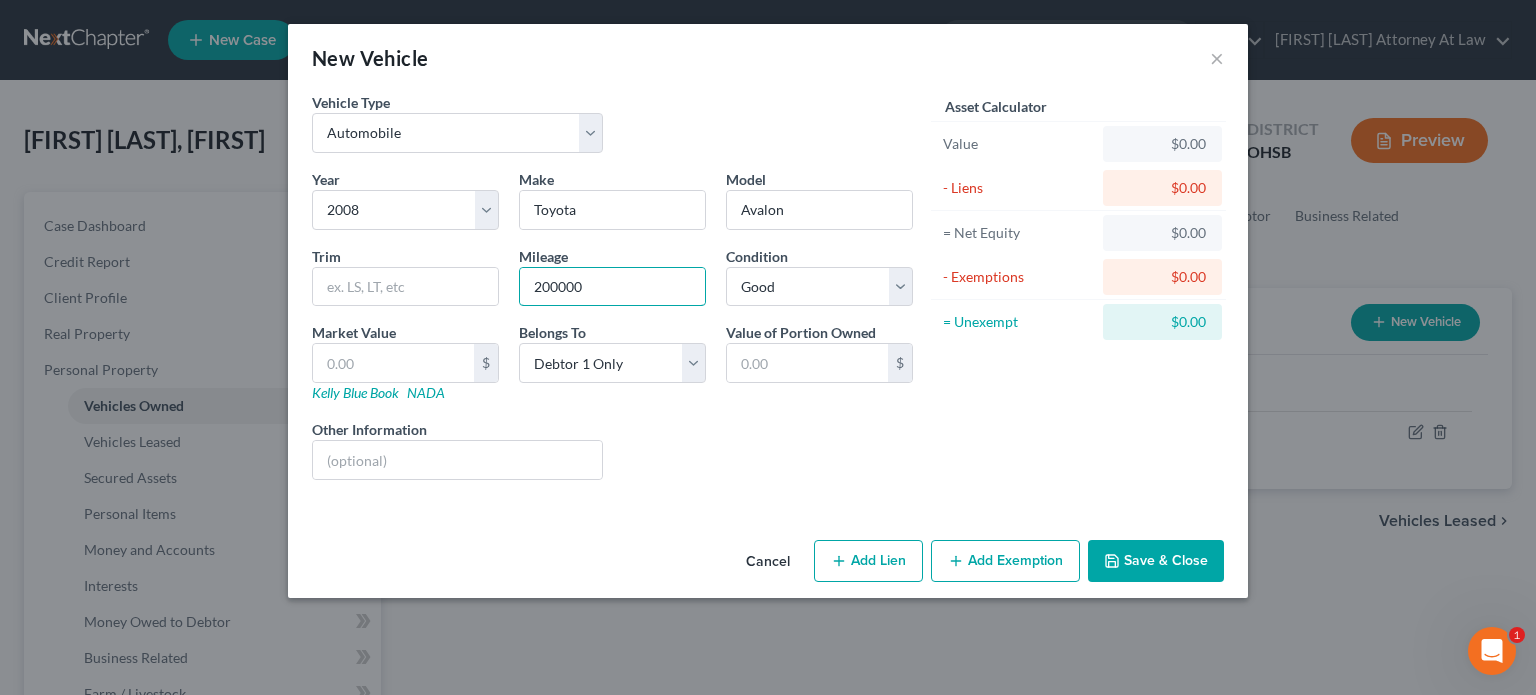 type on "200000" 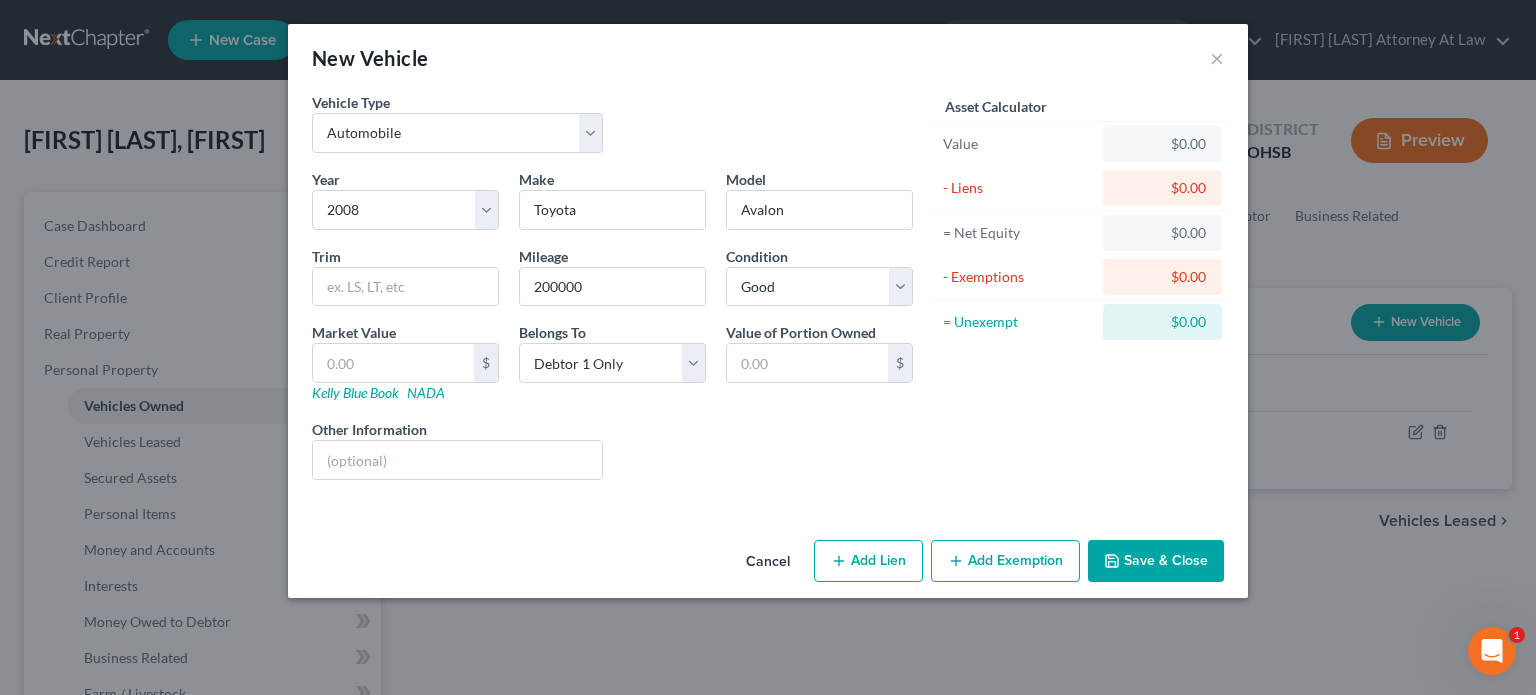 click on "Save & Close" at bounding box center (1156, 561) 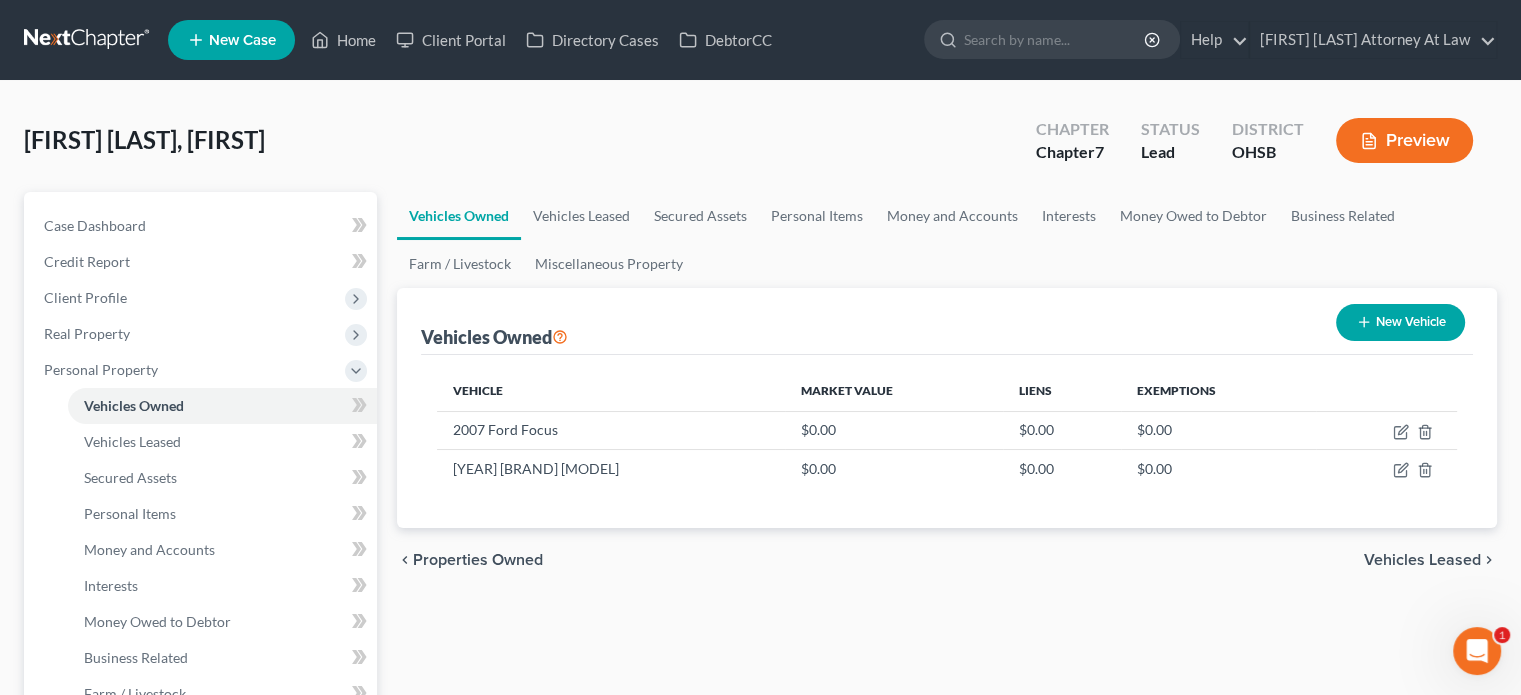 click on "New Vehicle" at bounding box center (1400, 322) 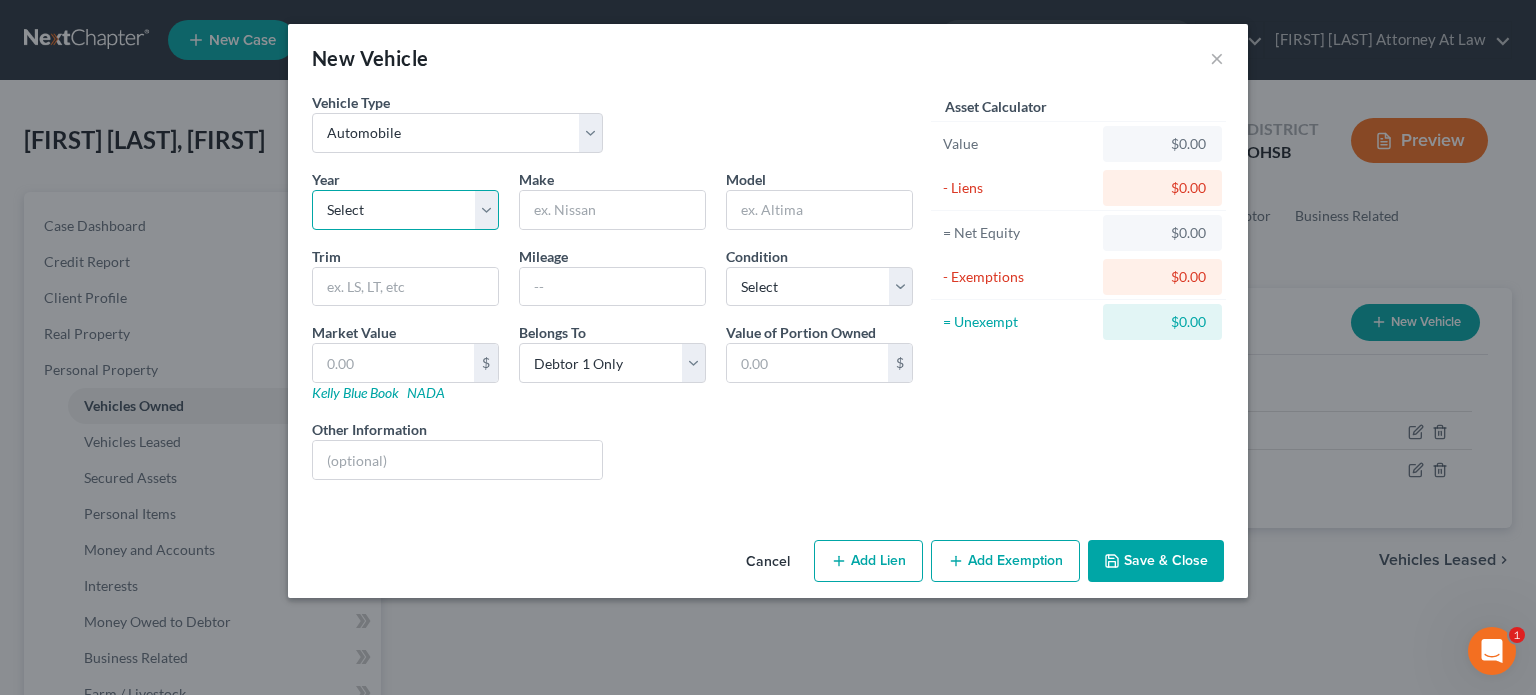 click on "Select 2026 2025 2024 2023 2022 2021 2020 2019 2018 2017 2016 2015 2014 2013 2012 2011 2010 2009 2008 2007 2006 2005 2004 2003 2002 2001 2000 1999 1998 1997 1996 1995 1994 1993 1992 1991 1990 1989 1988 1987 1986 1985 1984 1983 1982 1981 1980 1979 1978 1977 1976 1975 1974 1973 1972 1971 1970 1969 1968 1967 1966 1965 1964 1963 1962 1961 1960 1959 1958 1957 1956 1955 1954 1953 1952 1951 1950 1949 1948 1947 1946 1945 1944 1943 1942 1941 1940 1939 1938 1937 1936 1935 1934 1933 1932 1931 1930 1929 1928 1927 1926 1925 1924 1923 1922 1921 1920 1919 1918 1917 1916 1915 1914 1913 1912 1911 1910 1909 1908 1907 1906 1905 1904 1903 1902 1901" at bounding box center [405, 210] 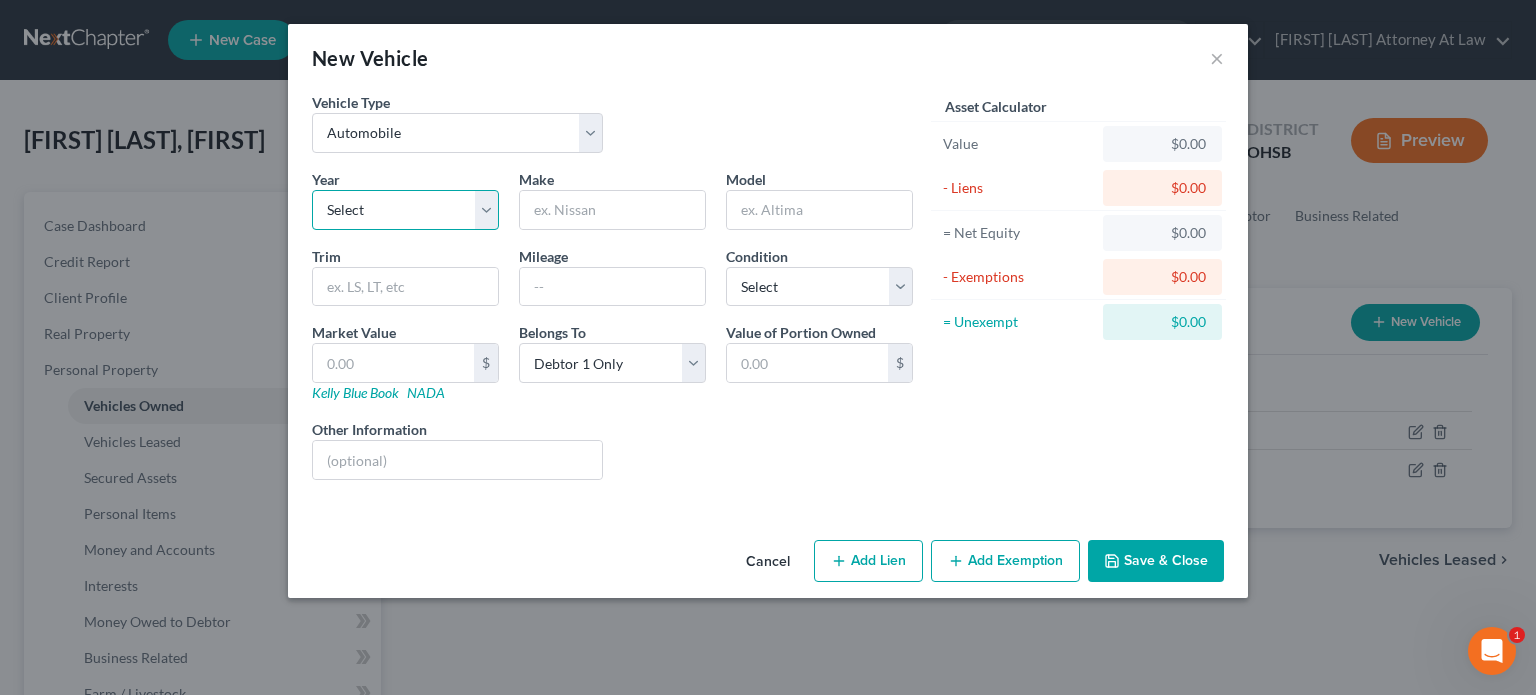 select on "5" 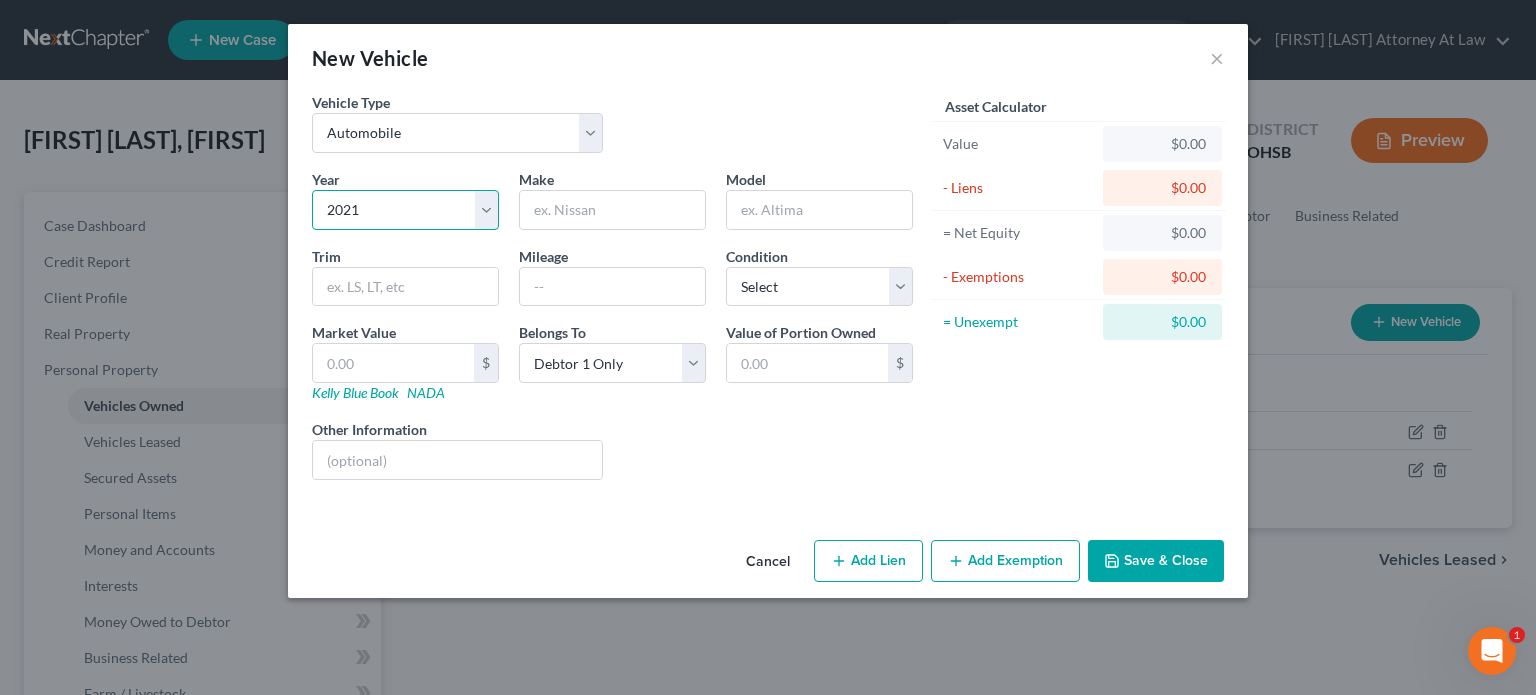 click on "Select 2026 2025 2024 2023 2022 2021 2020 2019 2018 2017 2016 2015 2014 2013 2012 2011 2010 2009 2008 2007 2006 2005 2004 2003 2002 2001 2000 1999 1998 1997 1996 1995 1994 1993 1992 1991 1990 1989 1988 1987 1986 1985 1984 1983 1982 1981 1980 1979 1978 1977 1976 1975 1974 1973 1972 1971 1970 1969 1968 1967 1966 1965 1964 1963 1962 1961 1960 1959 1958 1957 1956 1955 1954 1953 1952 1951 1950 1949 1948 1947 1946 1945 1944 1943 1942 1941 1940 1939 1938 1937 1936 1935 1934 1933 1932 1931 1930 1929 1928 1927 1926 1925 1924 1923 1922 1921 1920 1919 1918 1917 1916 1915 1914 1913 1912 1911 1910 1909 1908 1907 1906 1905 1904 1903 1902 1901" at bounding box center (405, 210) 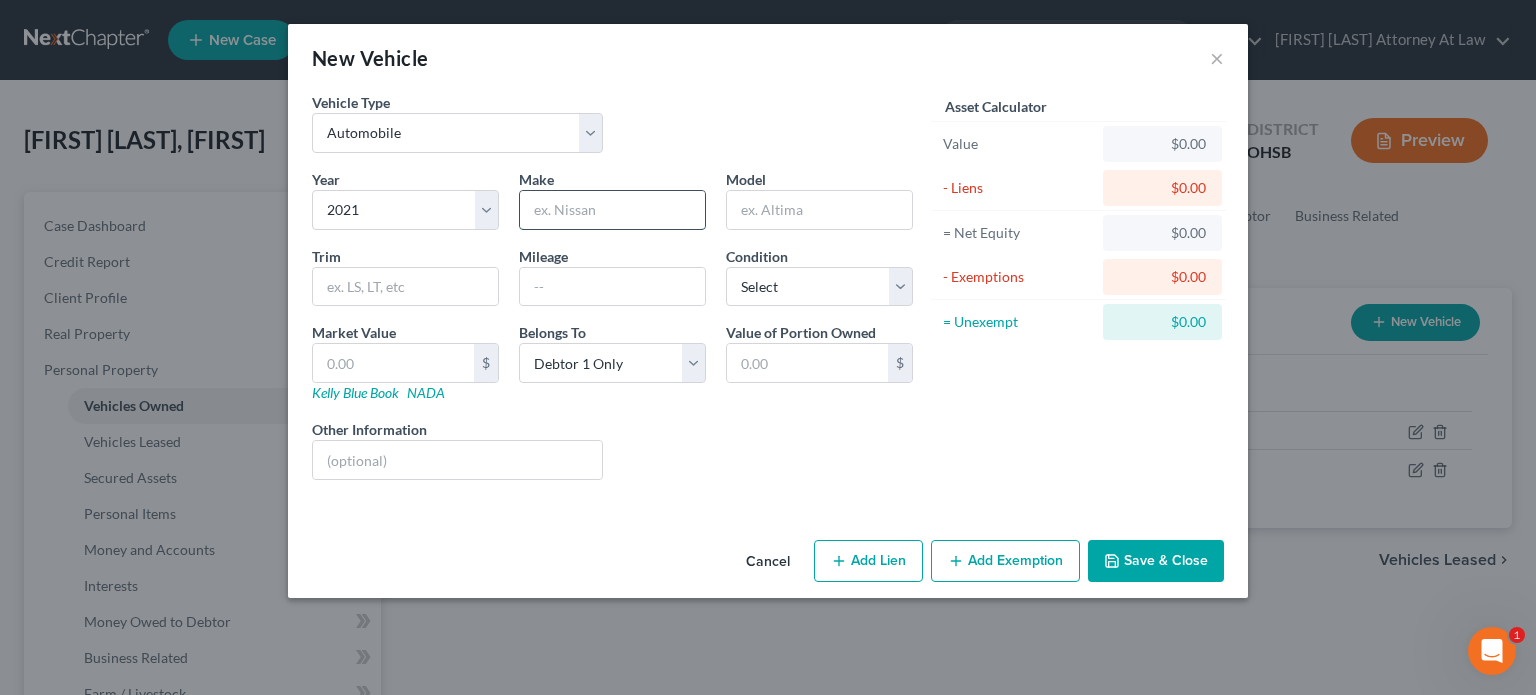click at bounding box center [612, 210] 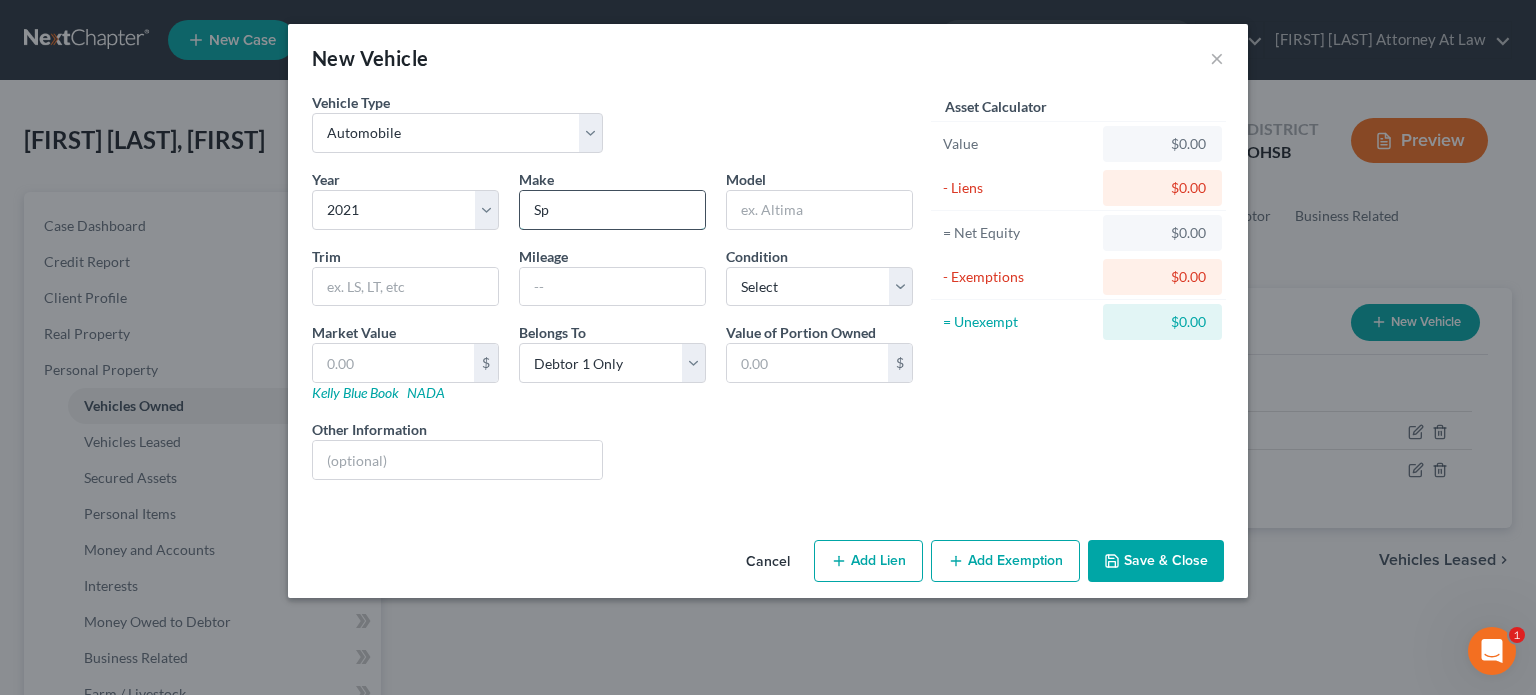 type on "S" 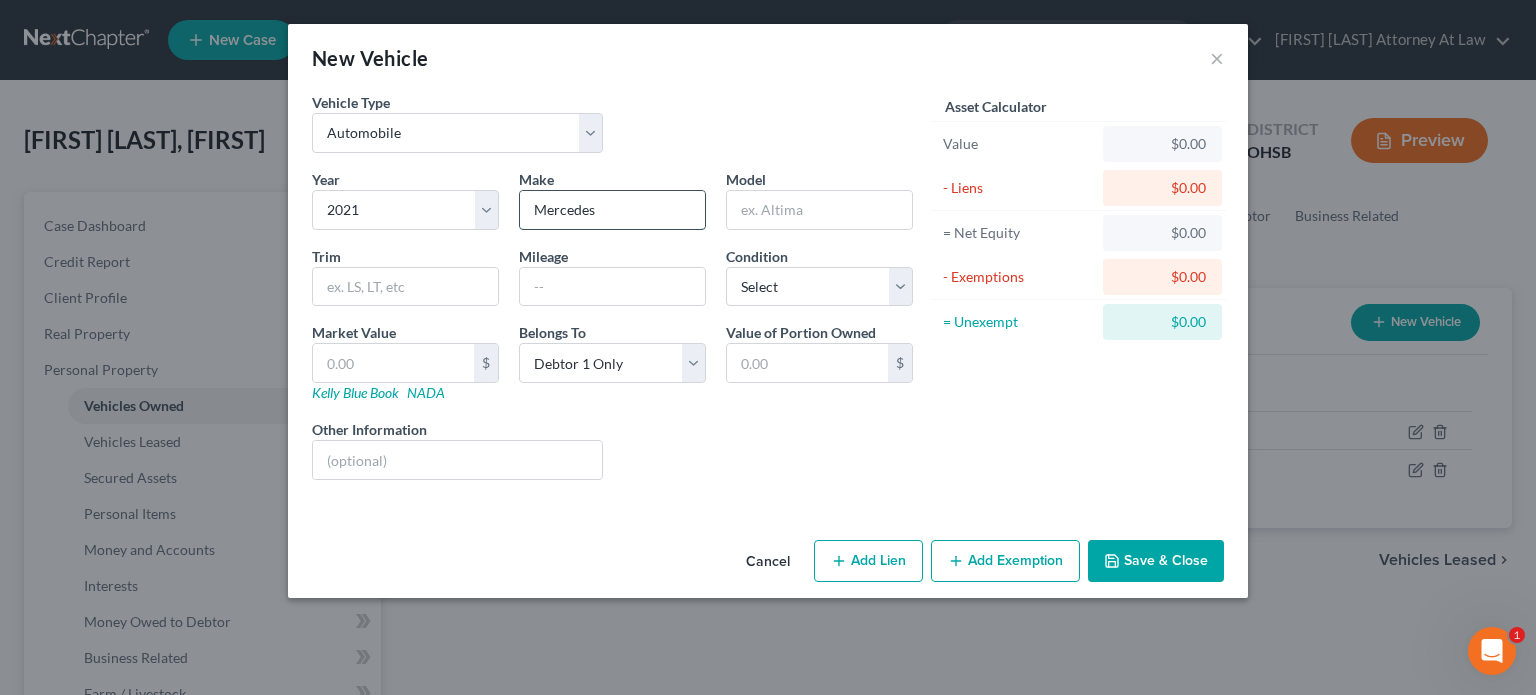 type on "Mercedes" 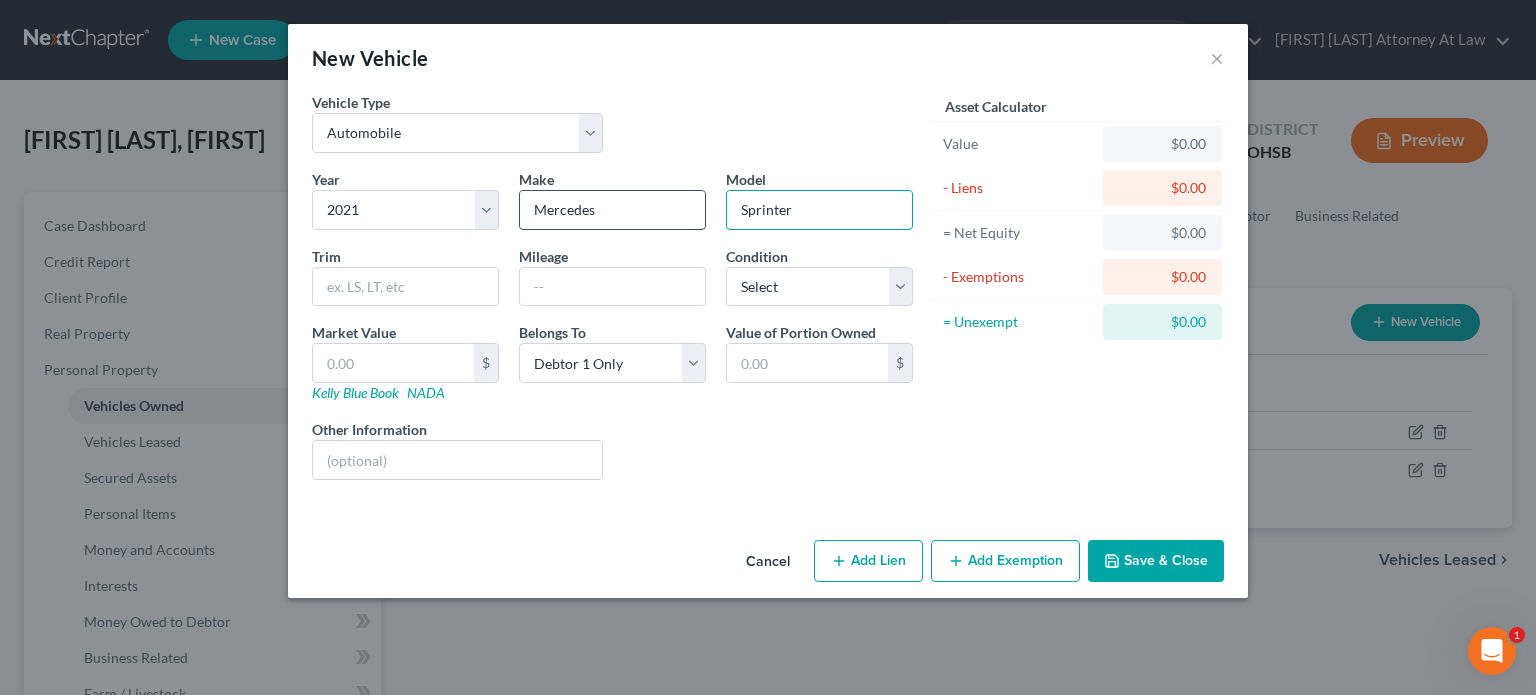 type on "Sprinter" 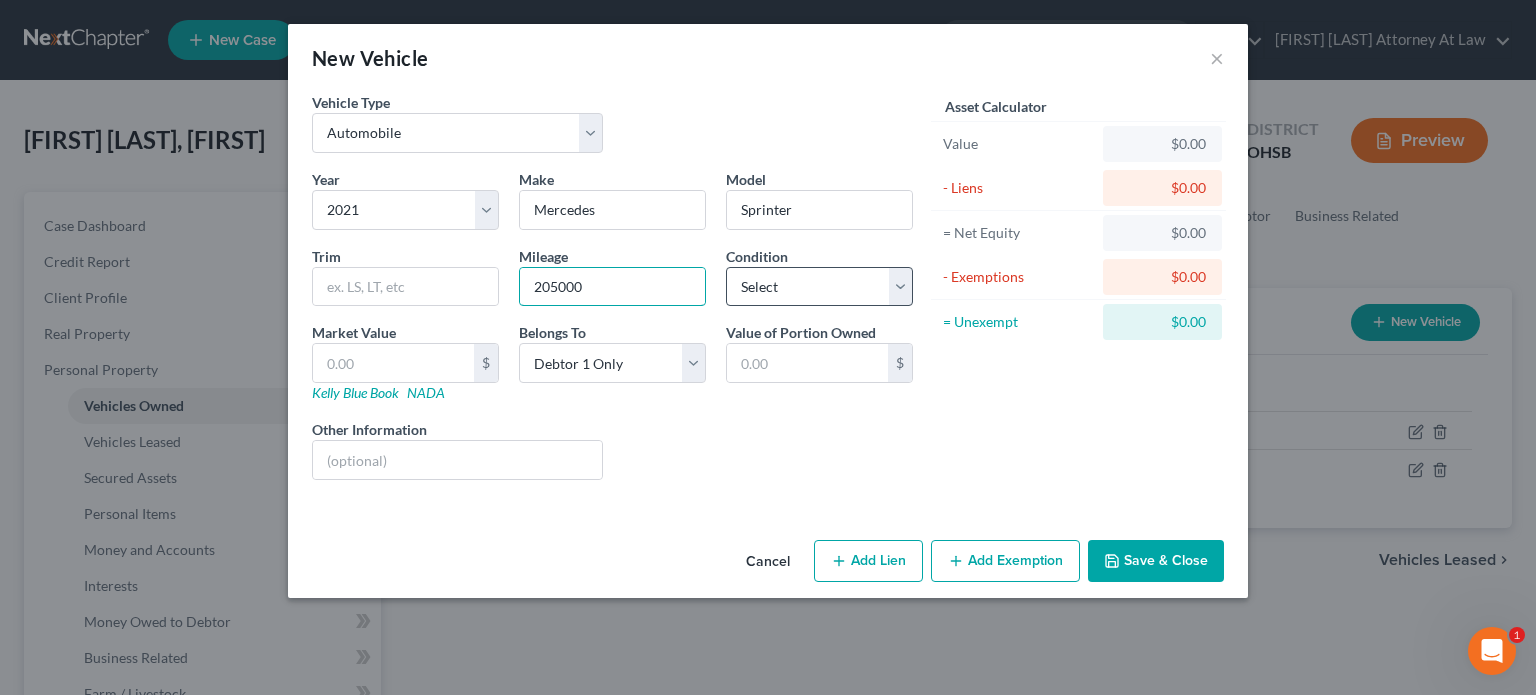 type on "205000" 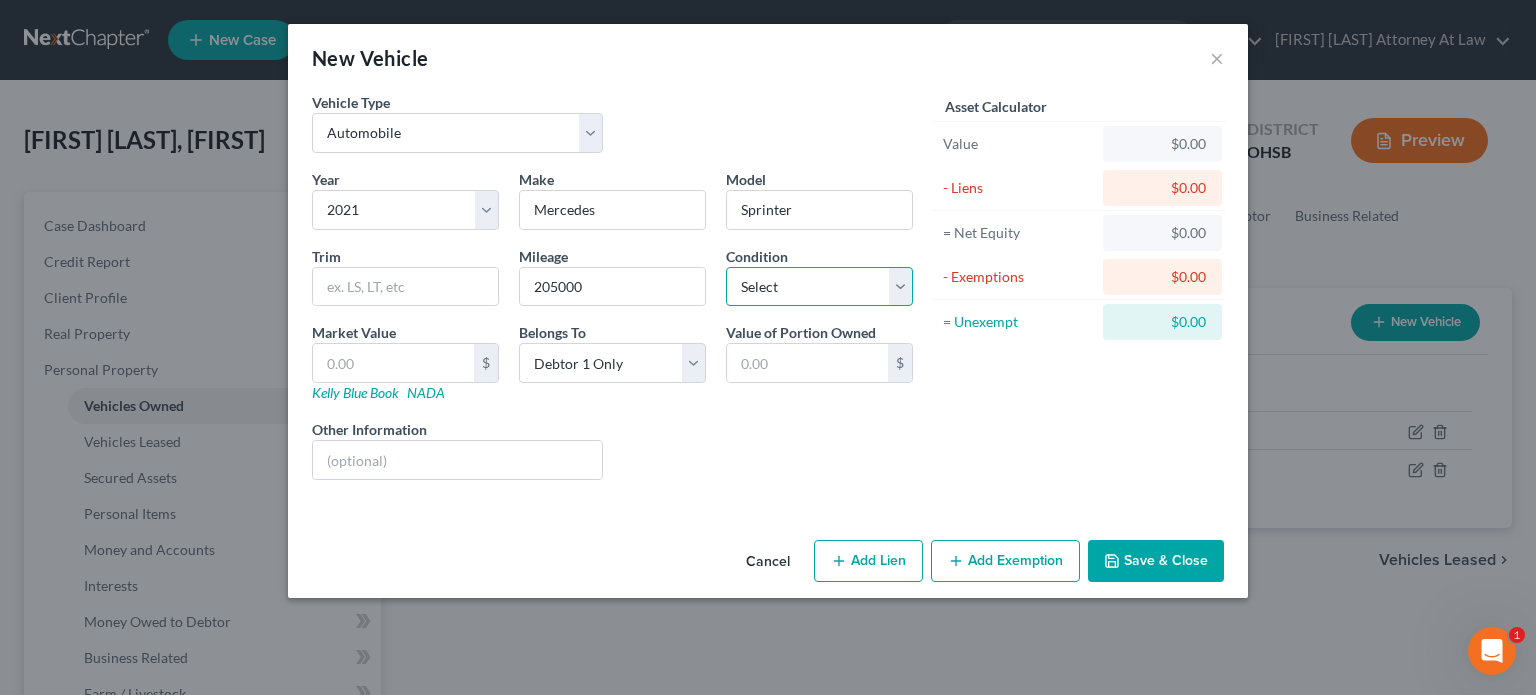 click on "Select Excellent Very Good Good Fair Poor" at bounding box center [819, 287] 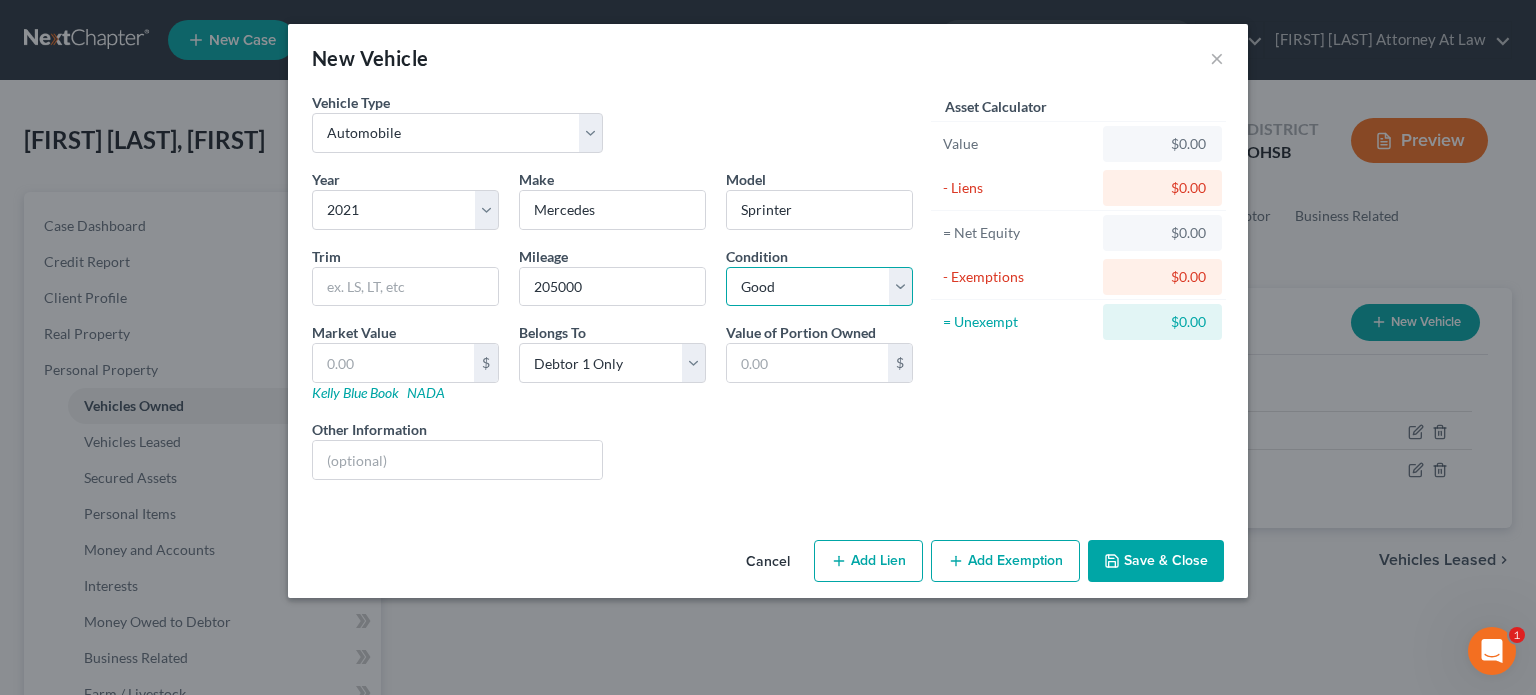 click on "Select Excellent Very Good Good Fair Poor" at bounding box center (819, 287) 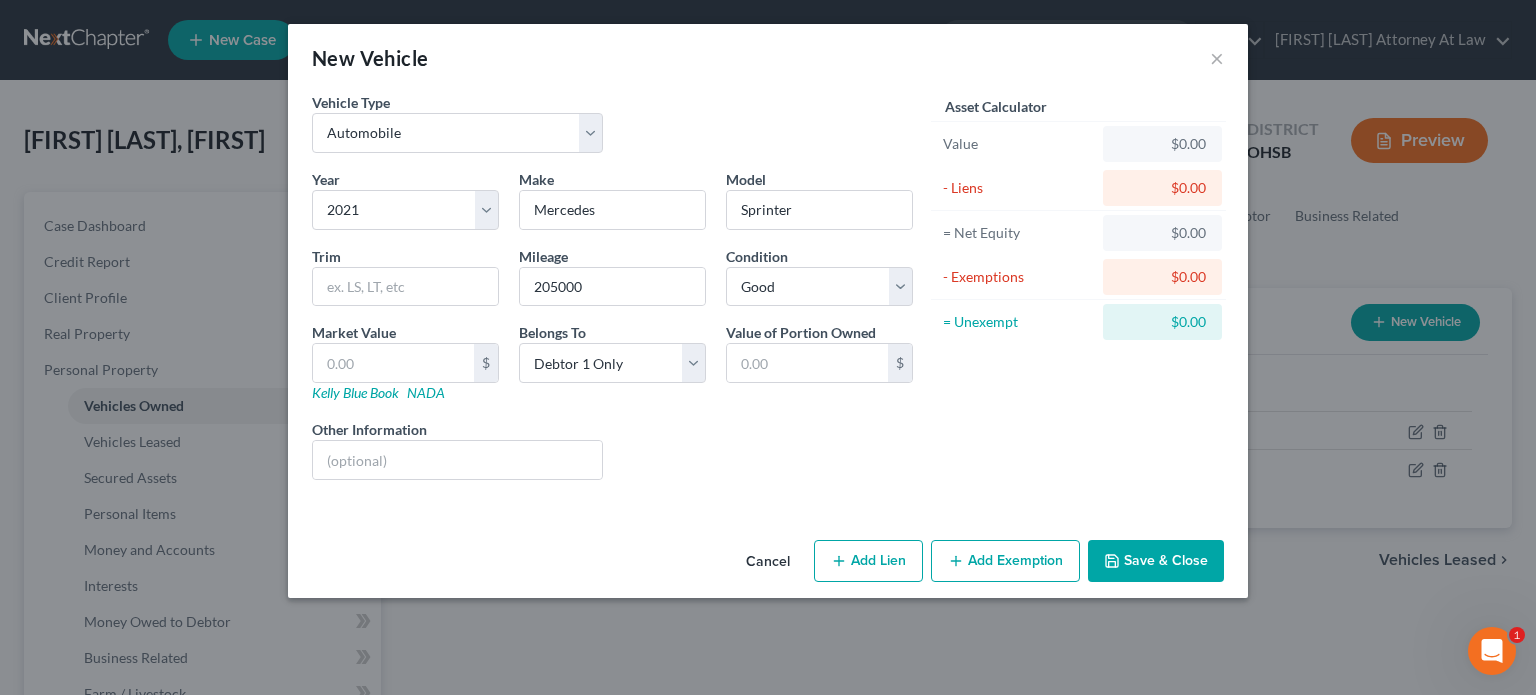 click 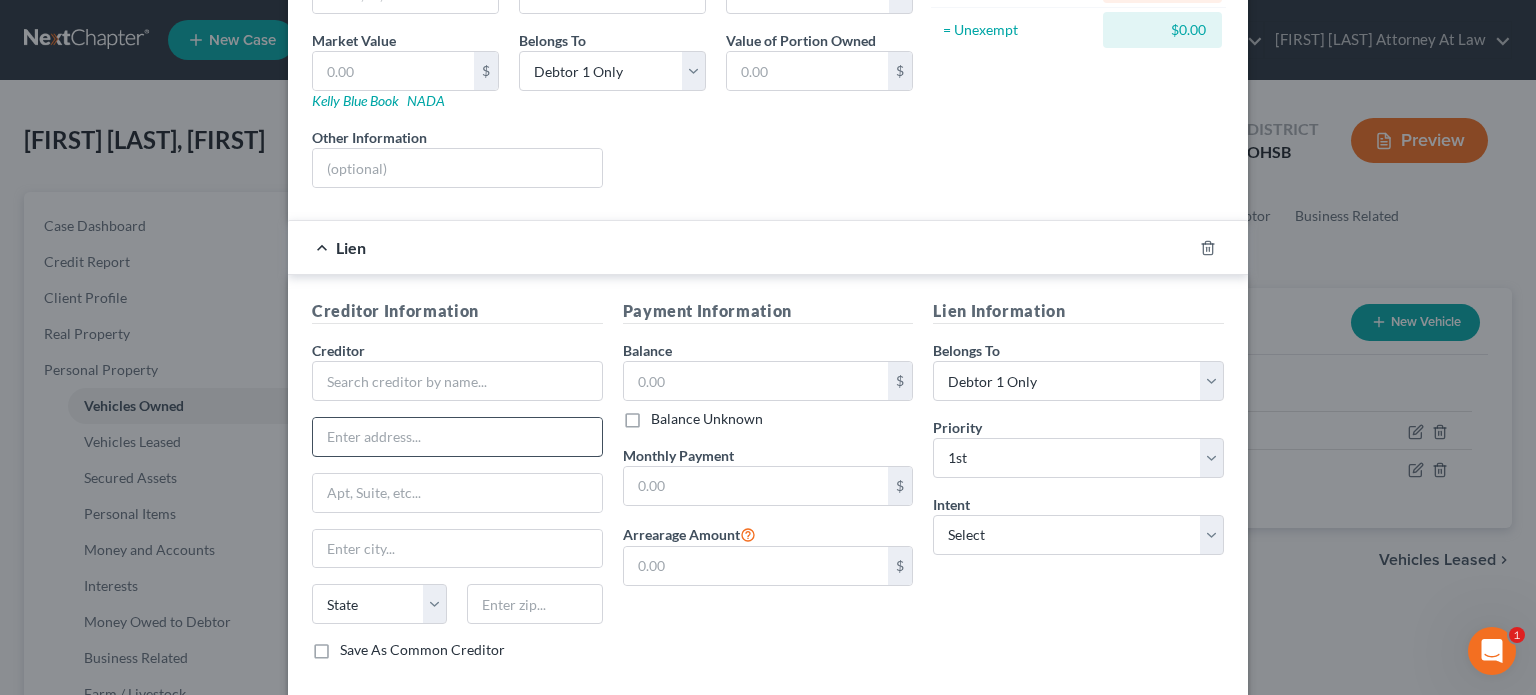 scroll, scrollTop: 300, scrollLeft: 0, axis: vertical 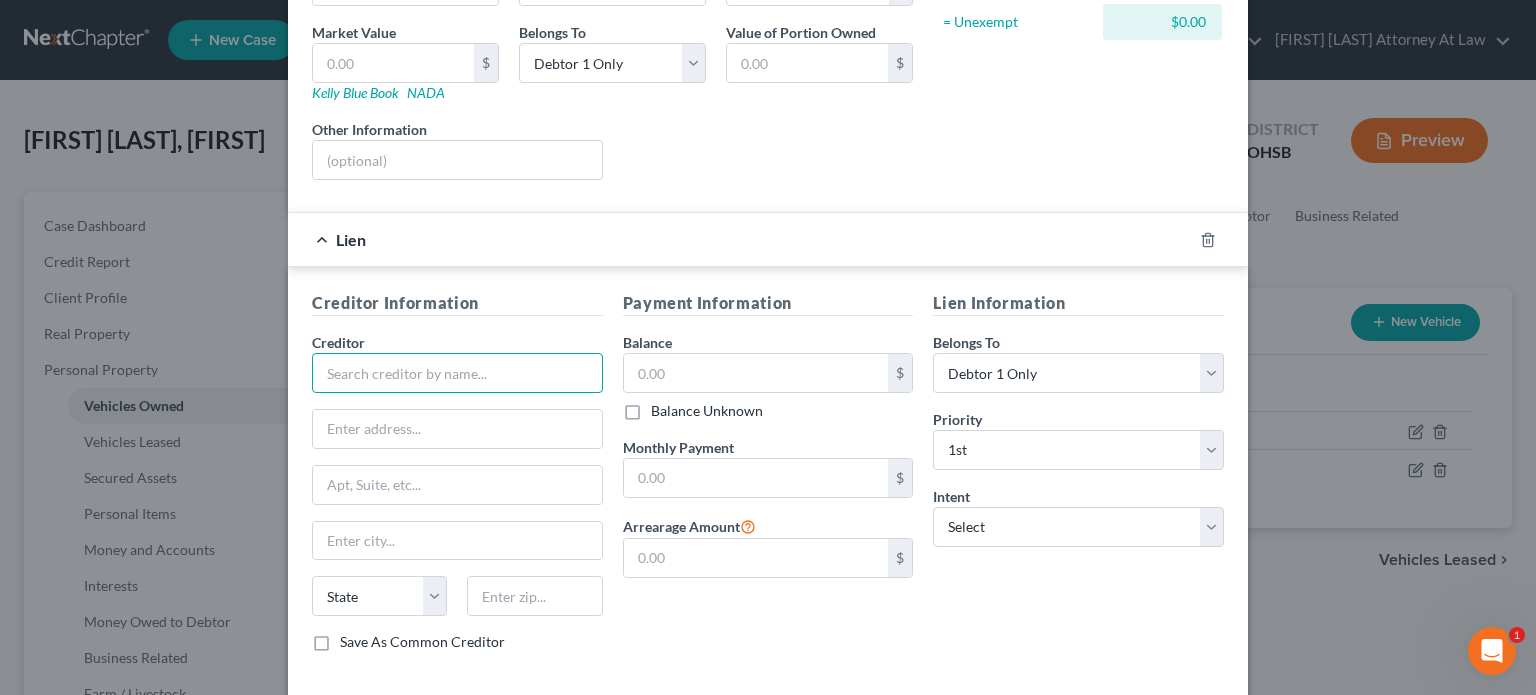 click at bounding box center [457, 373] 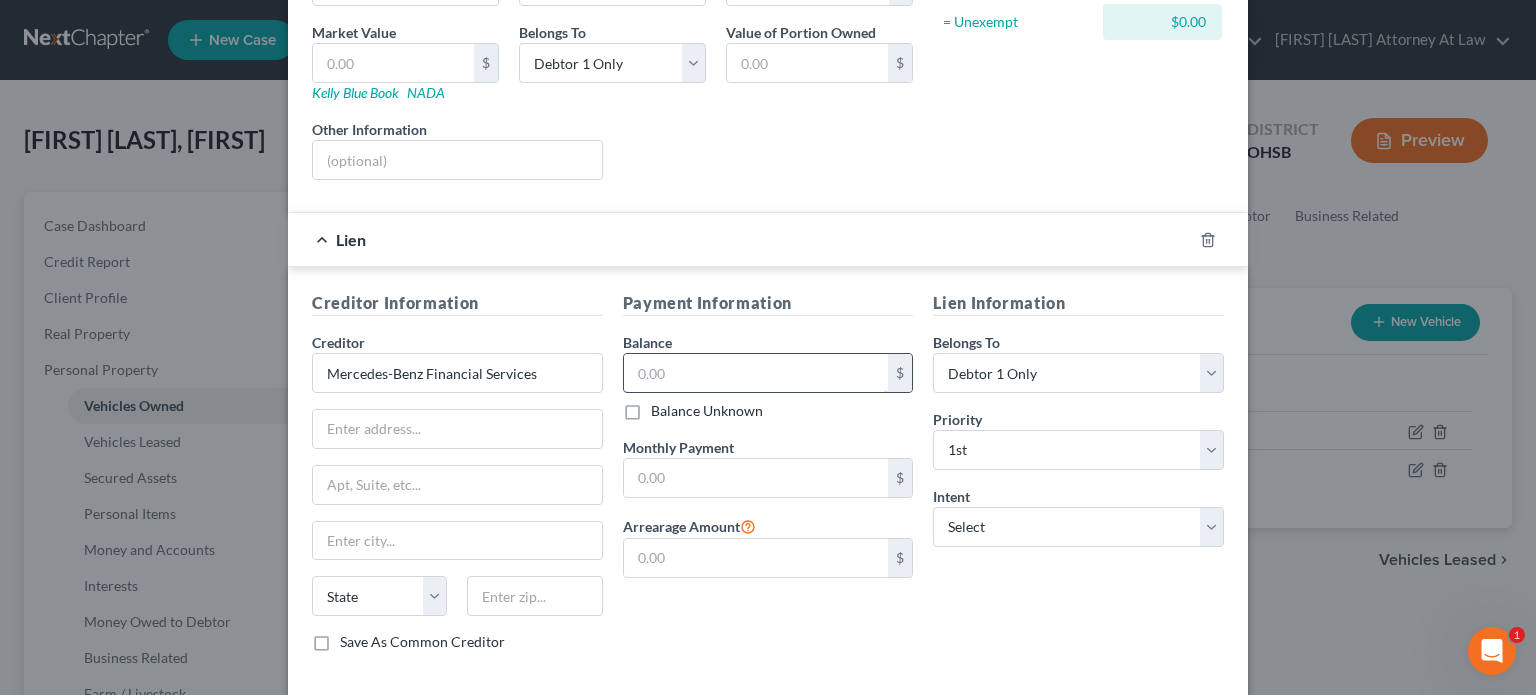click at bounding box center [756, 373] 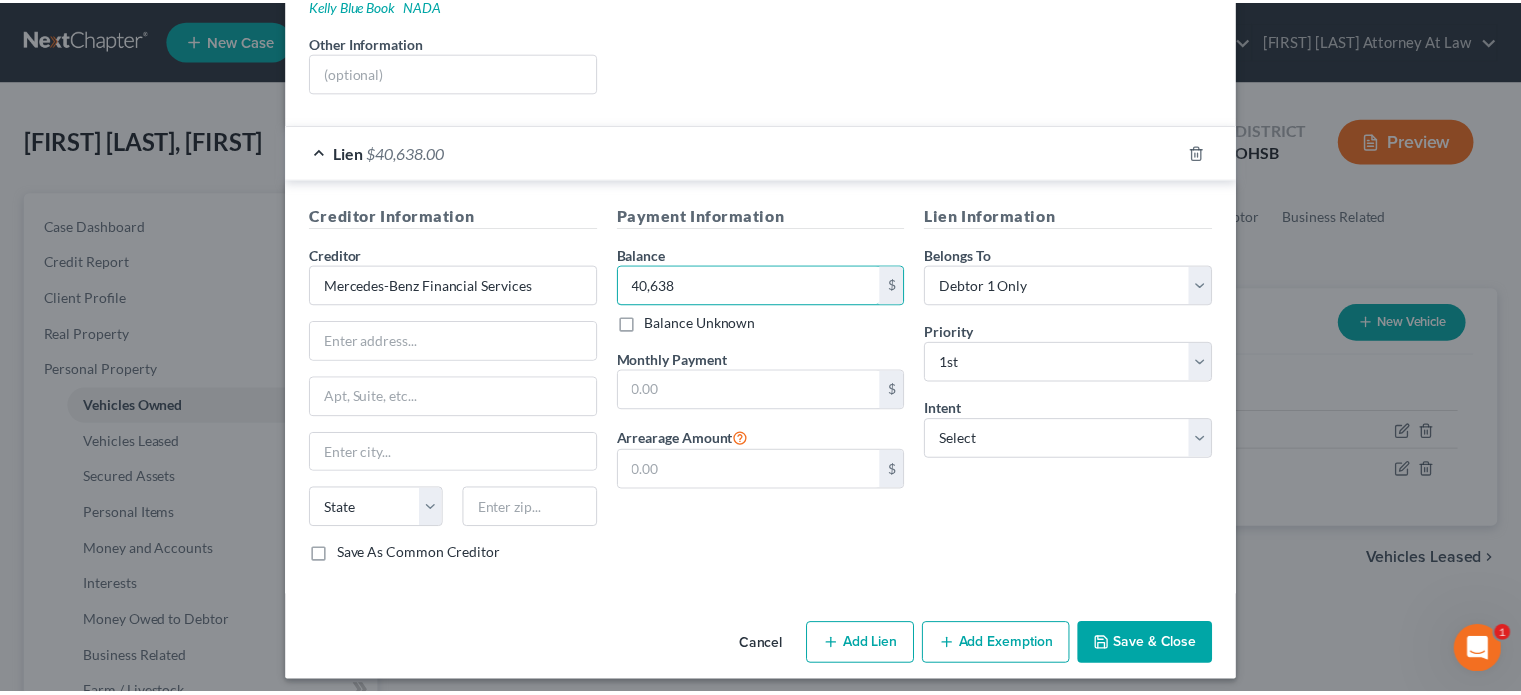 scroll, scrollTop: 394, scrollLeft: 0, axis: vertical 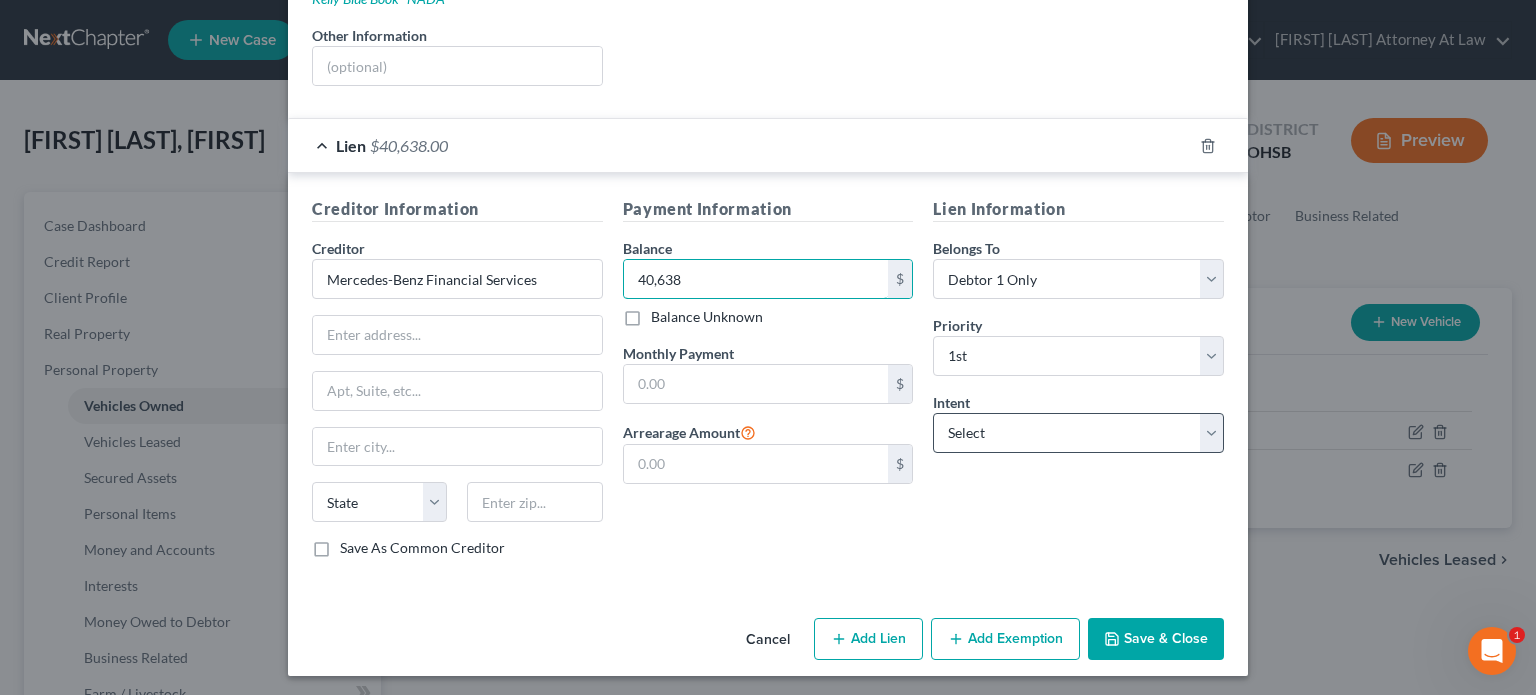 type on "40,638" 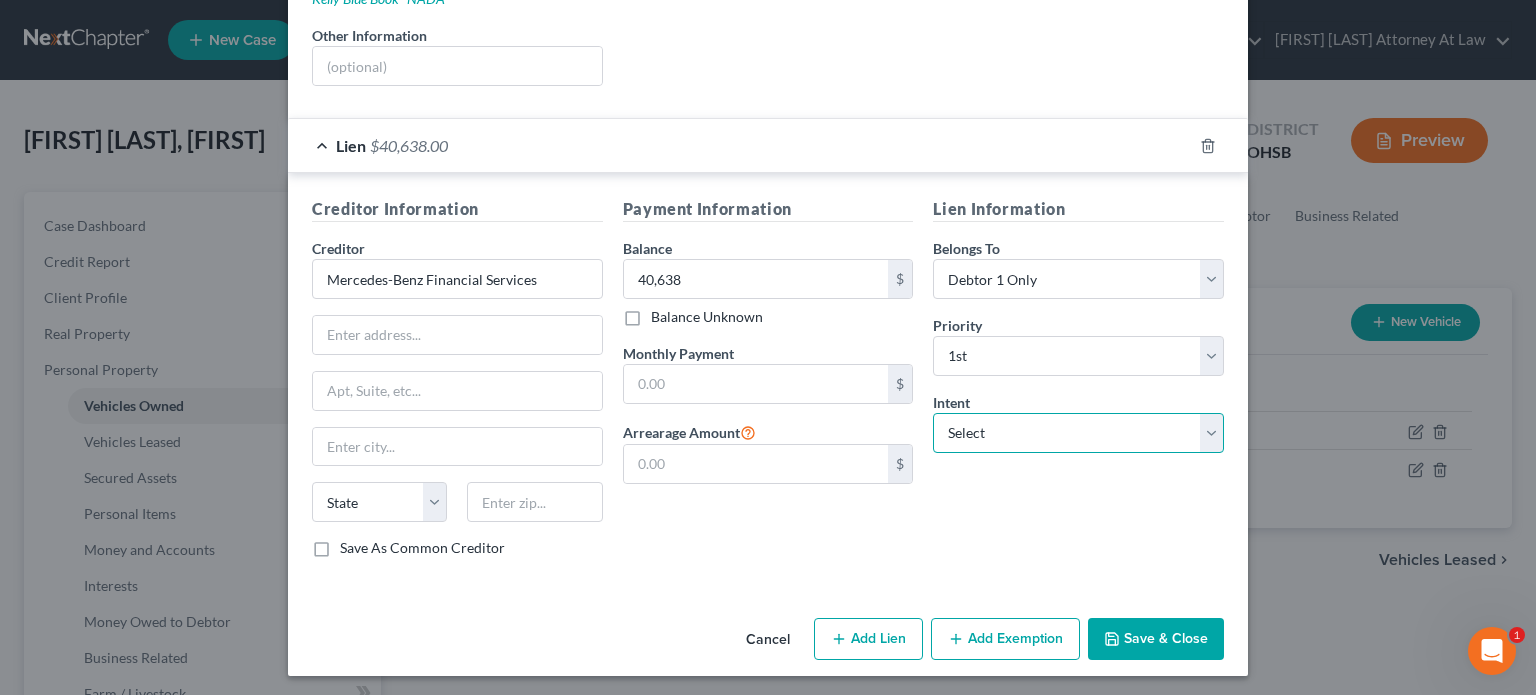 click on "Select Surrender Redeem Reaffirm Avoid Other" at bounding box center [1078, 433] 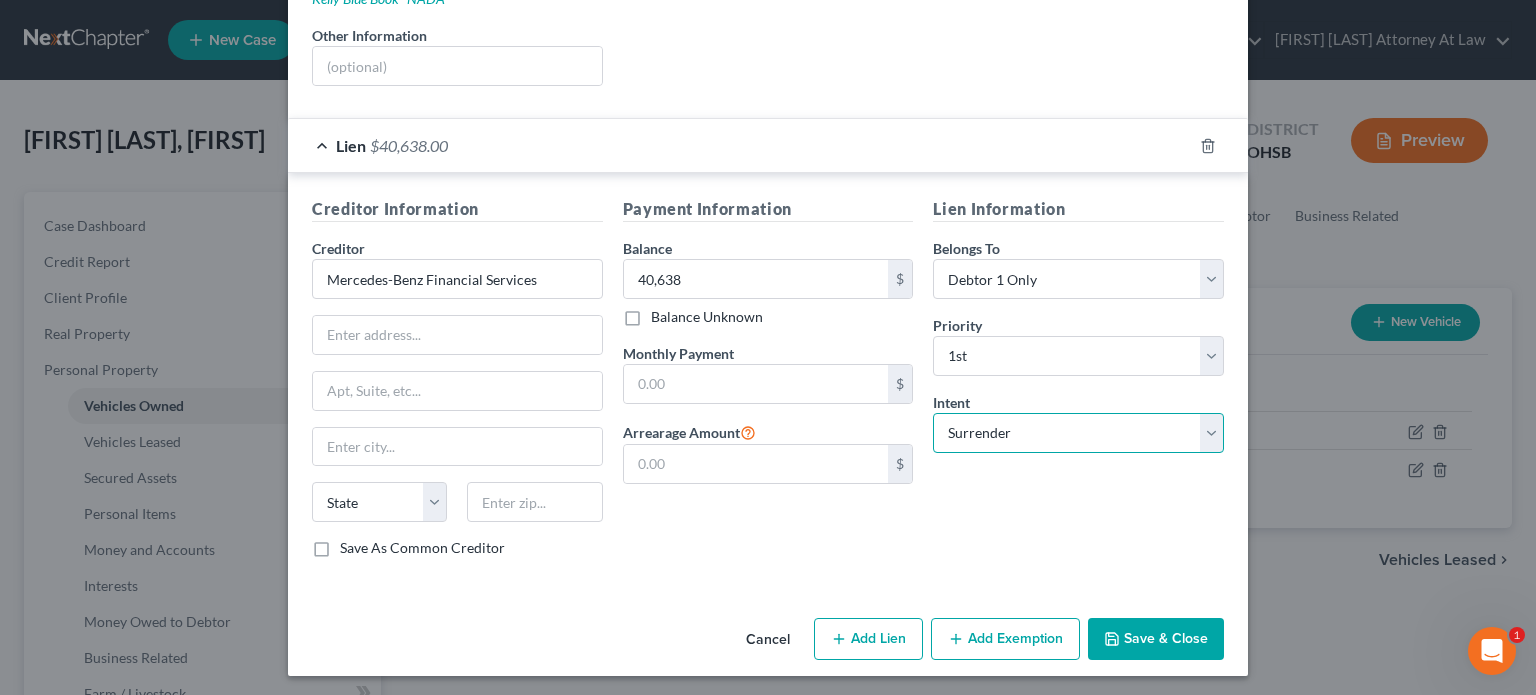 click on "Select Surrender Redeem Reaffirm Avoid Other" at bounding box center [1078, 433] 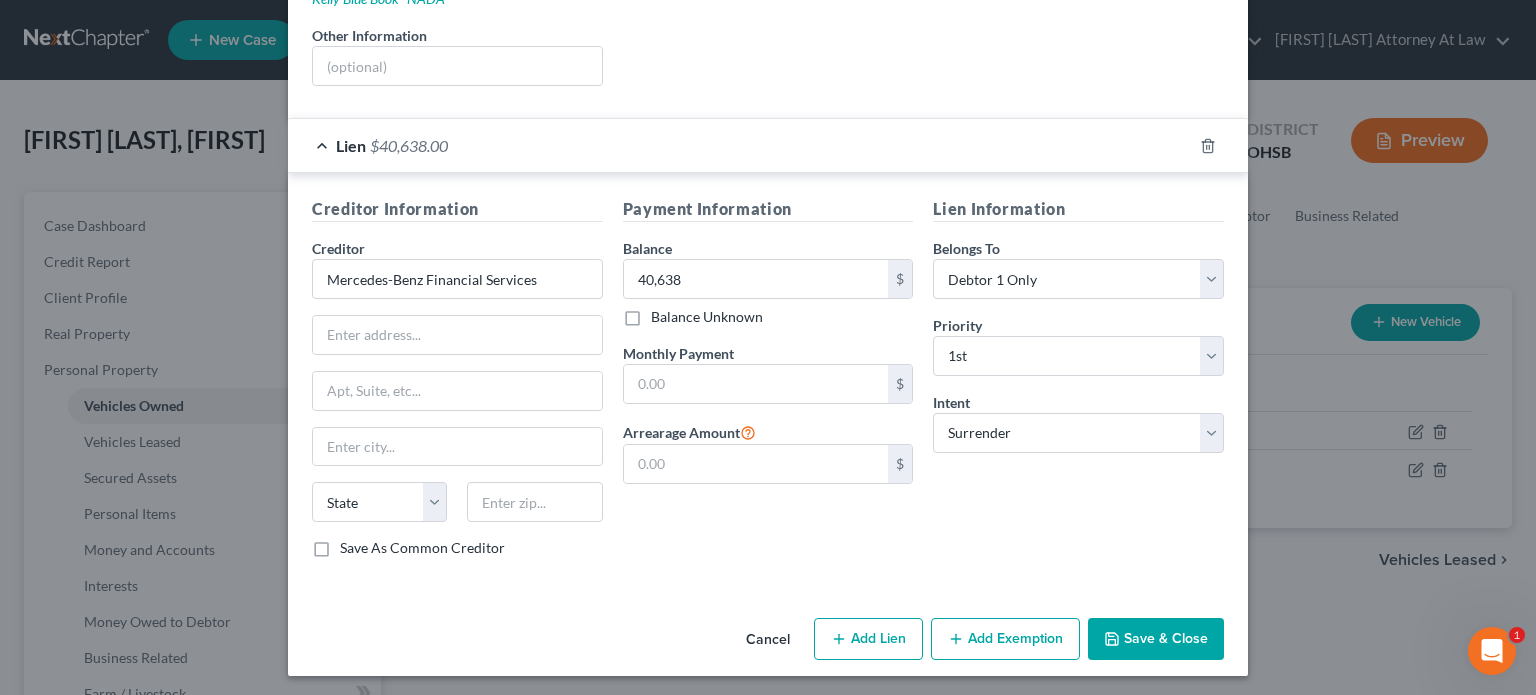 click on "Save & Close" at bounding box center (1156, 639) 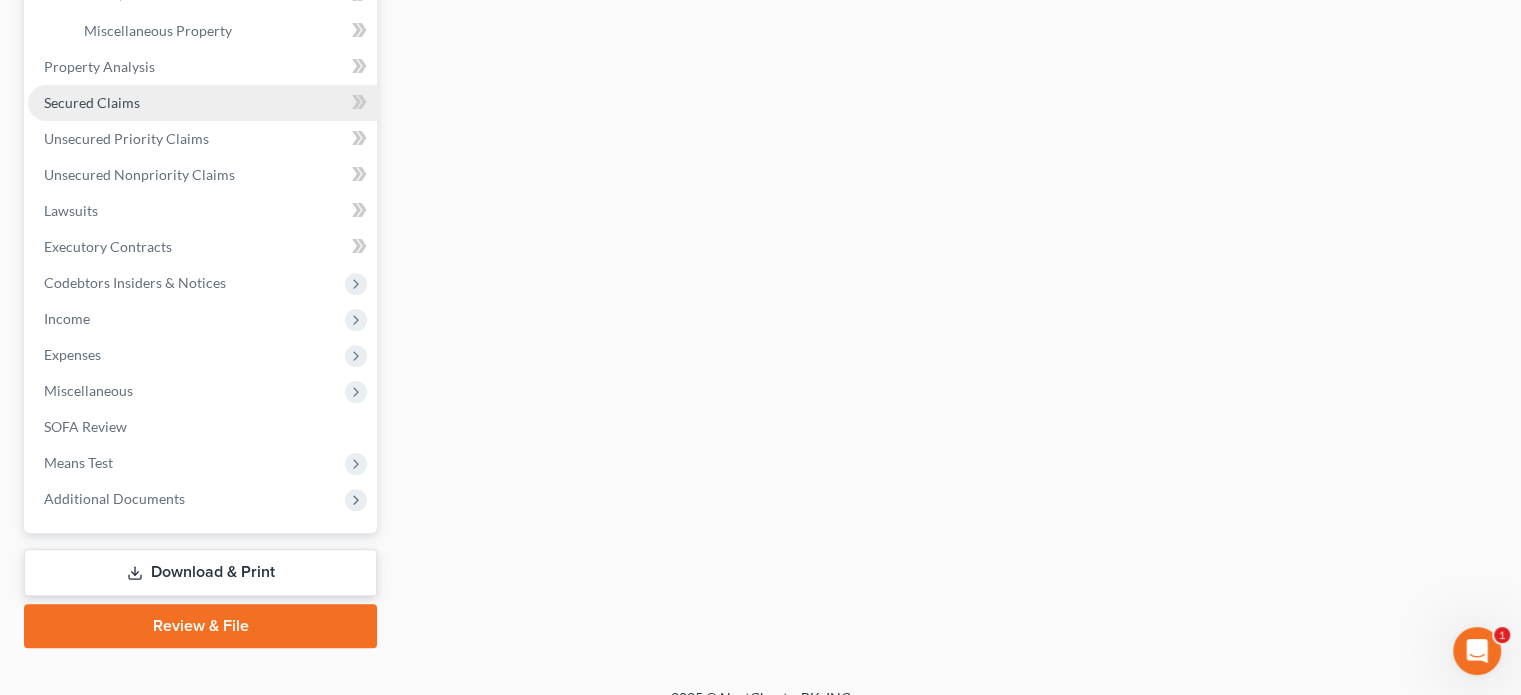 scroll, scrollTop: 726, scrollLeft: 0, axis: vertical 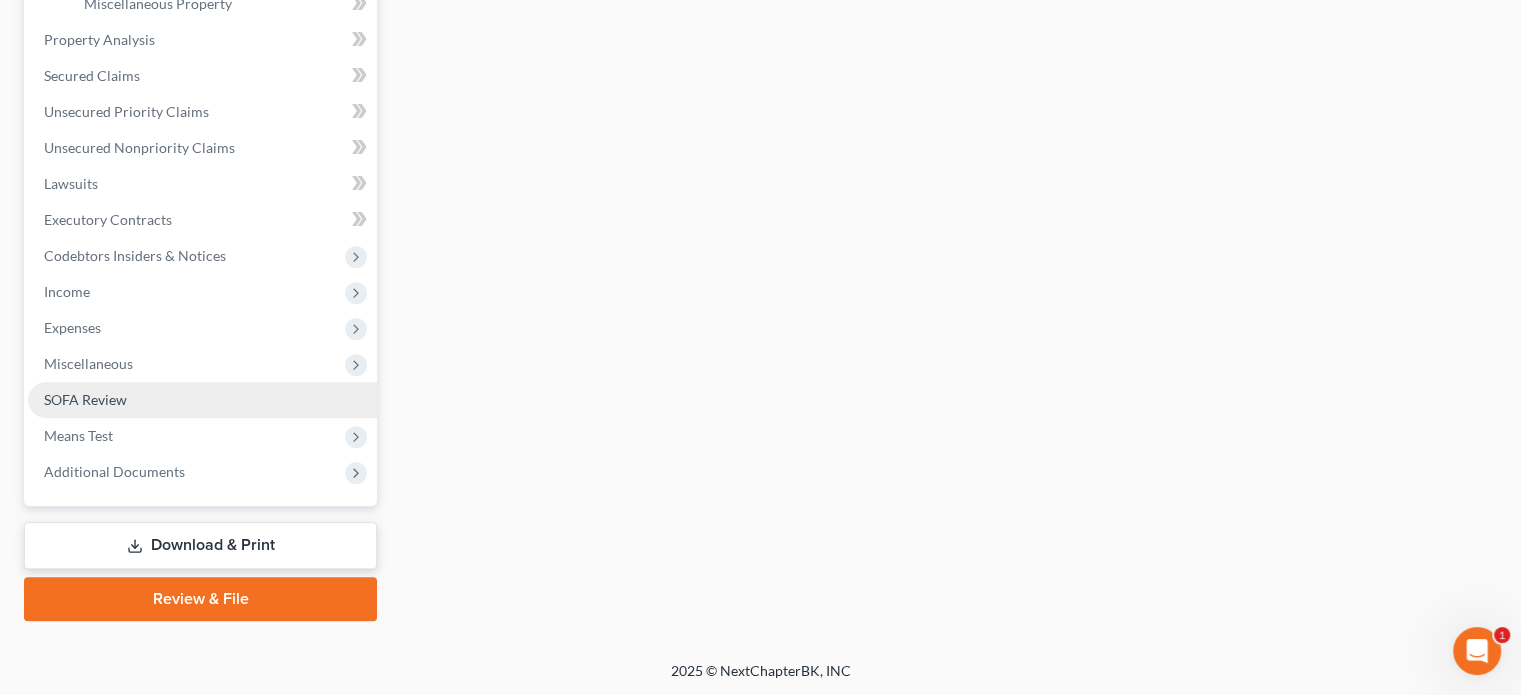 click on "SOFA Review" at bounding box center [202, 400] 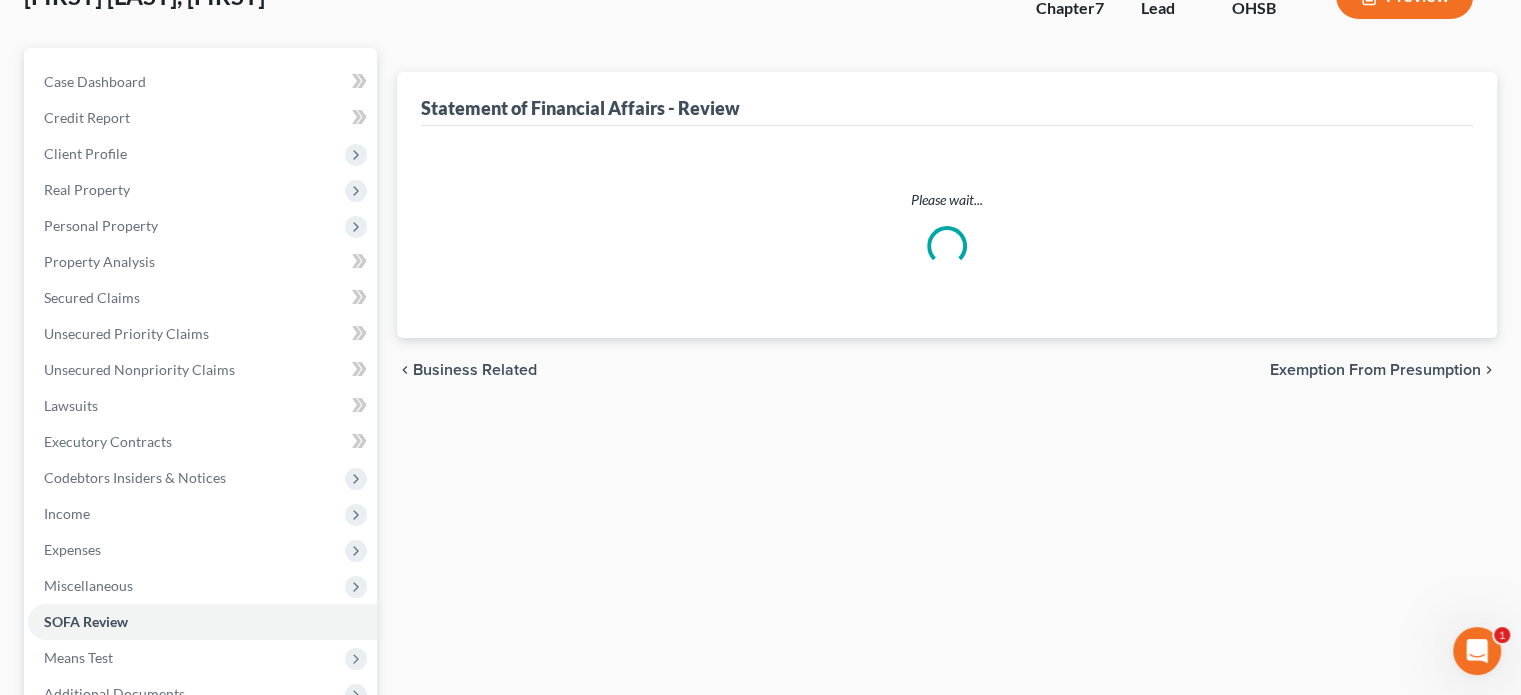 scroll, scrollTop: 0, scrollLeft: 0, axis: both 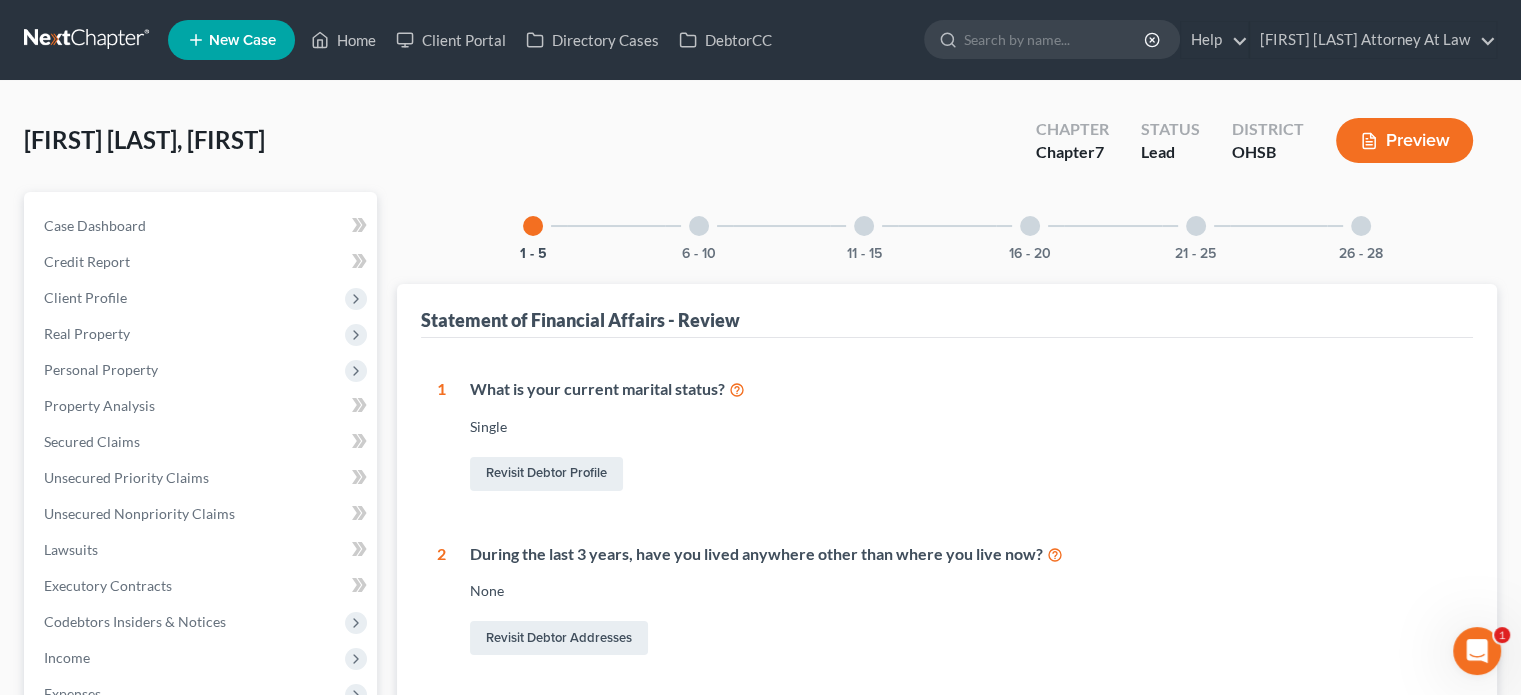 click at bounding box center [1361, 226] 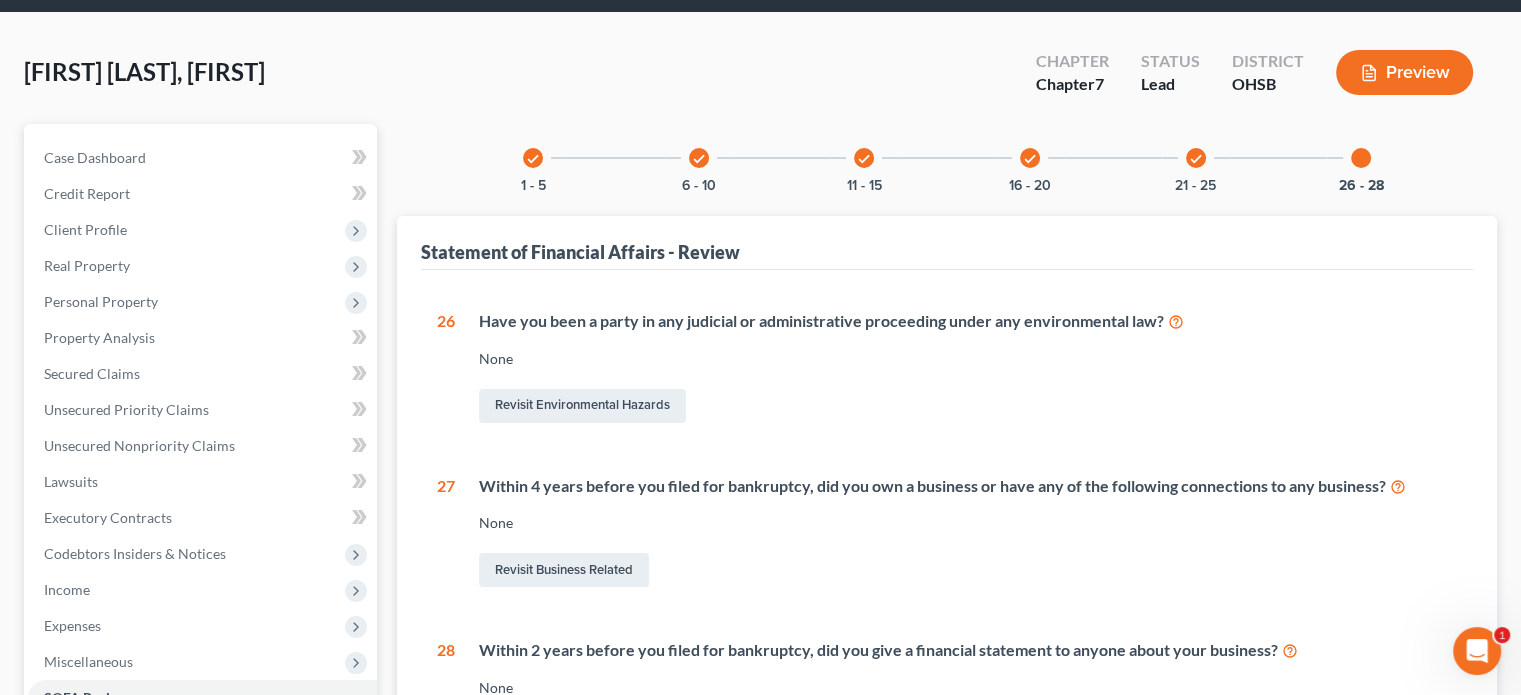 scroll, scrollTop: 366, scrollLeft: 0, axis: vertical 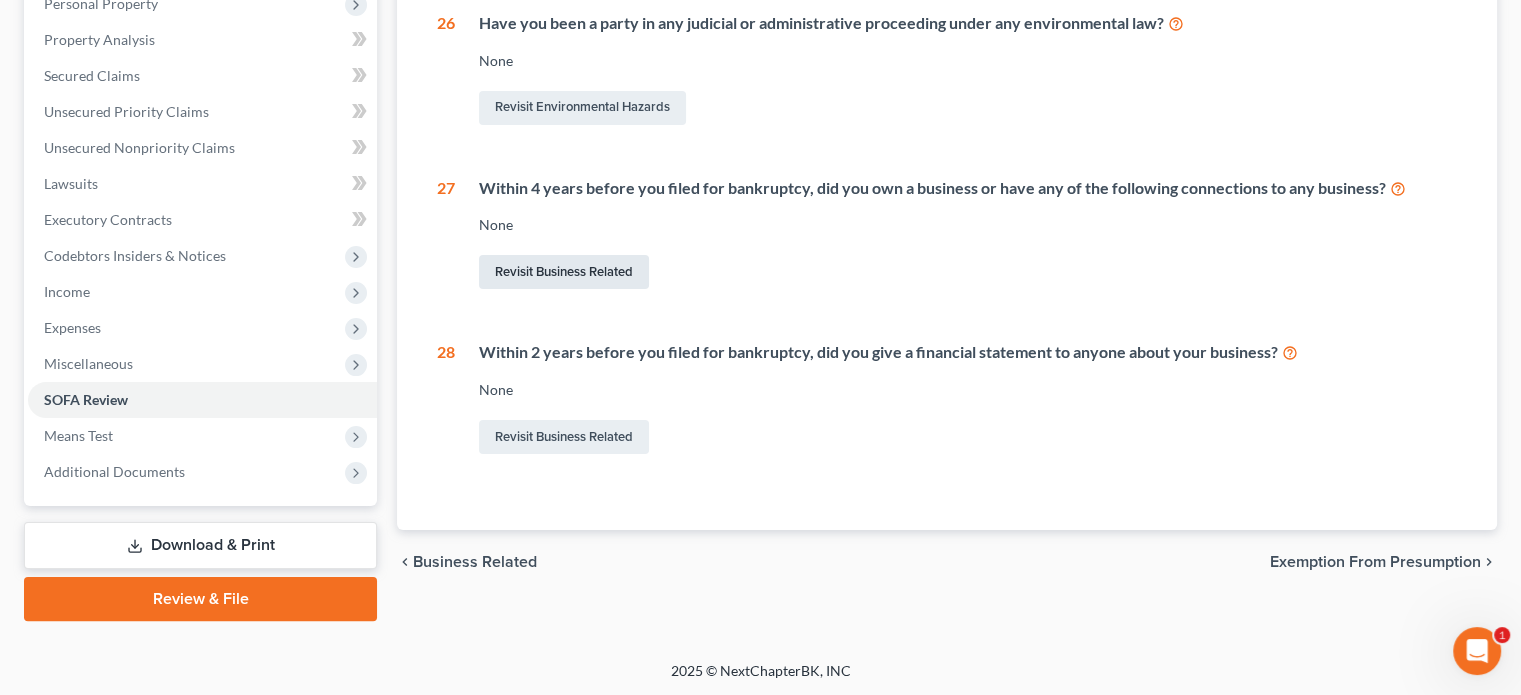 click on "Revisit Business Related" at bounding box center [564, 272] 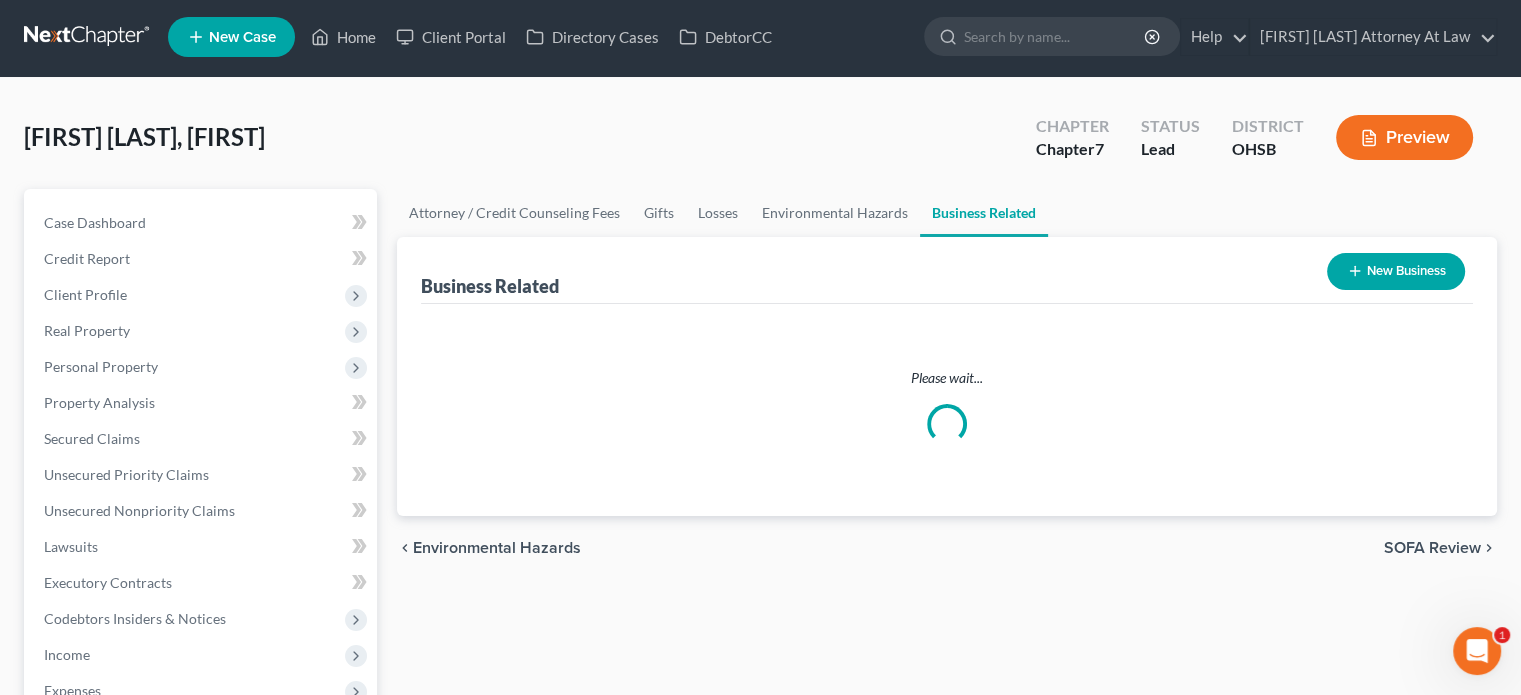 scroll, scrollTop: 0, scrollLeft: 0, axis: both 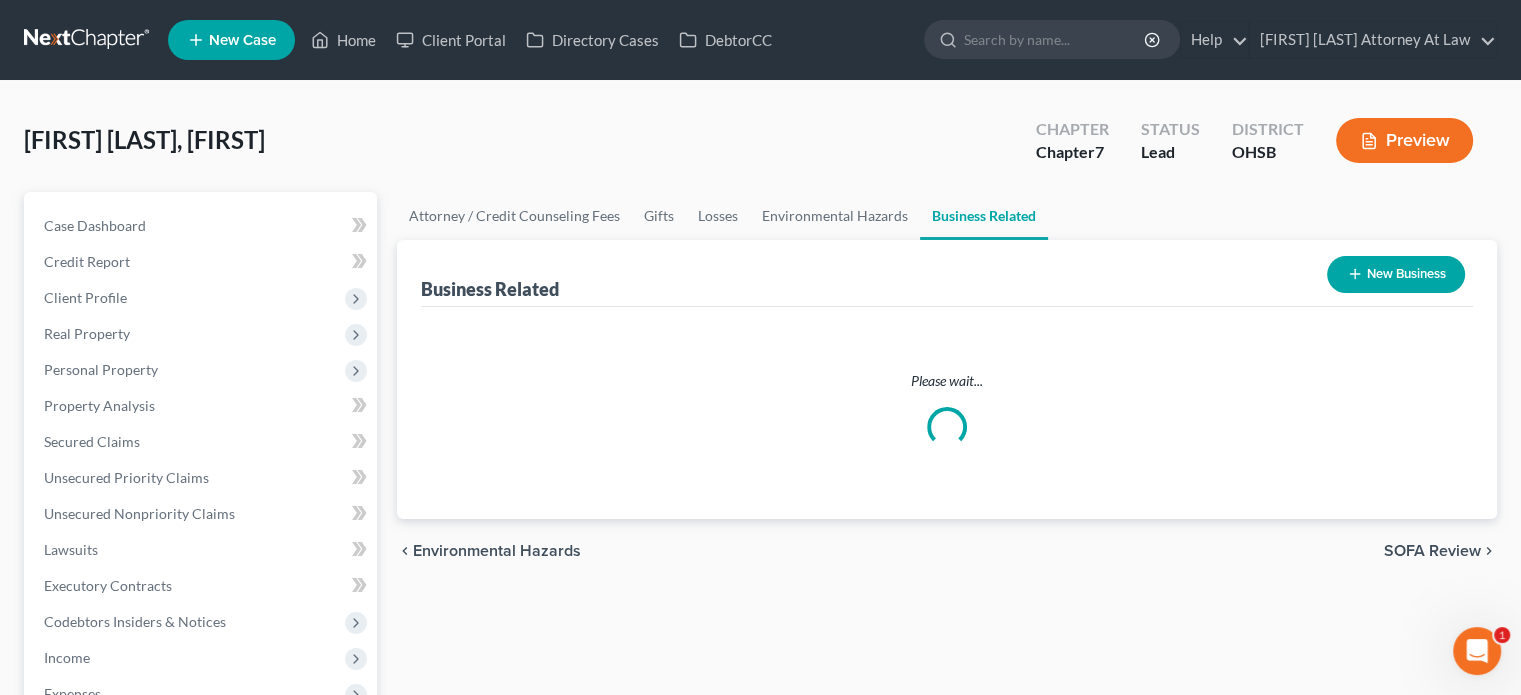 click on "New Business" at bounding box center [1396, 274] 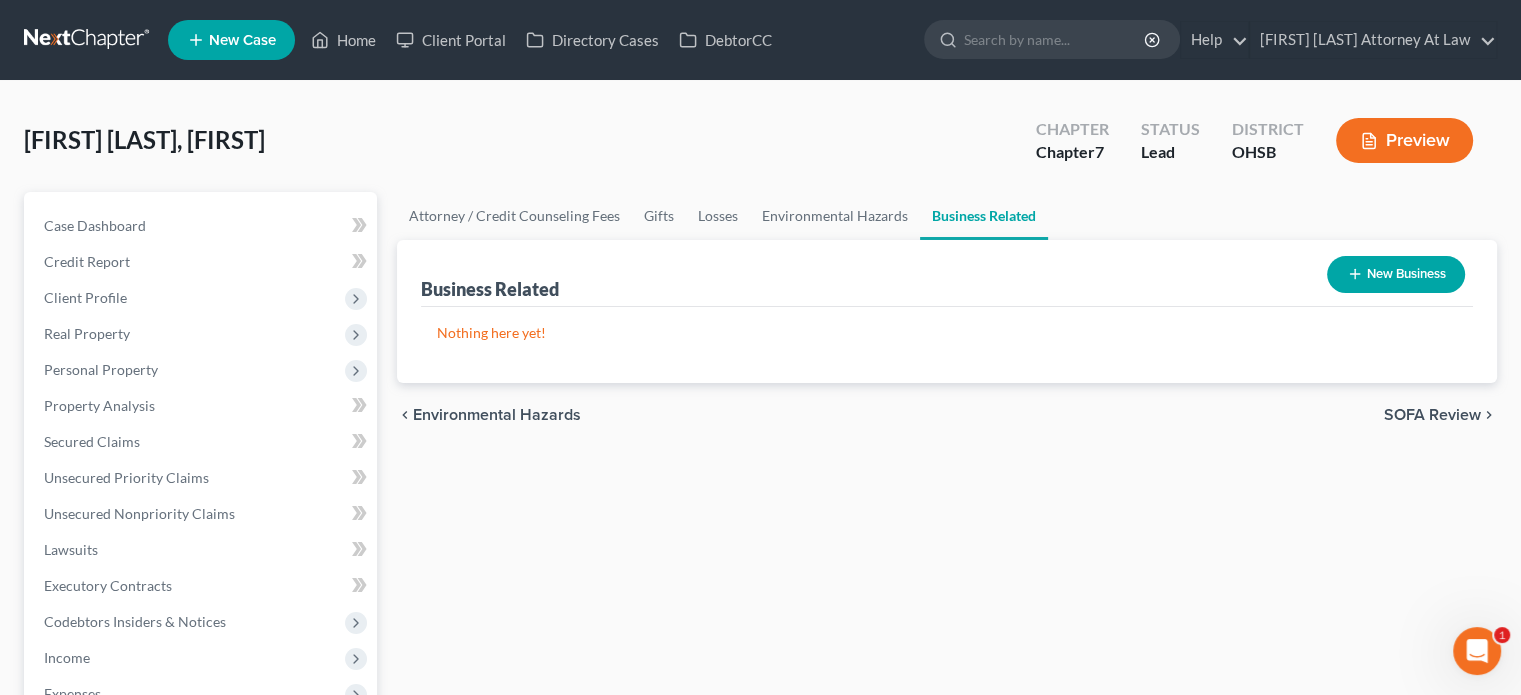 click 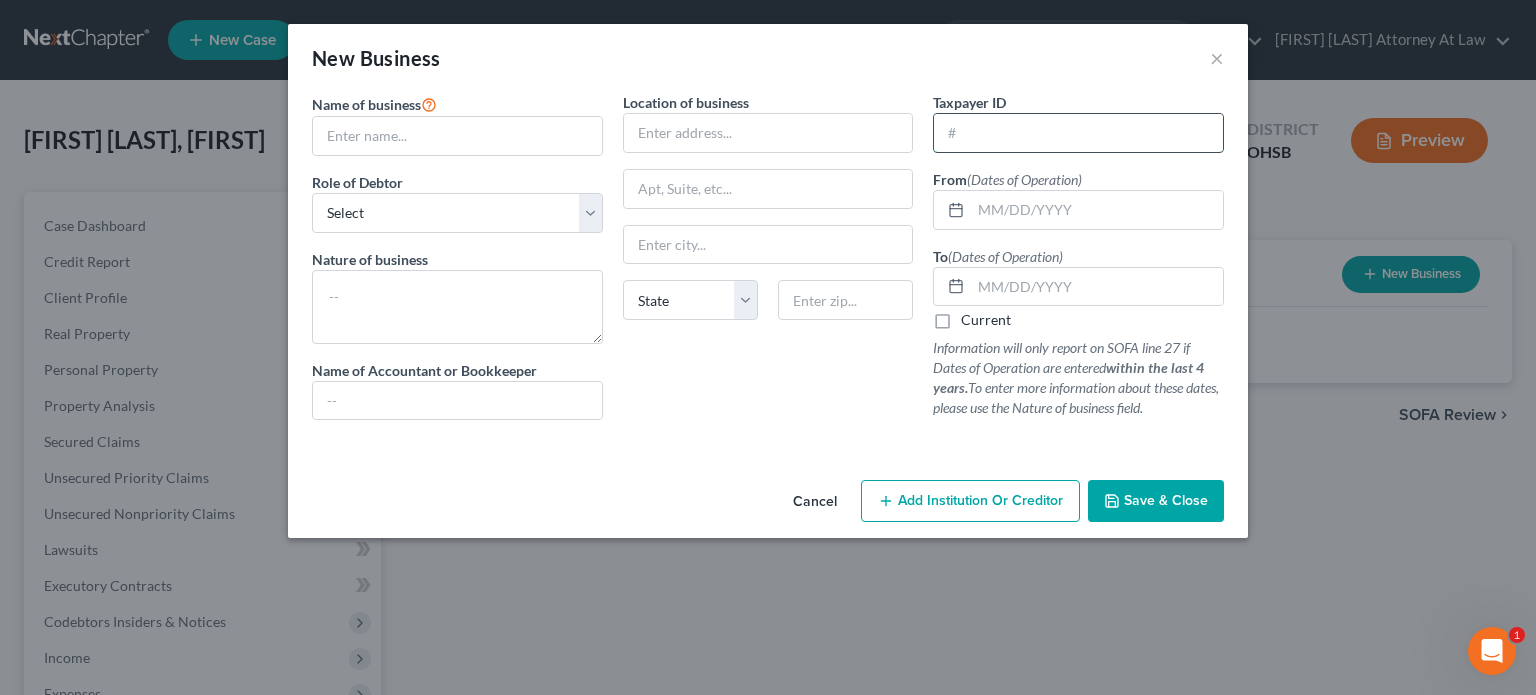 click at bounding box center [1078, 133] 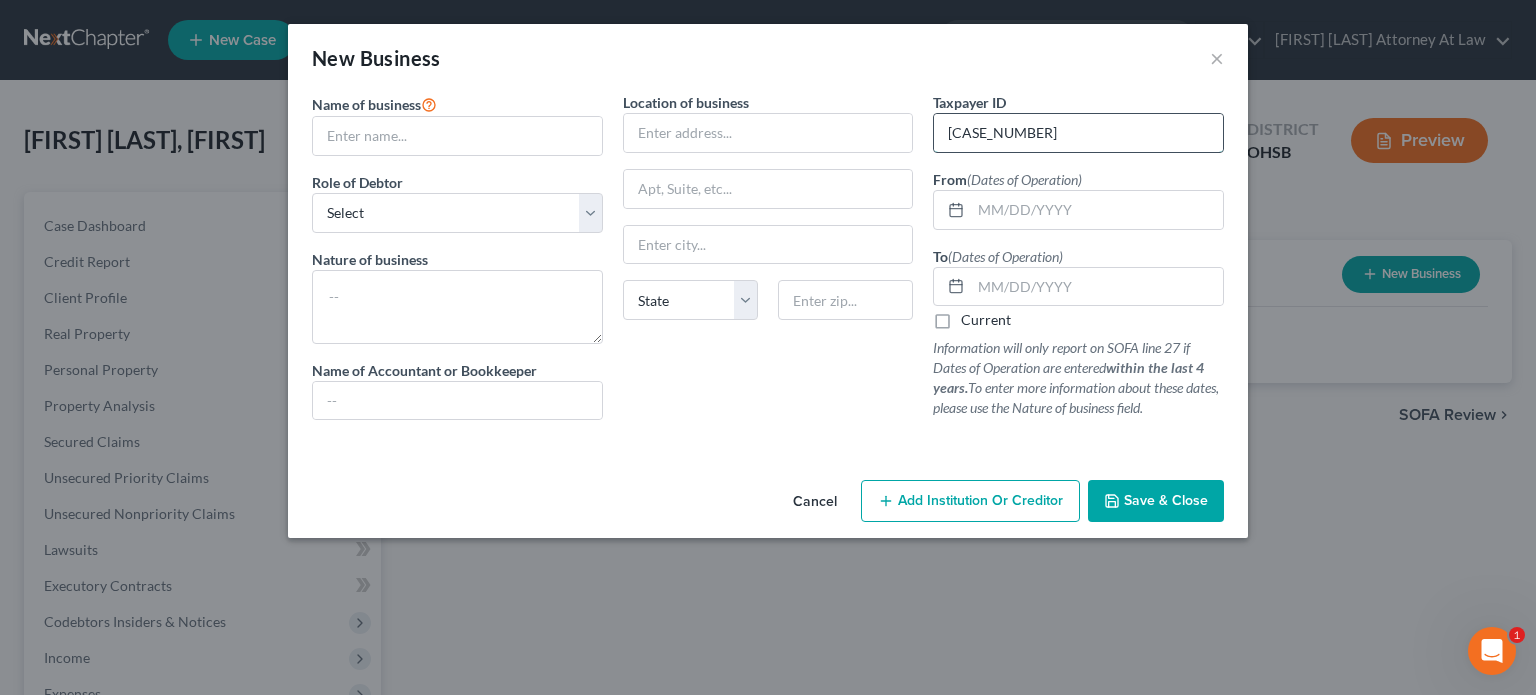 type on "[CASE_NUMBER]" 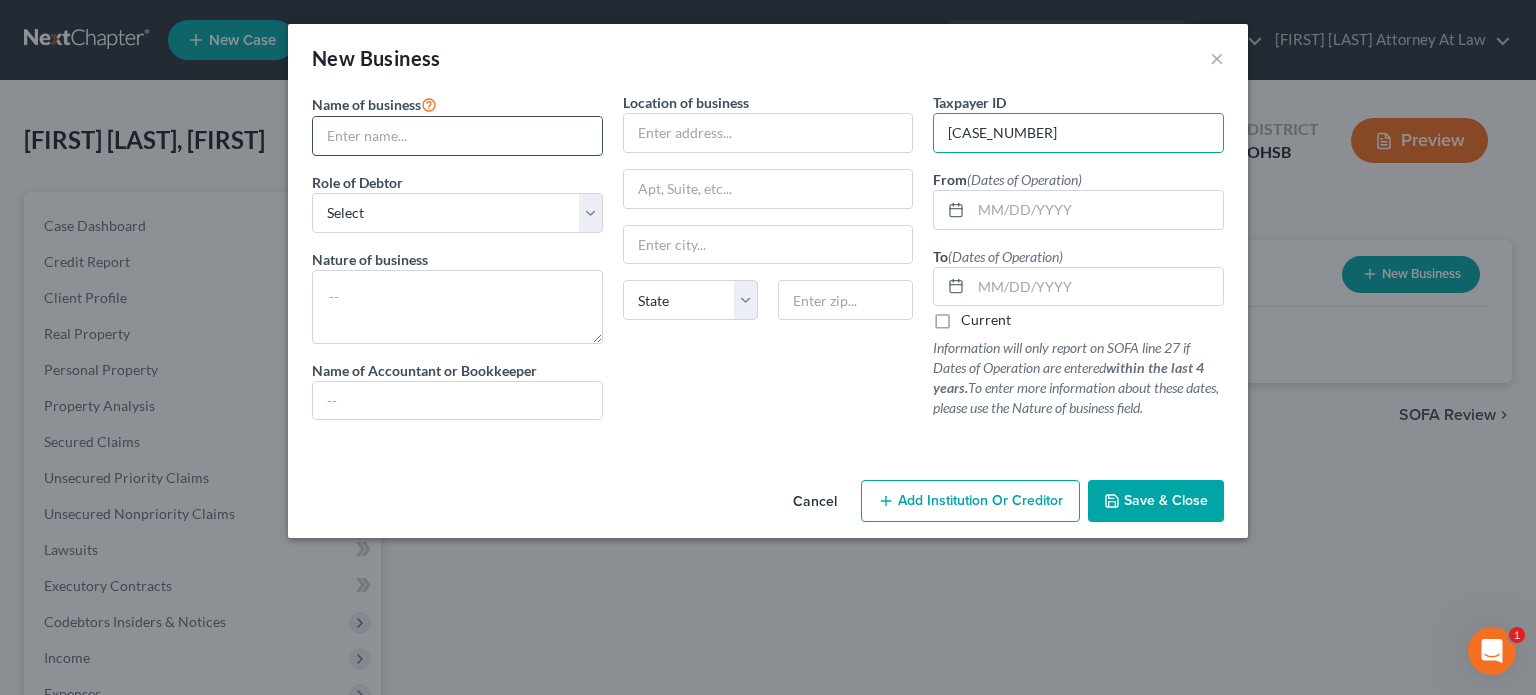 click at bounding box center (457, 136) 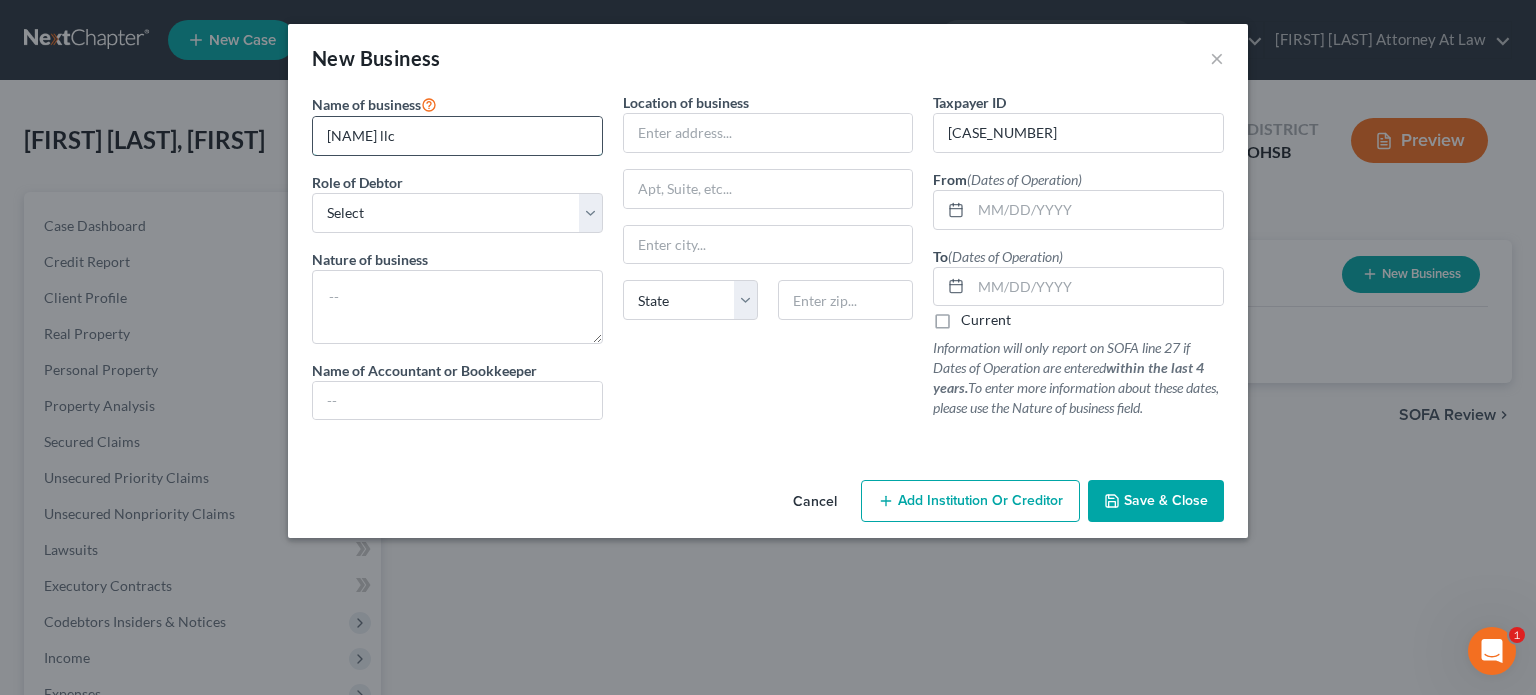 type on "[NAME] llc" 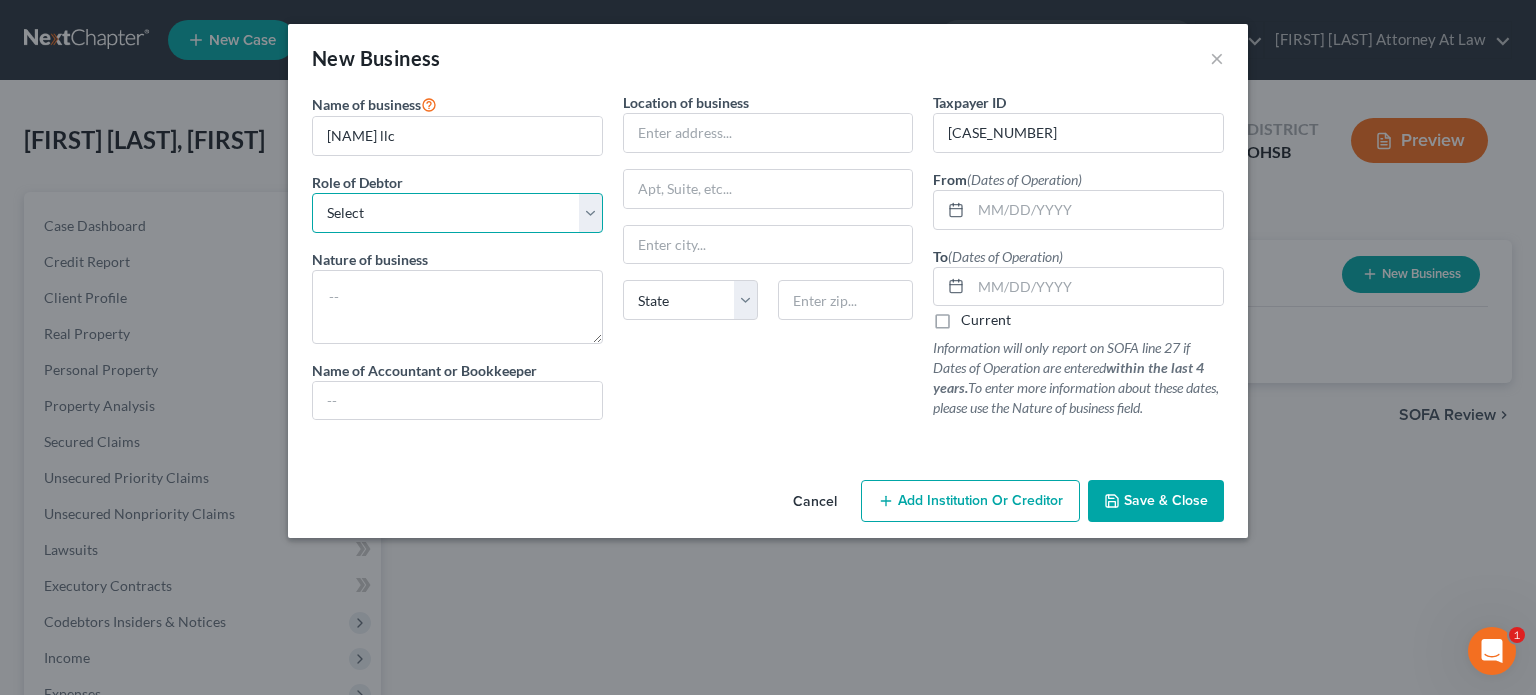 click on "Select A member of a limited liability company (LLC) or limited liability partnership (LLP) An officer, director, or managing executive of a corporation An owner of at least 5% of the voting or equity securities of a corporation A partner in a partnership A sole proprietor or self-employed in a trade, profession, or other activity, either full-time or part-time" at bounding box center (457, 213) 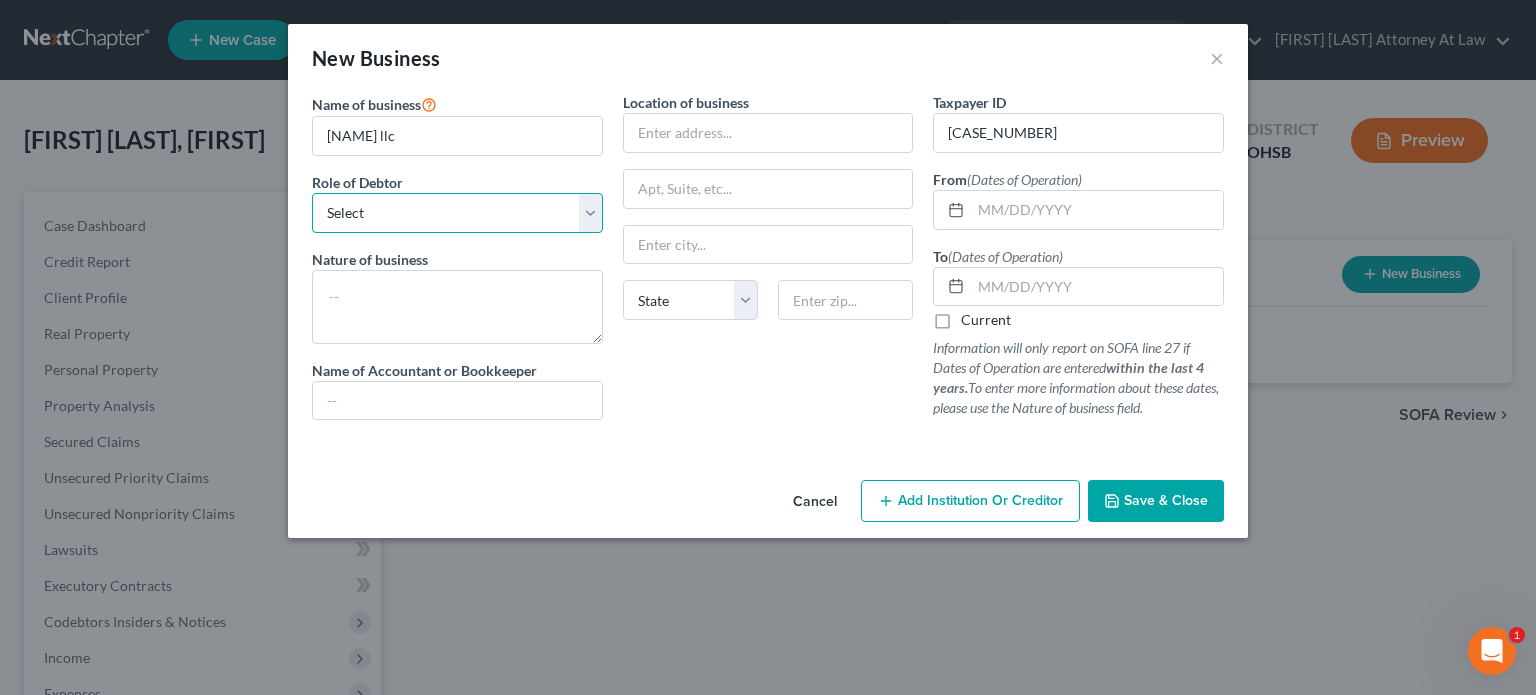 select on "member" 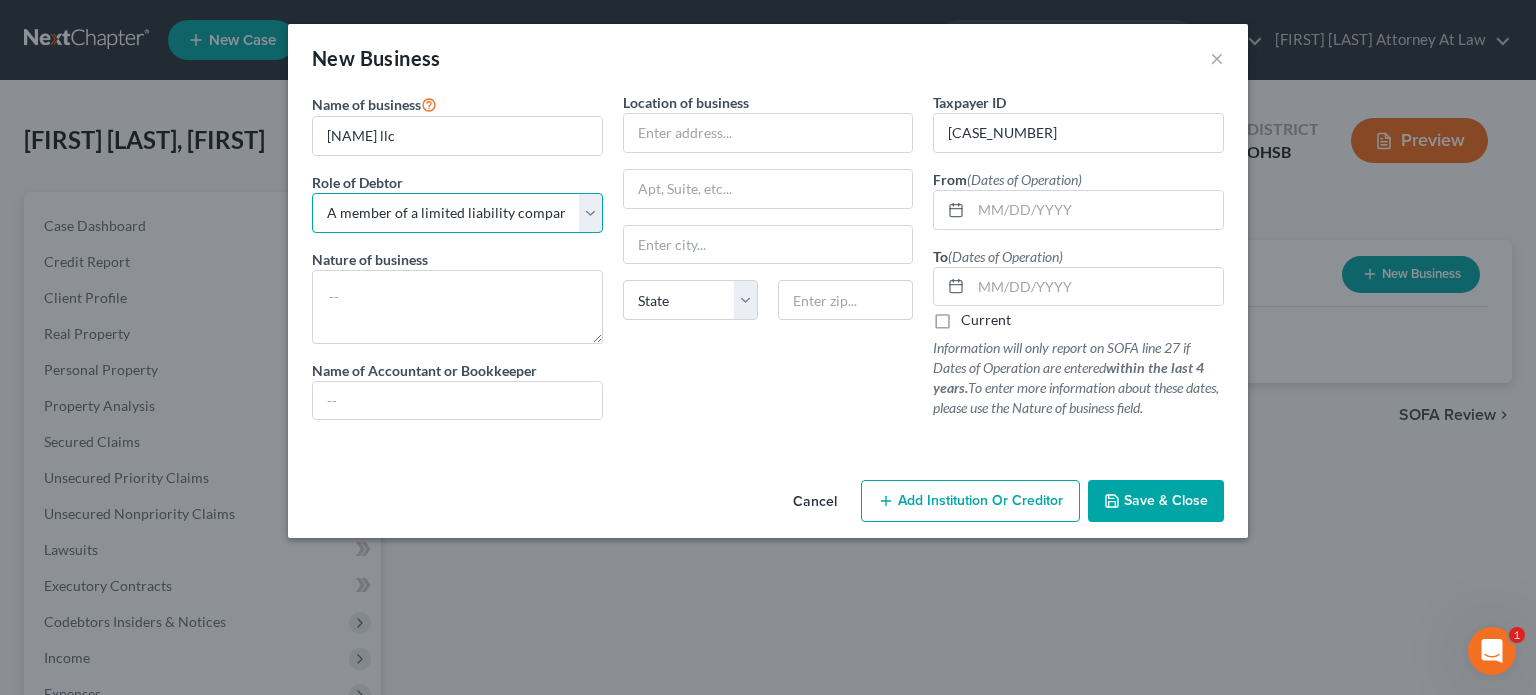 click on "Select A member of a limited liability company (LLC) or limited liability partnership (LLP) An officer, director, or managing executive of a corporation An owner of at least 5% of the voting or equity securities of a corporation A partner in a partnership A sole proprietor or self-employed in a trade, profession, or other activity, either full-time or part-time" at bounding box center [457, 213] 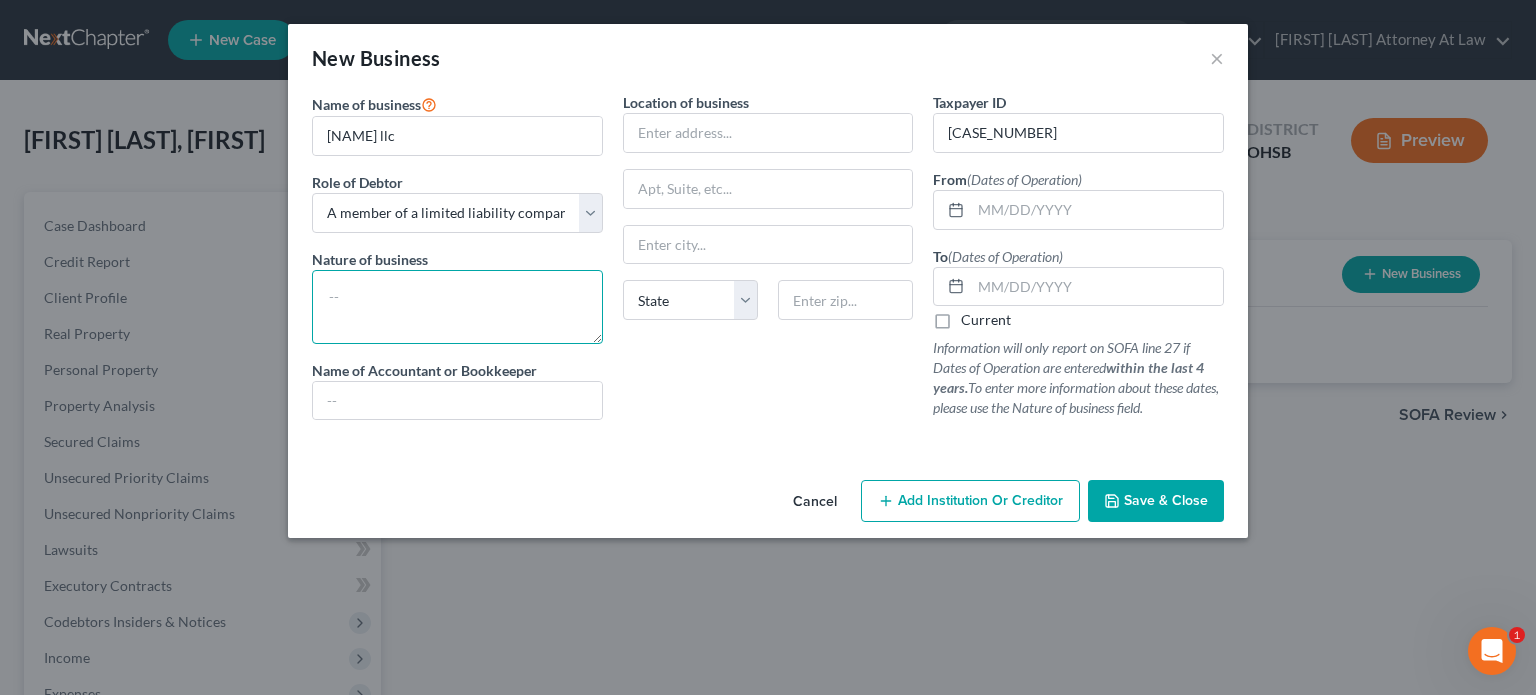 click at bounding box center (457, 307) 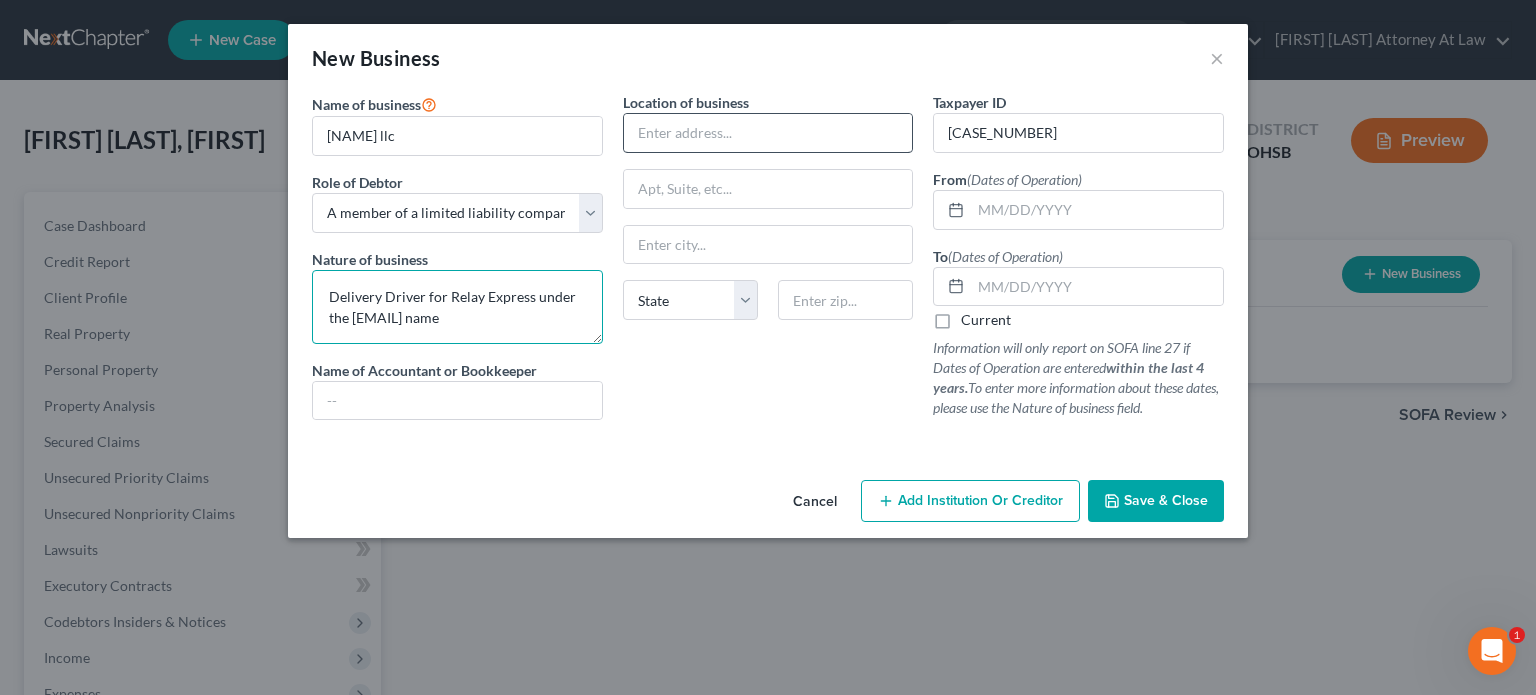 type on "Delivery Driver for Relay Express under the [EMAIL] name" 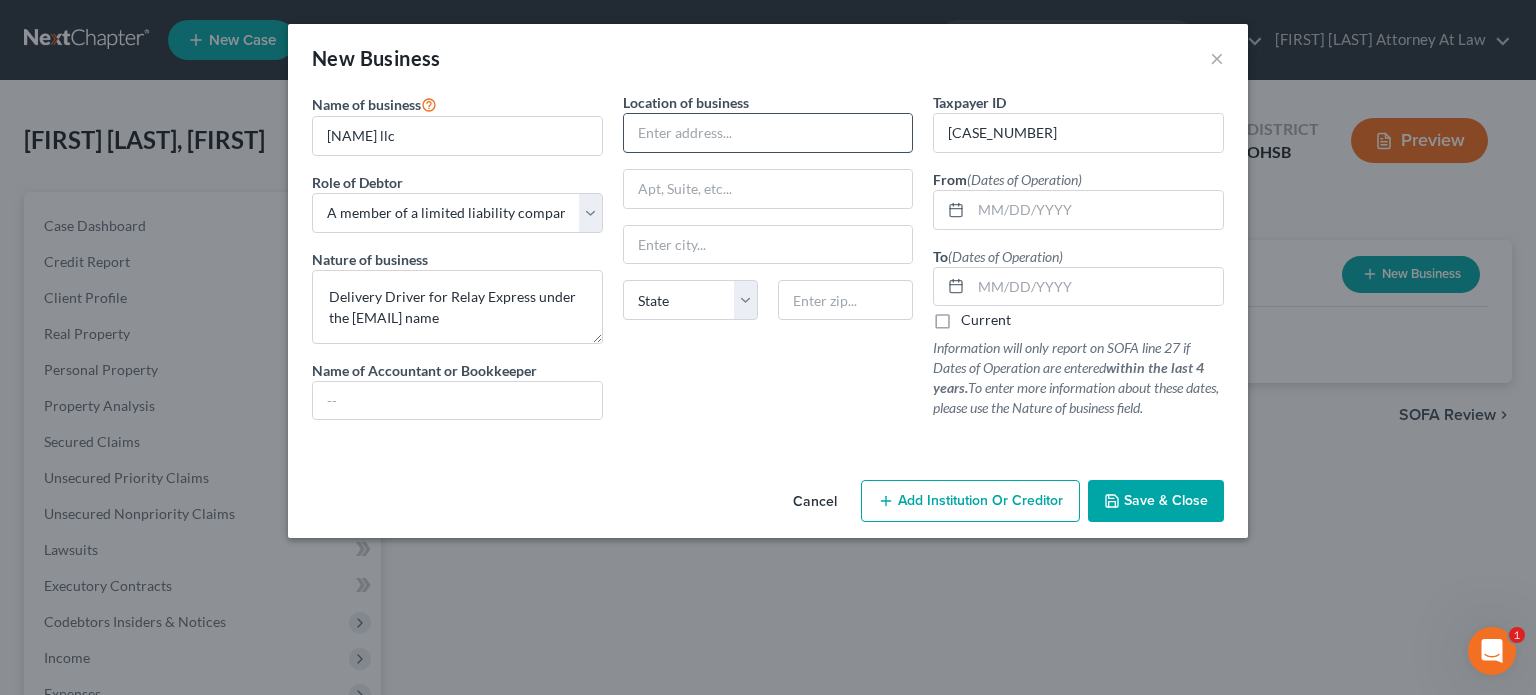 click at bounding box center [768, 133] 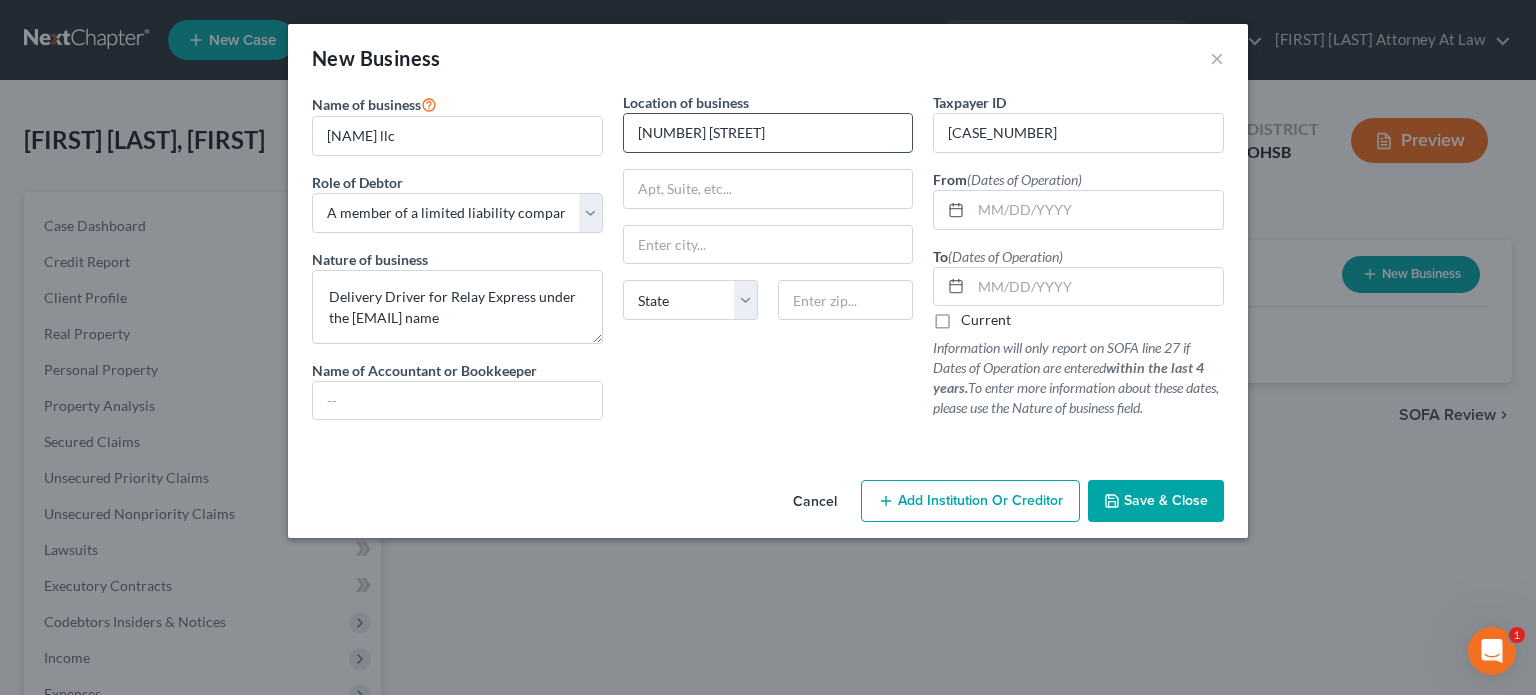 type on "[NUMBER] [STREET]" 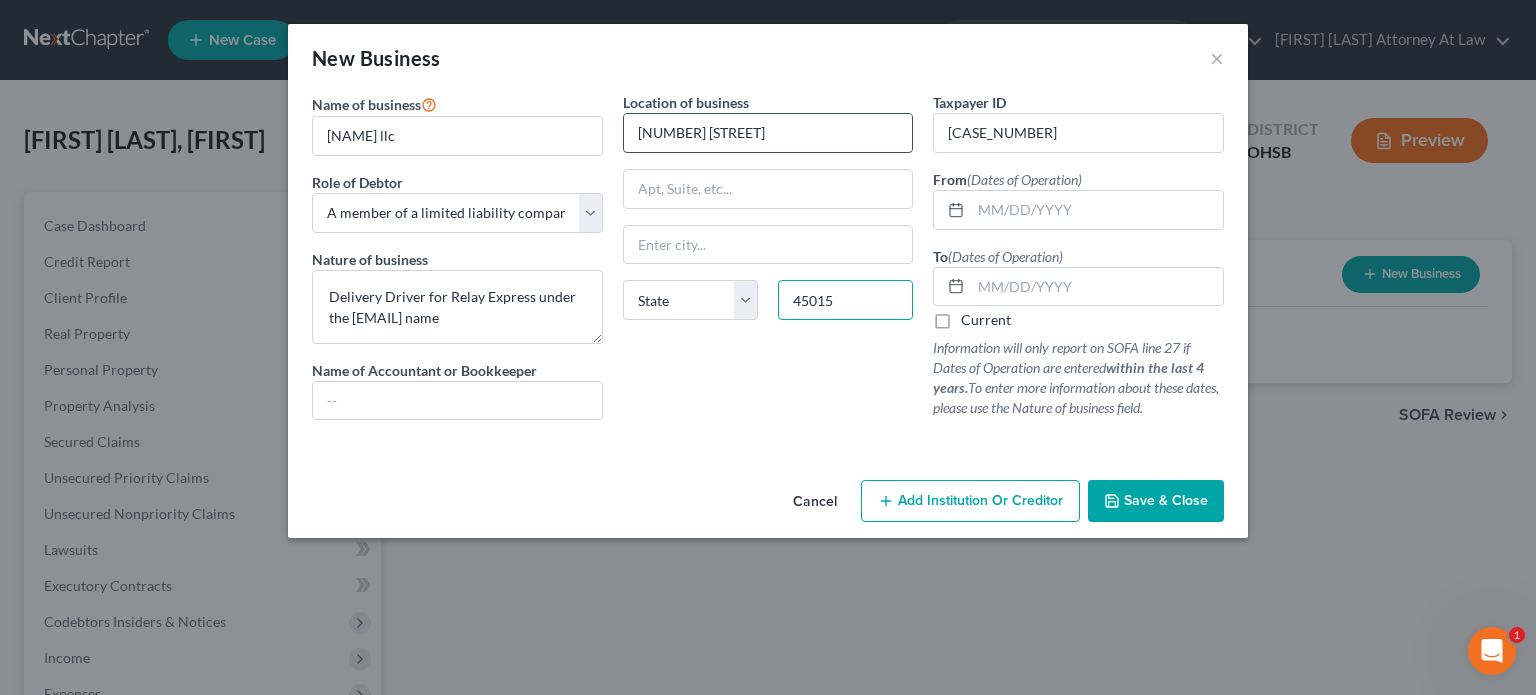 type on "45015" 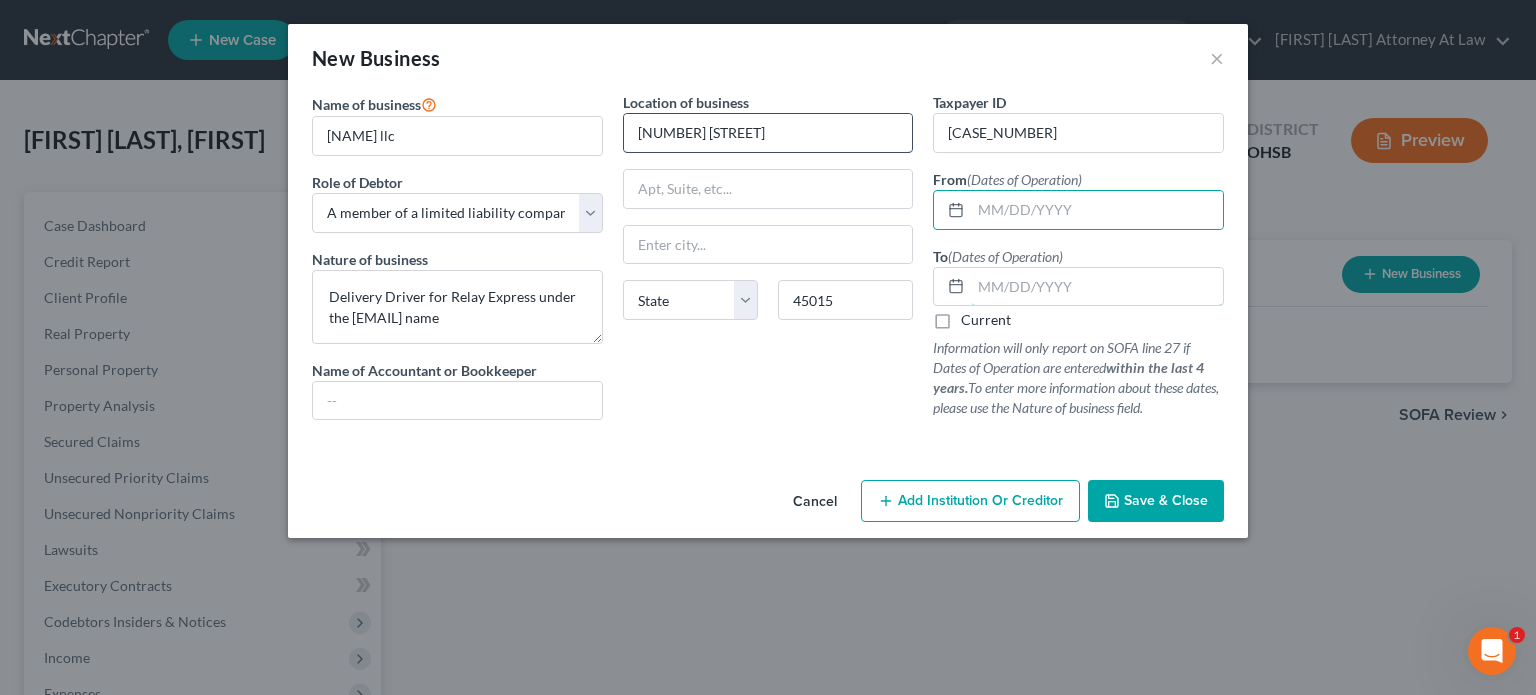 type on "[CITY]" 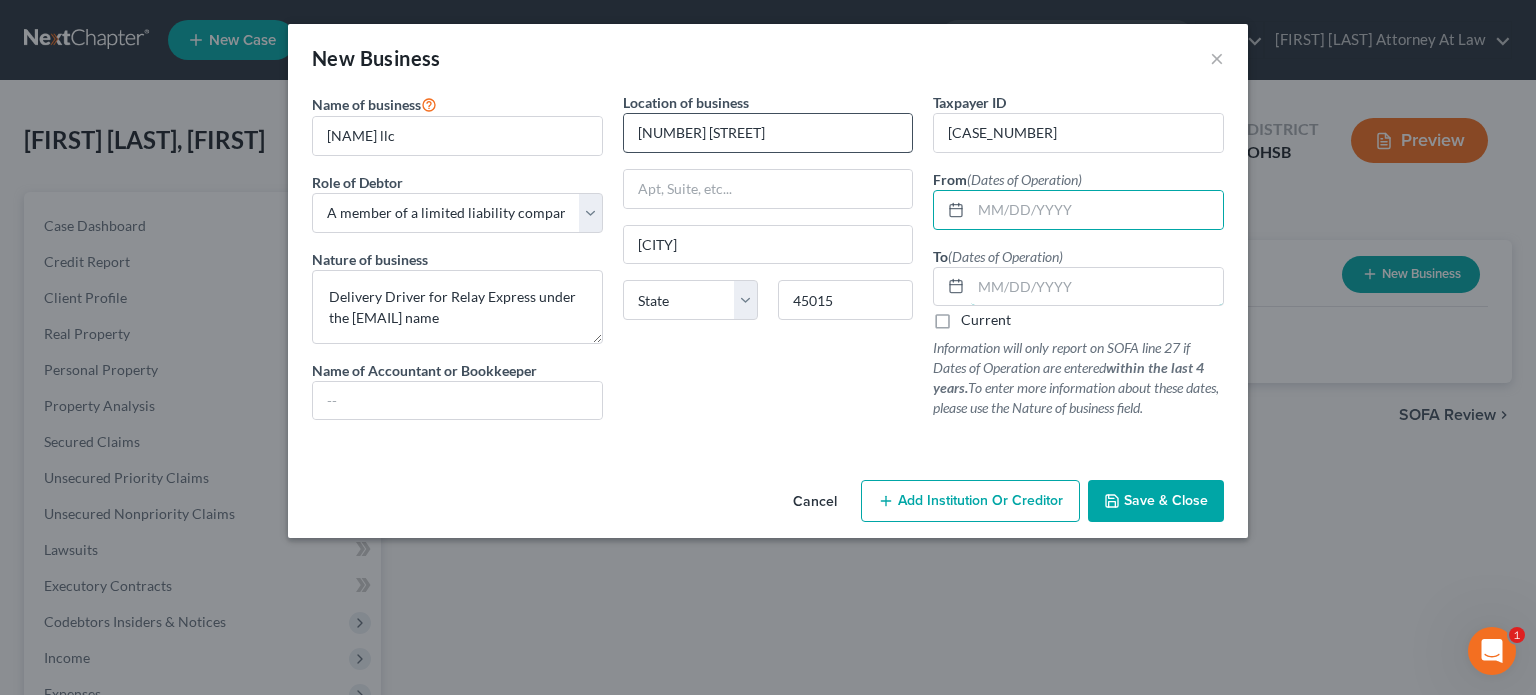 select on "36" 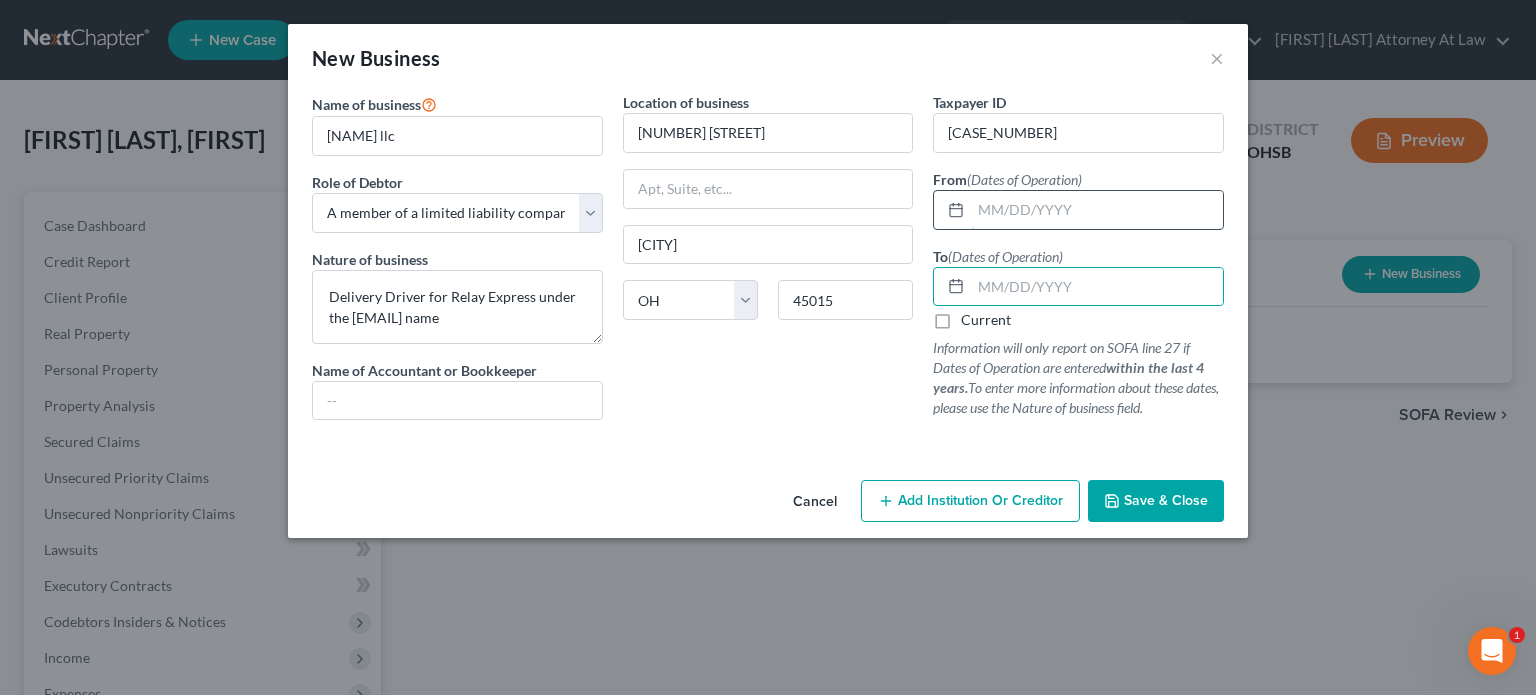 click at bounding box center (1097, 210) 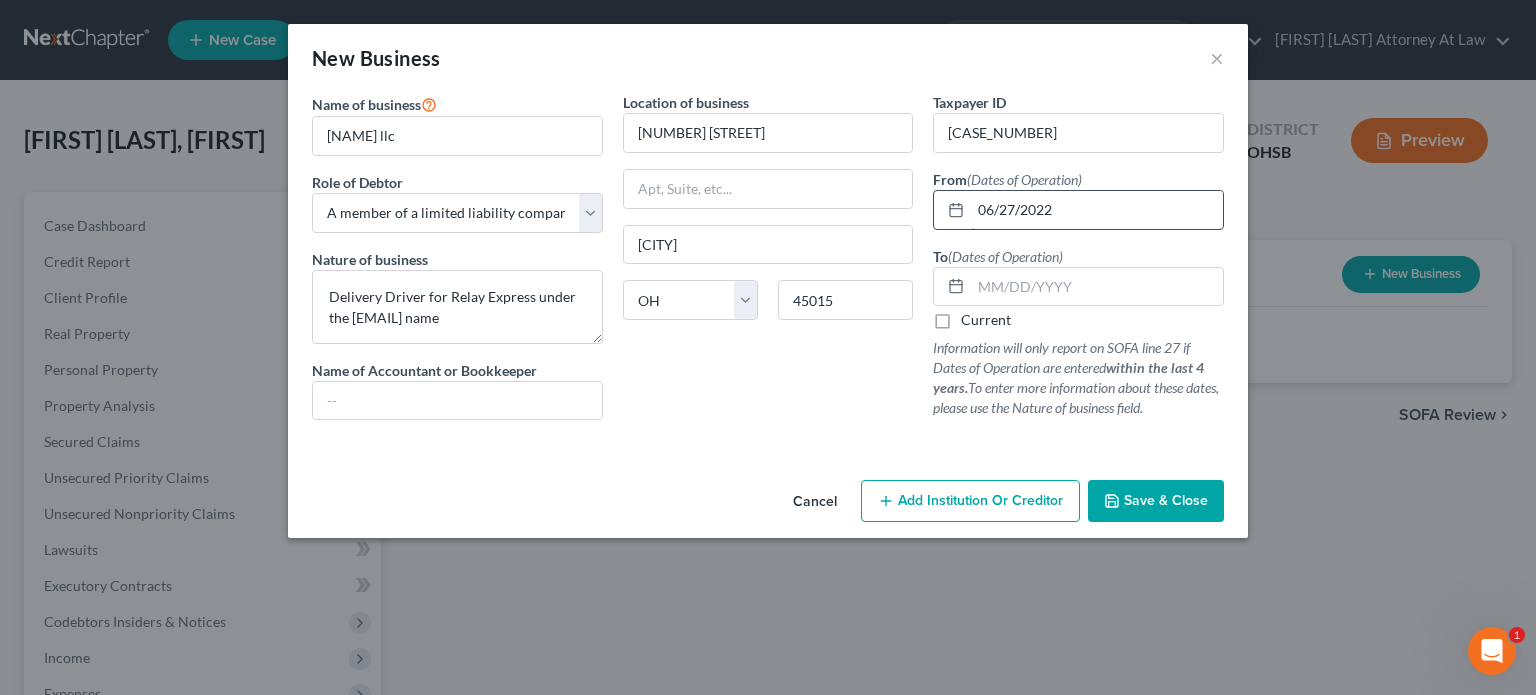 type on "06/27/2022" 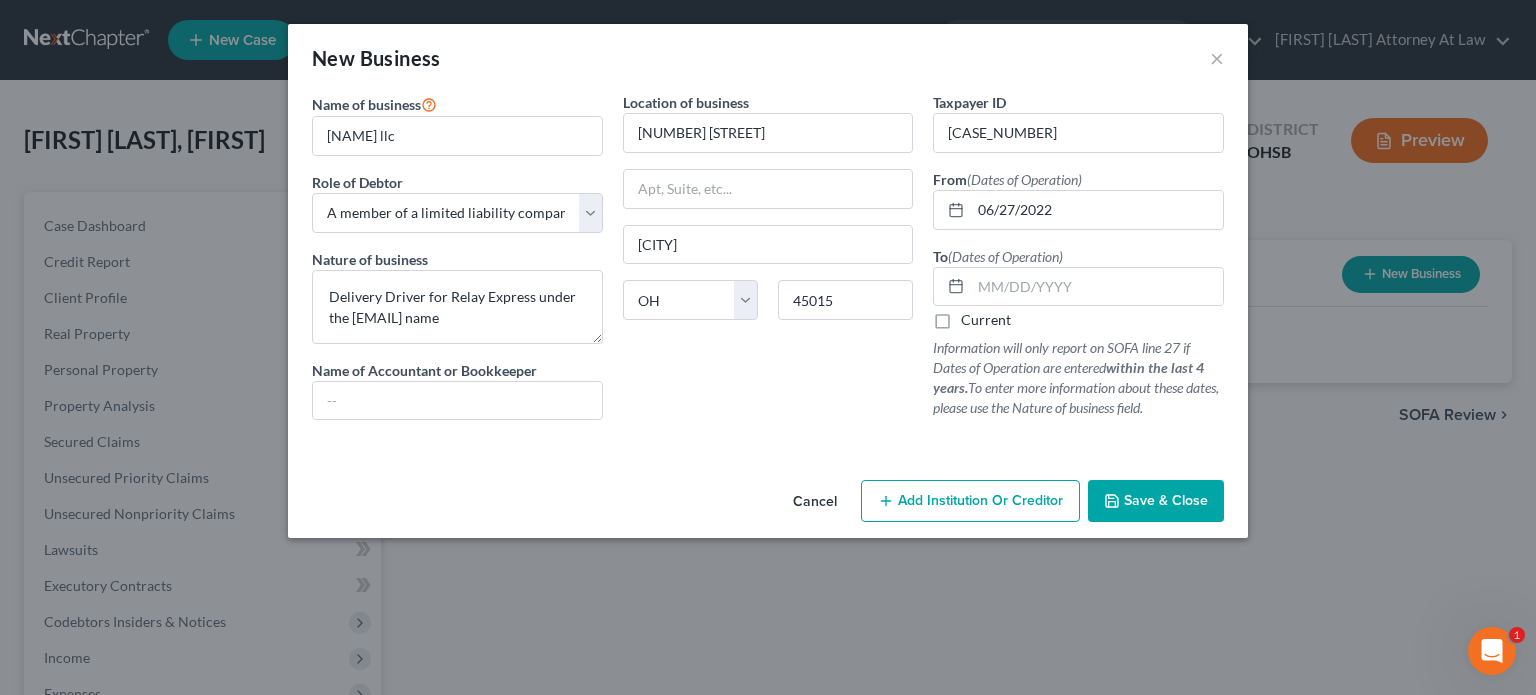 click on "Current" at bounding box center [986, 320] 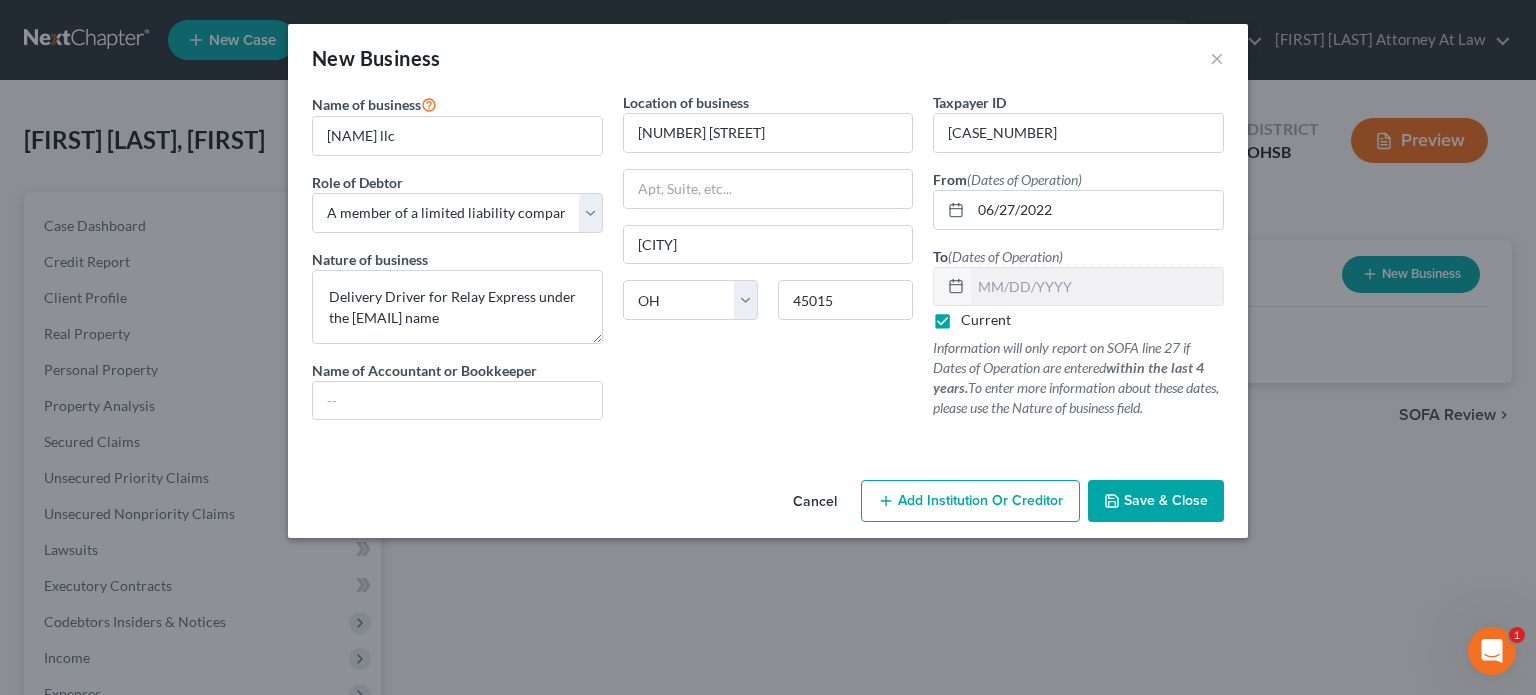click on "Save & Close" at bounding box center (1156, 501) 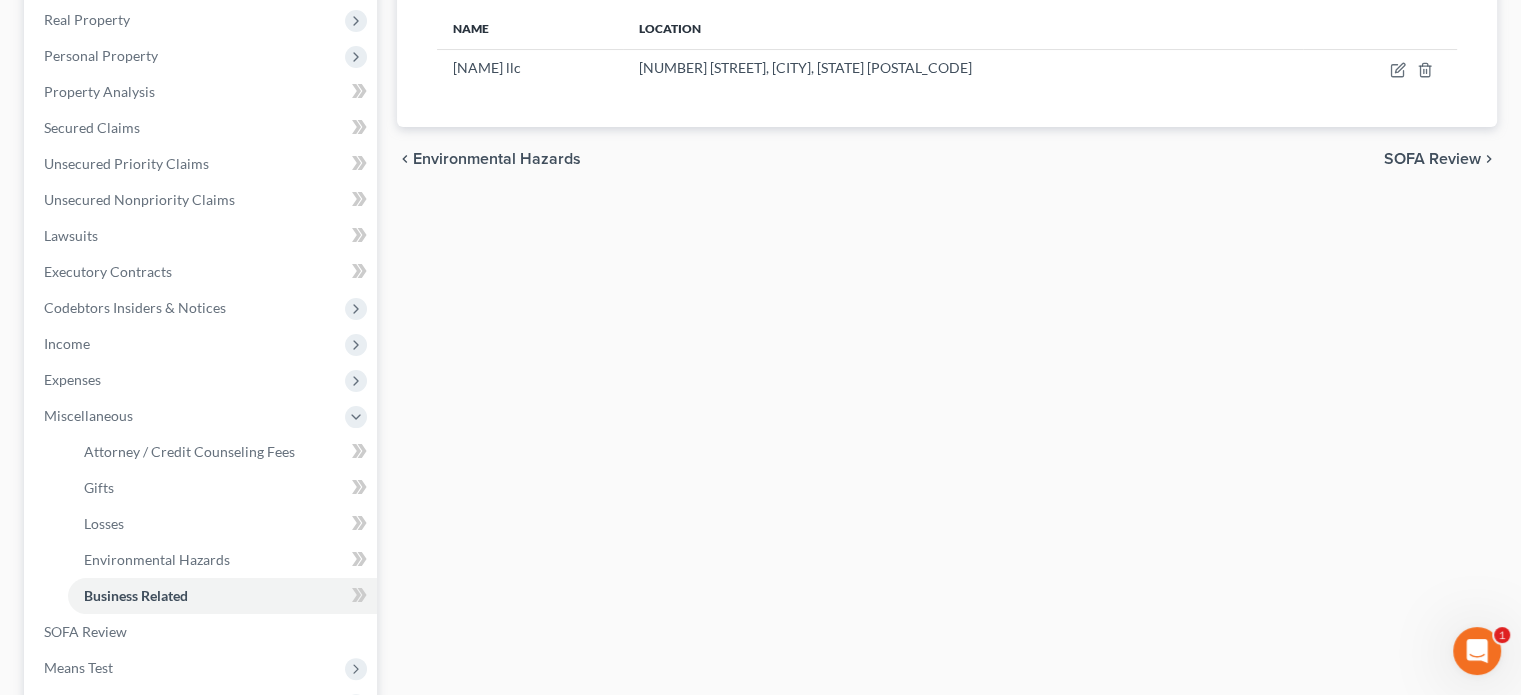 scroll, scrollTop: 400, scrollLeft: 0, axis: vertical 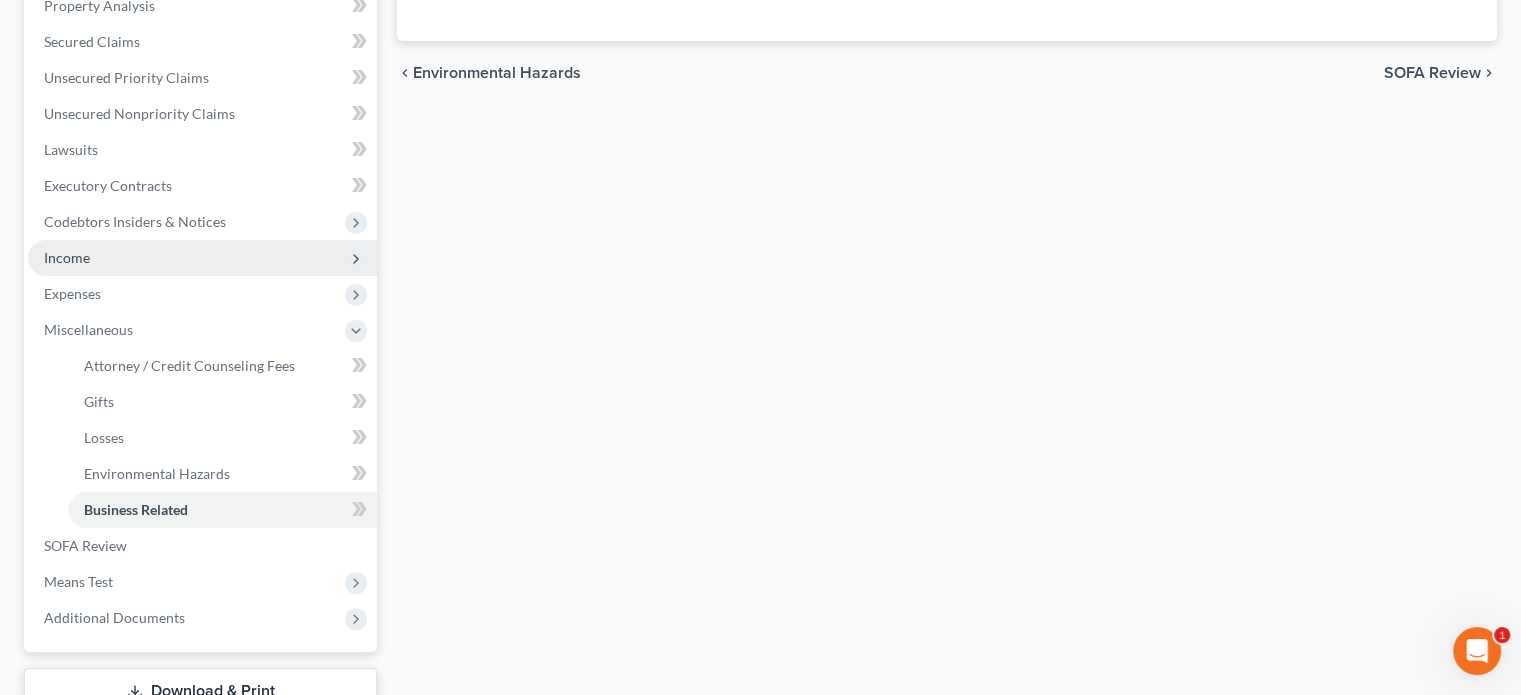 click on "Income" at bounding box center (67, 257) 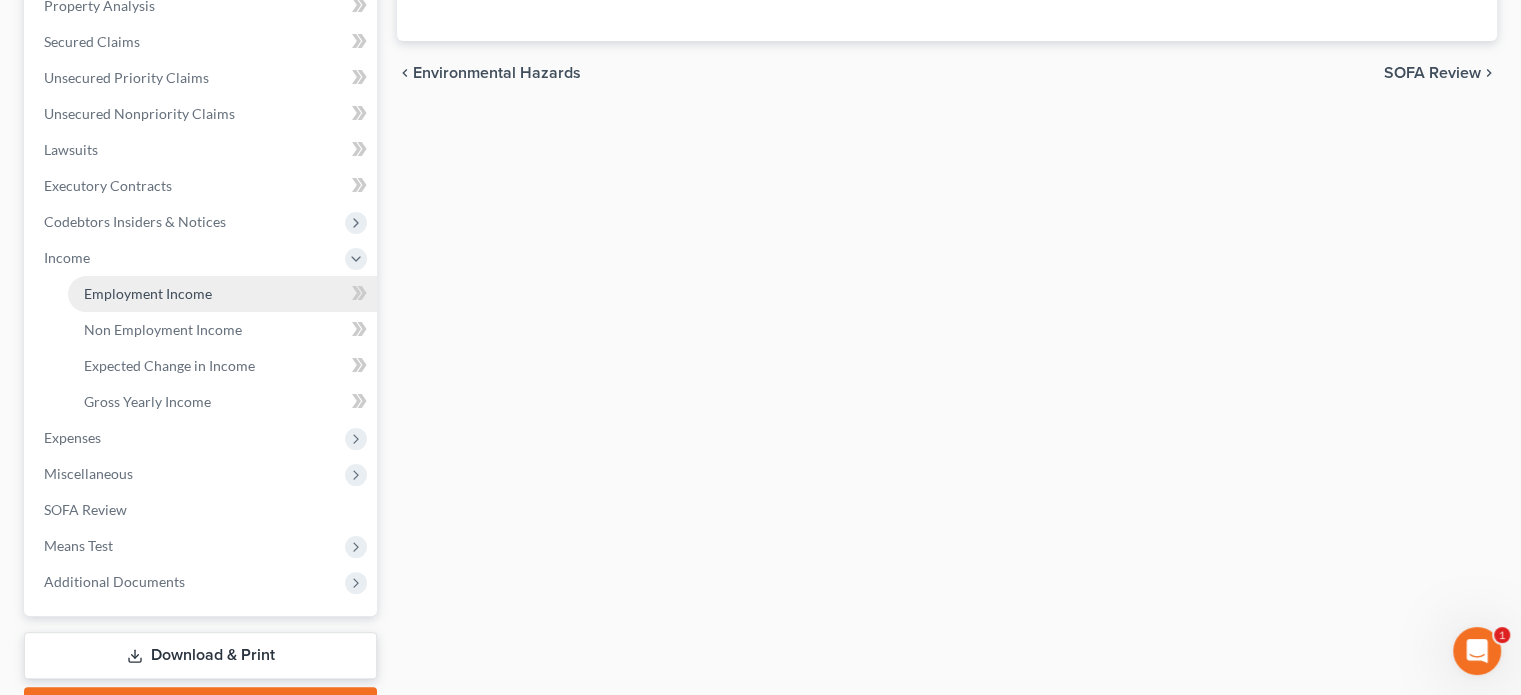 click on "Employment Income" at bounding box center (148, 293) 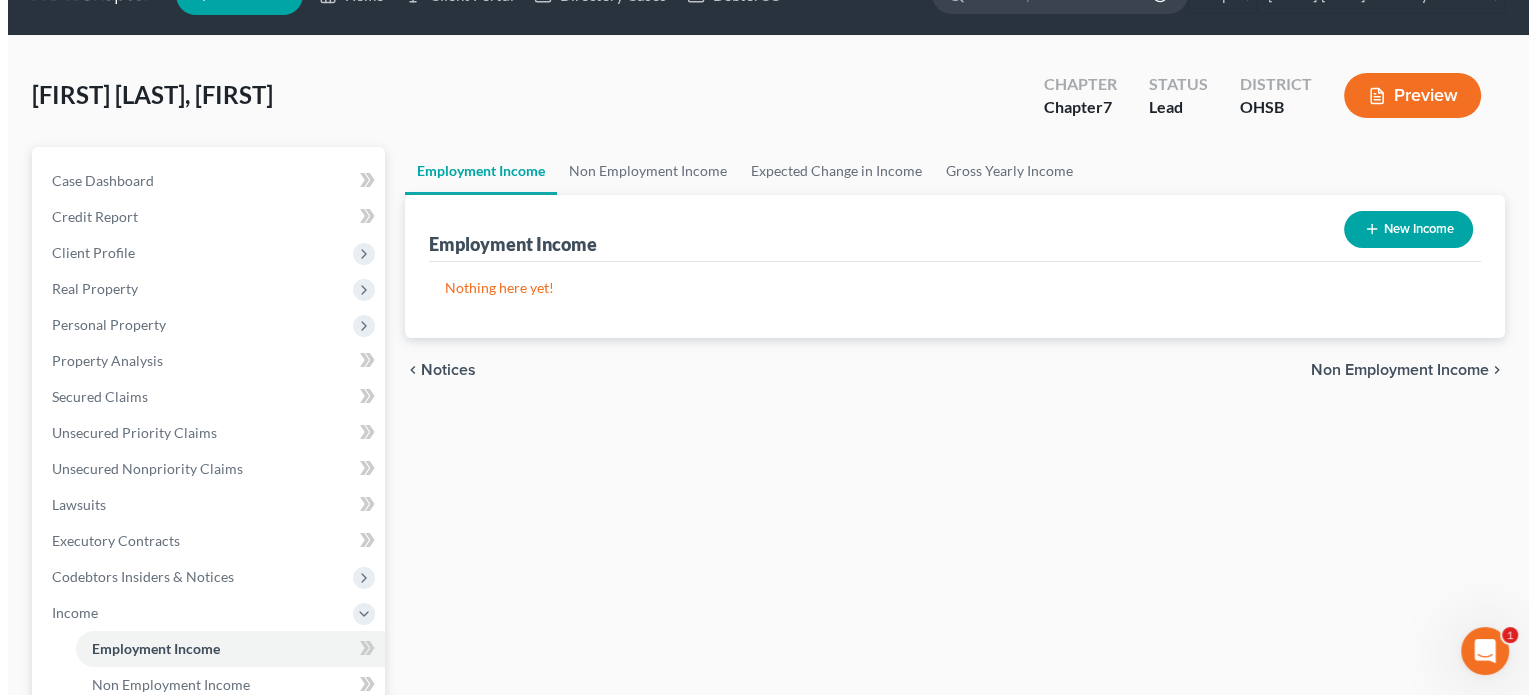 scroll, scrollTop: 26, scrollLeft: 0, axis: vertical 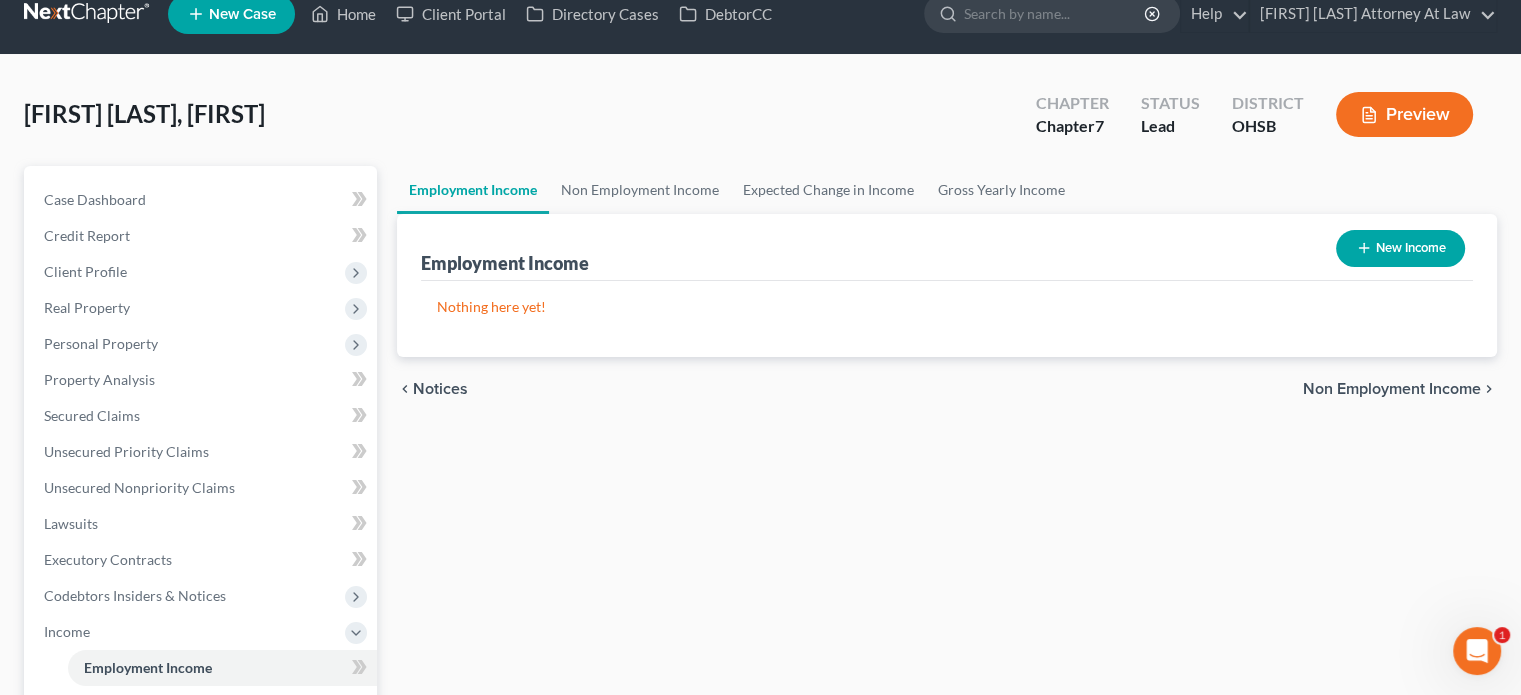 click on "New Income" at bounding box center [1400, 248] 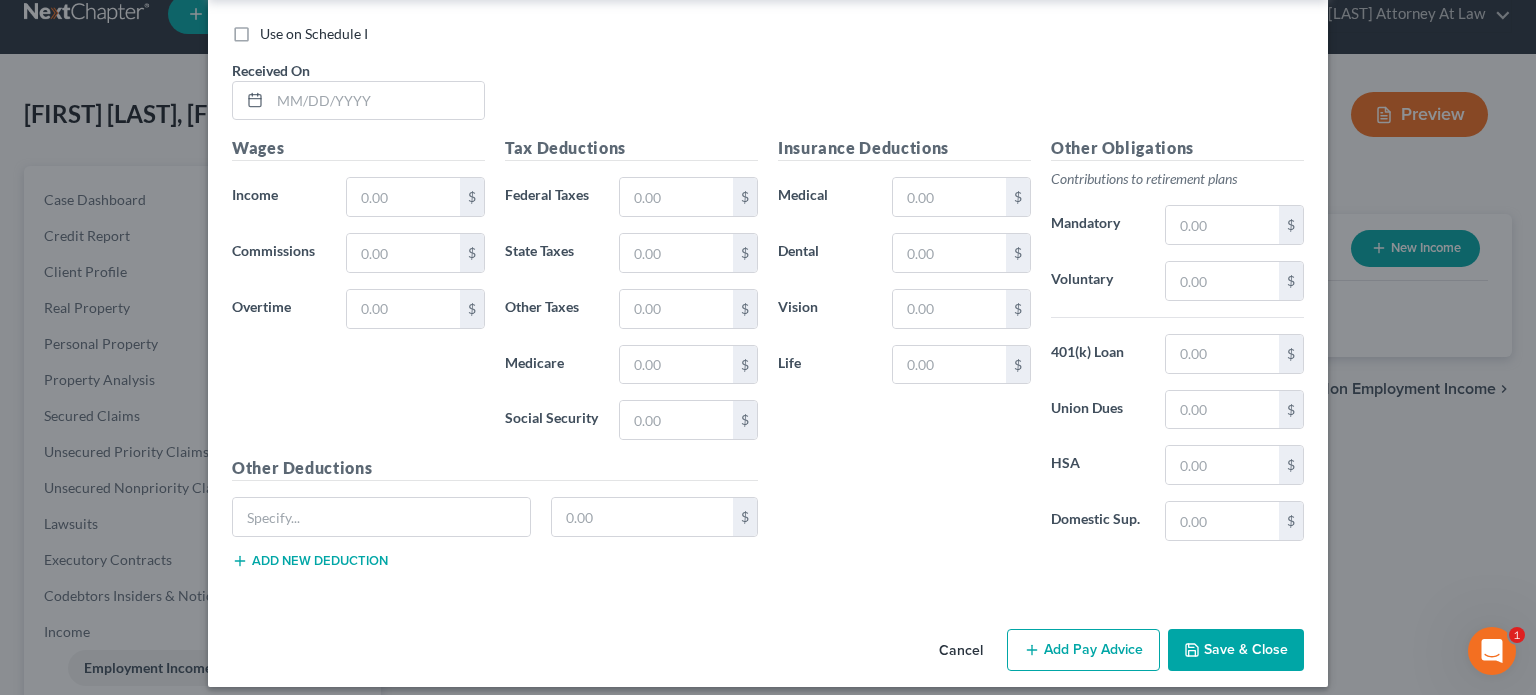 scroll, scrollTop: 682, scrollLeft: 0, axis: vertical 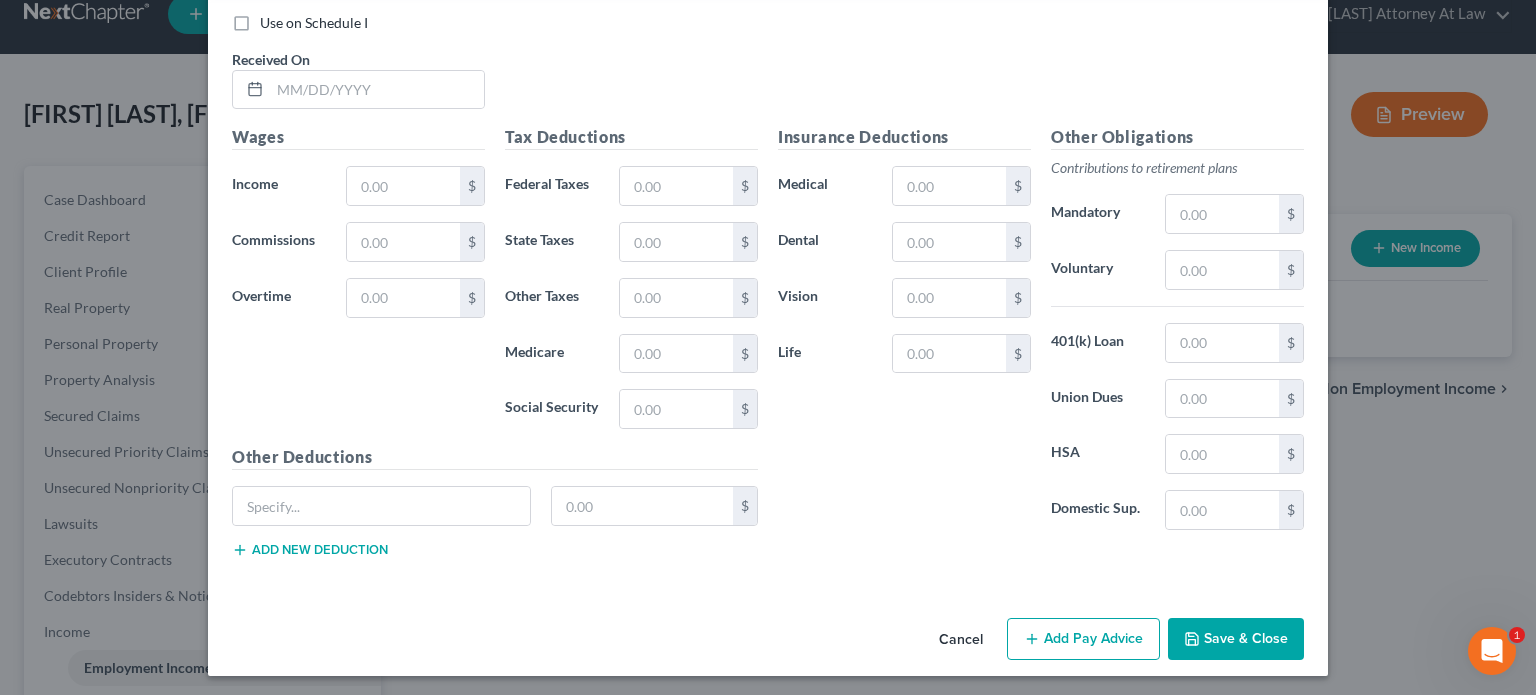 click on "Cancel" at bounding box center (961, 640) 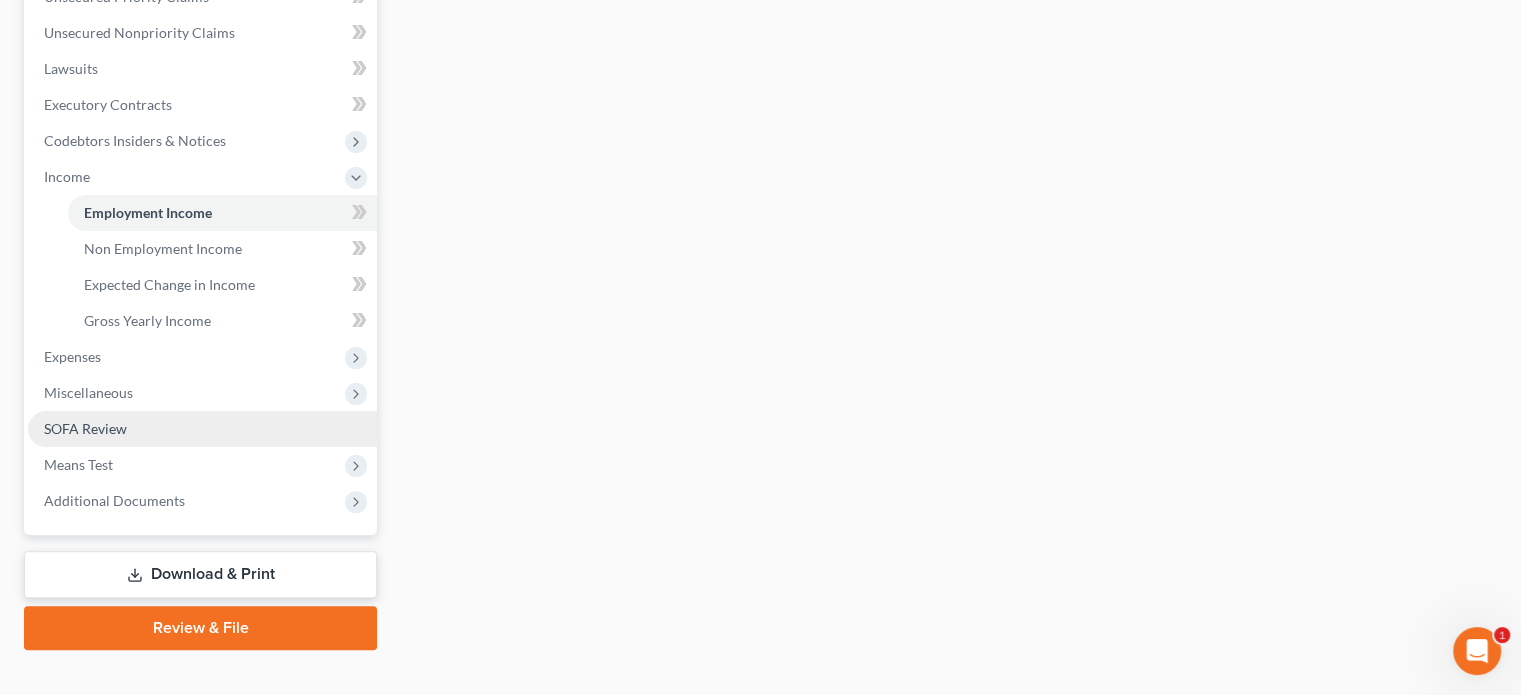 scroll, scrollTop: 510, scrollLeft: 0, axis: vertical 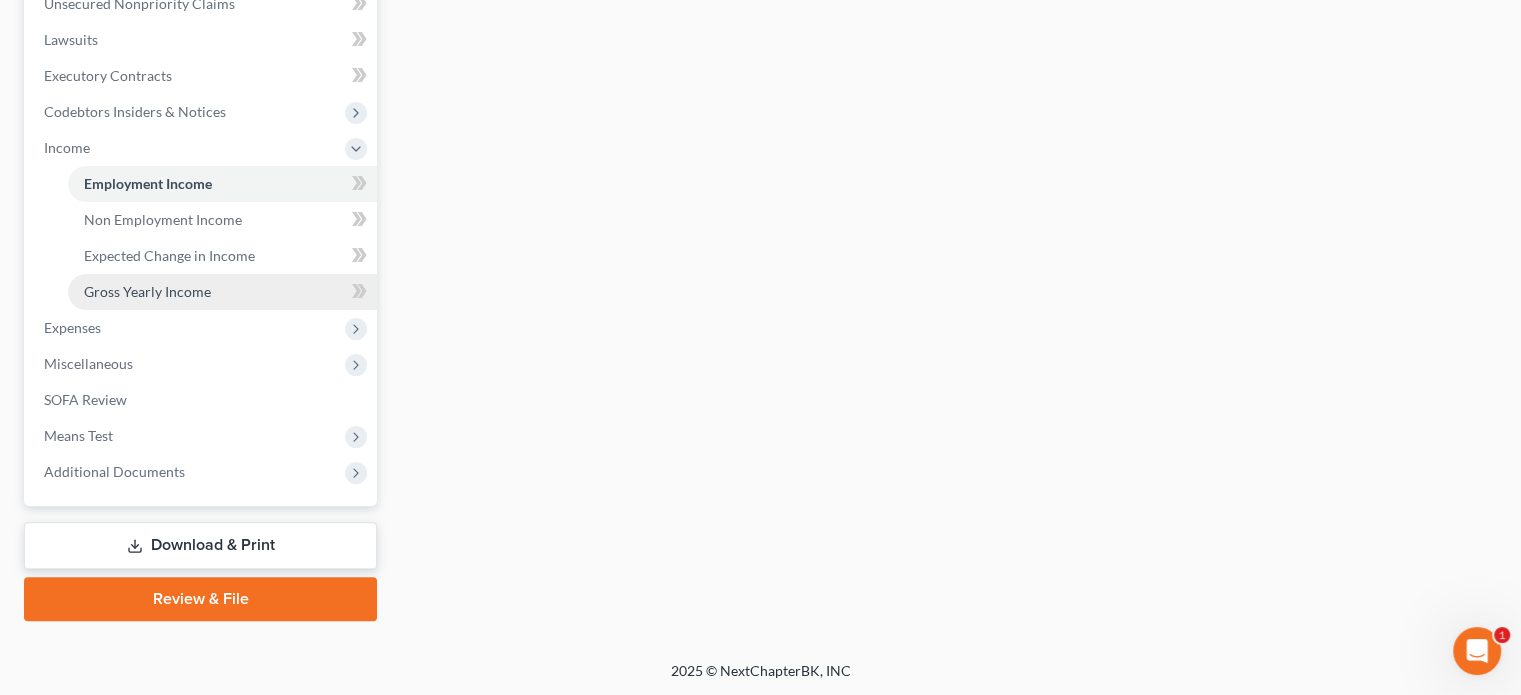 click on "Gross Yearly Income" at bounding box center [147, 291] 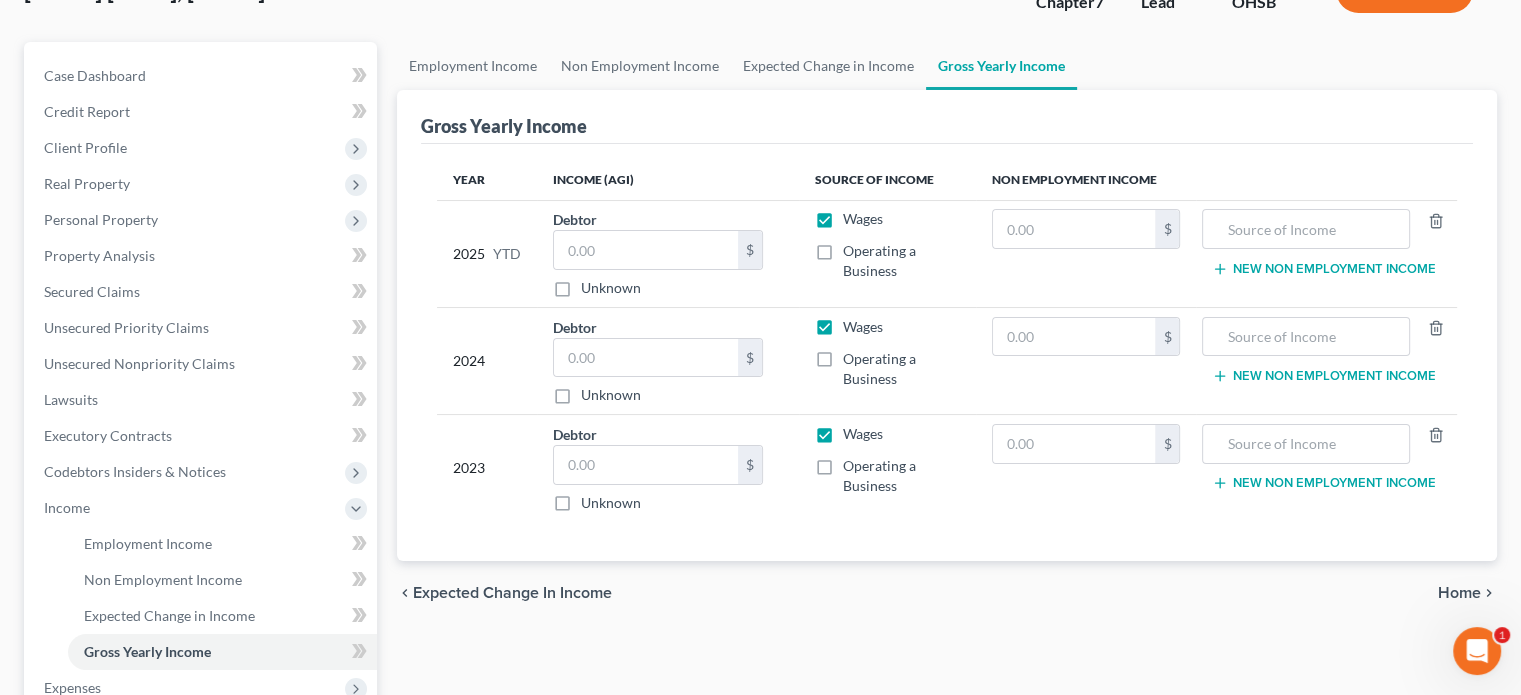 scroll, scrollTop: 200, scrollLeft: 0, axis: vertical 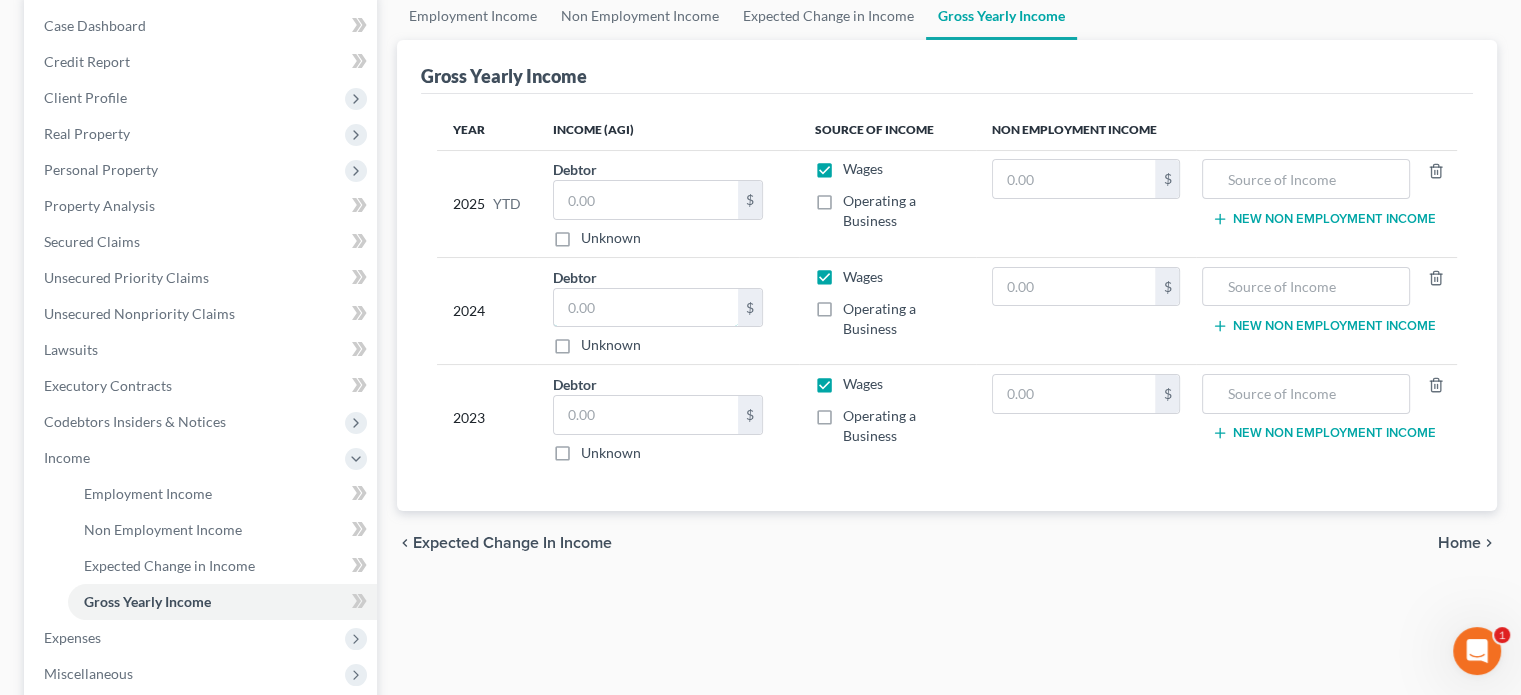 drag, startPoint x: 695, startPoint y: 301, endPoint x: 710, endPoint y: 283, distance: 23.43075 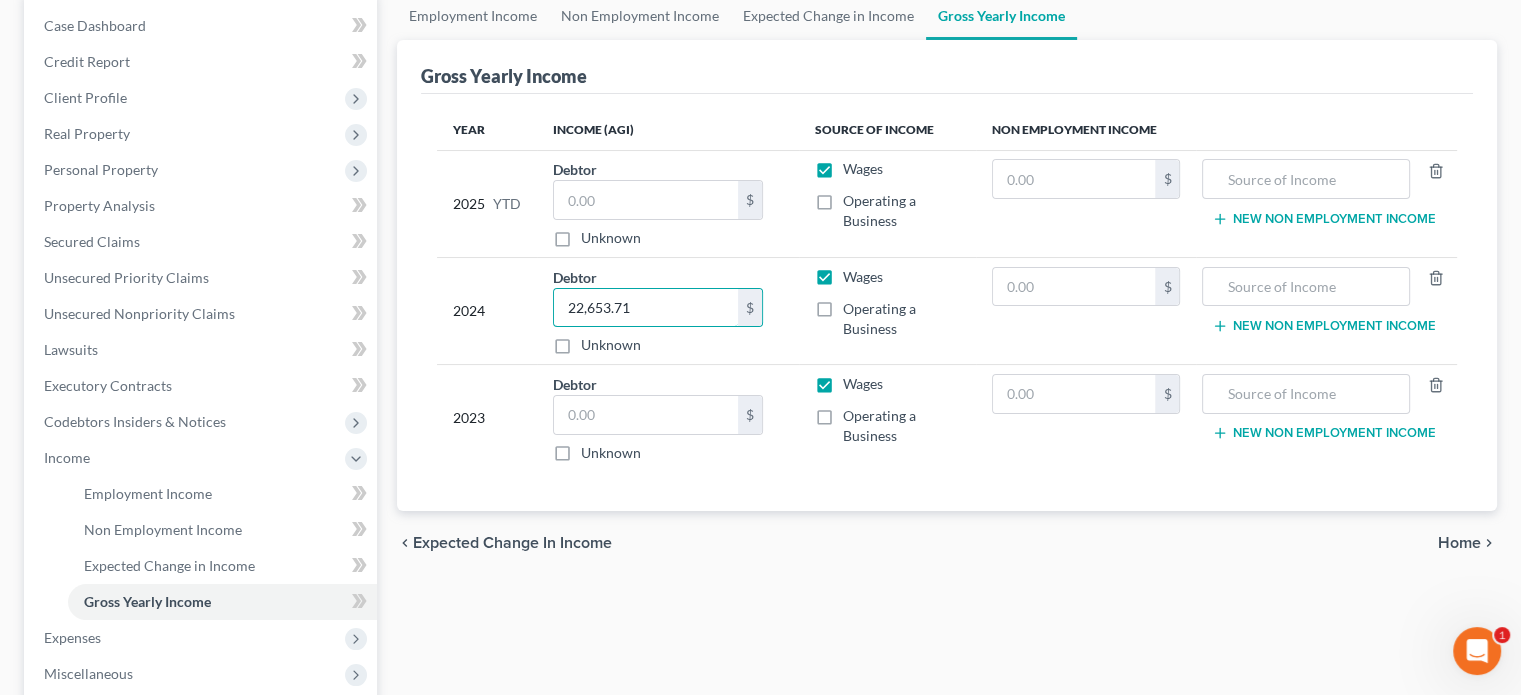 type on "22,653.71" 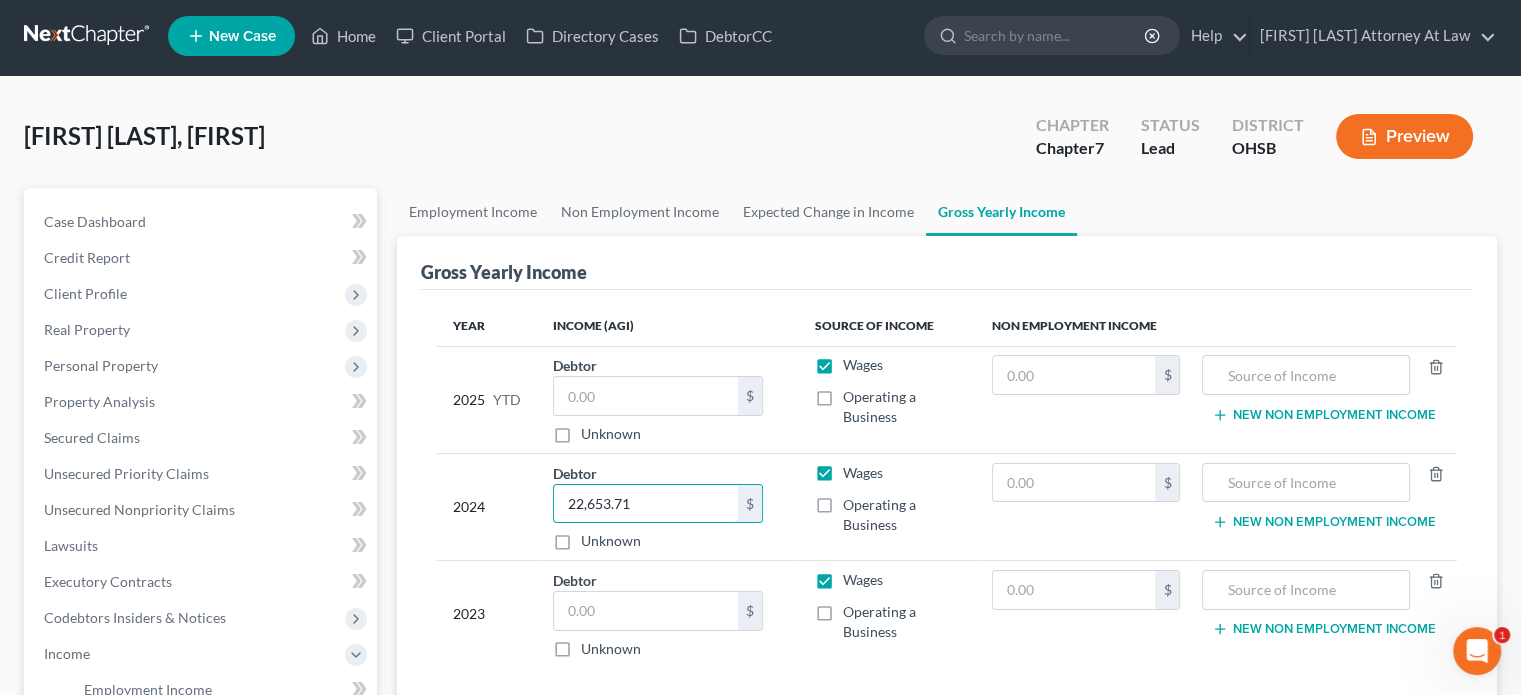 scroll, scrollTop: 0, scrollLeft: 0, axis: both 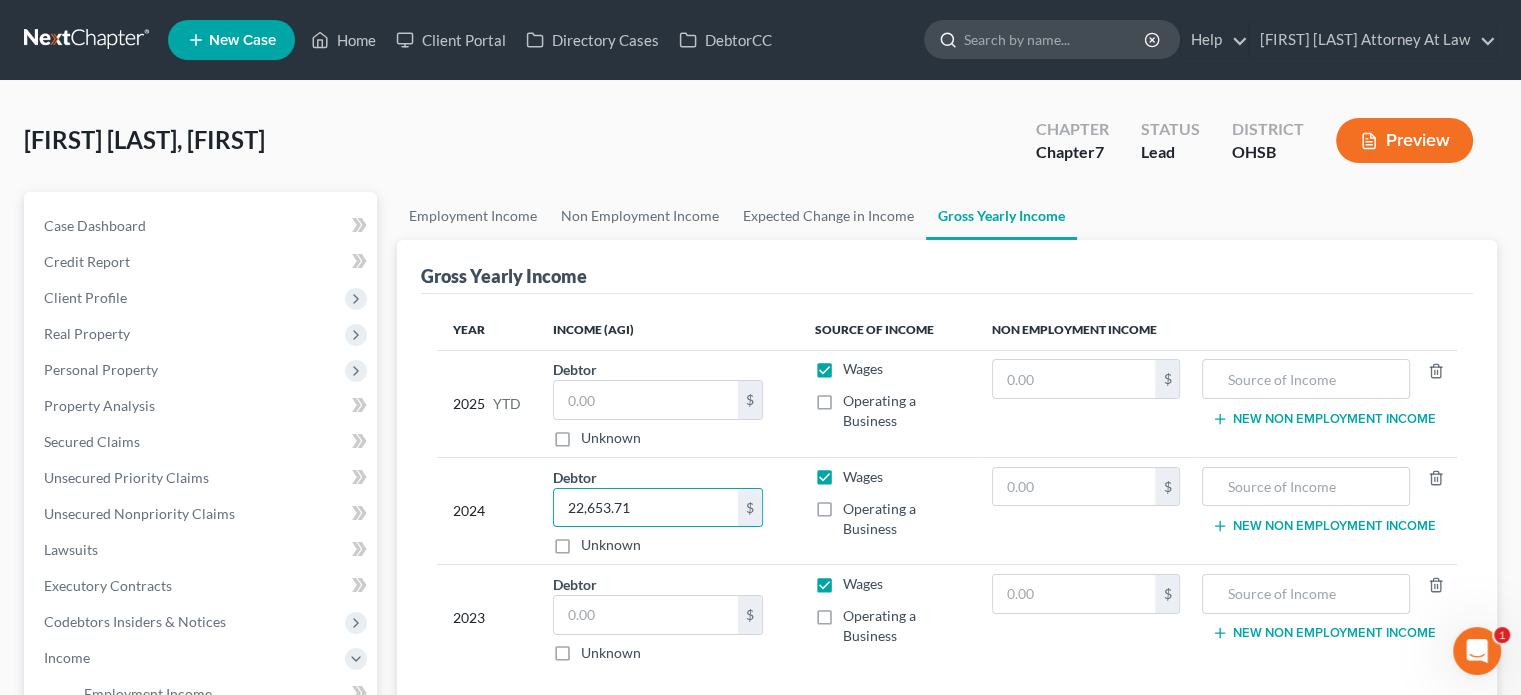 click at bounding box center [1055, 39] 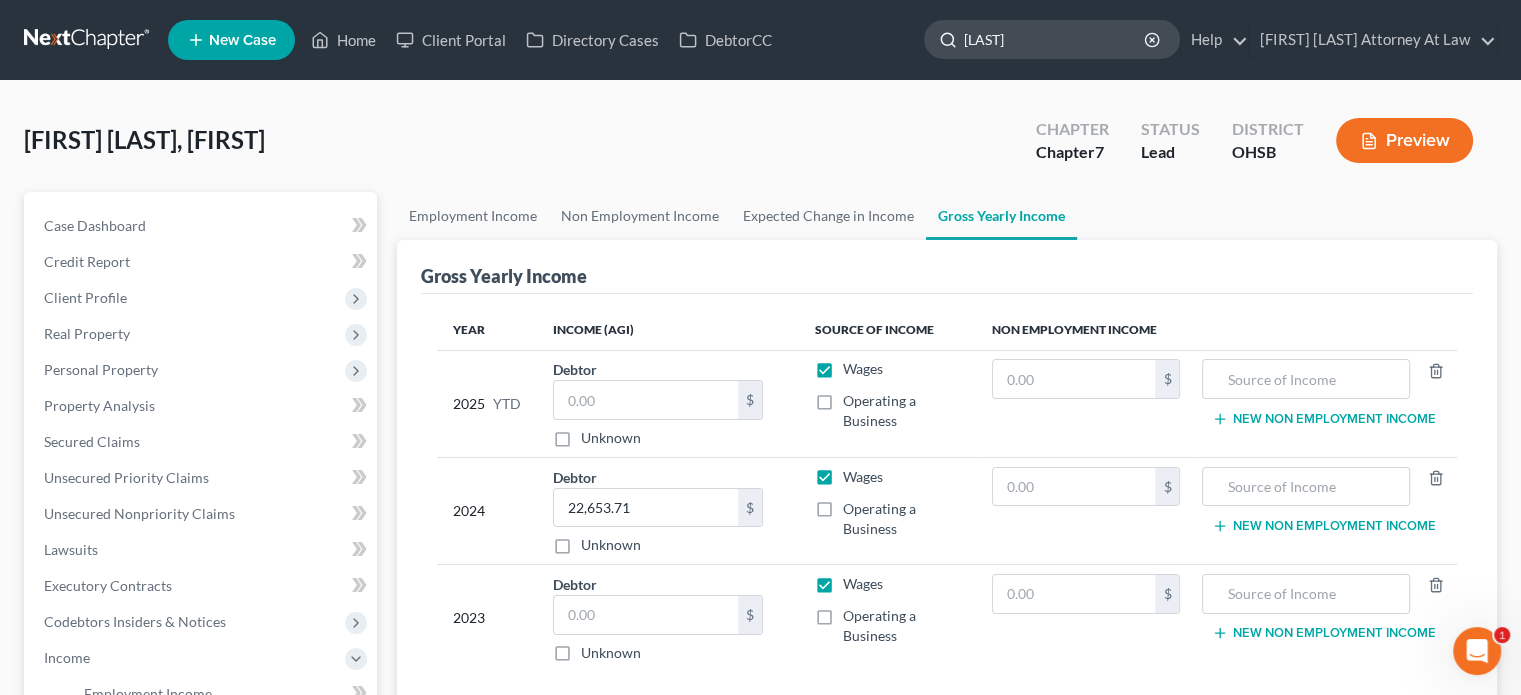 type on "[LAST]" 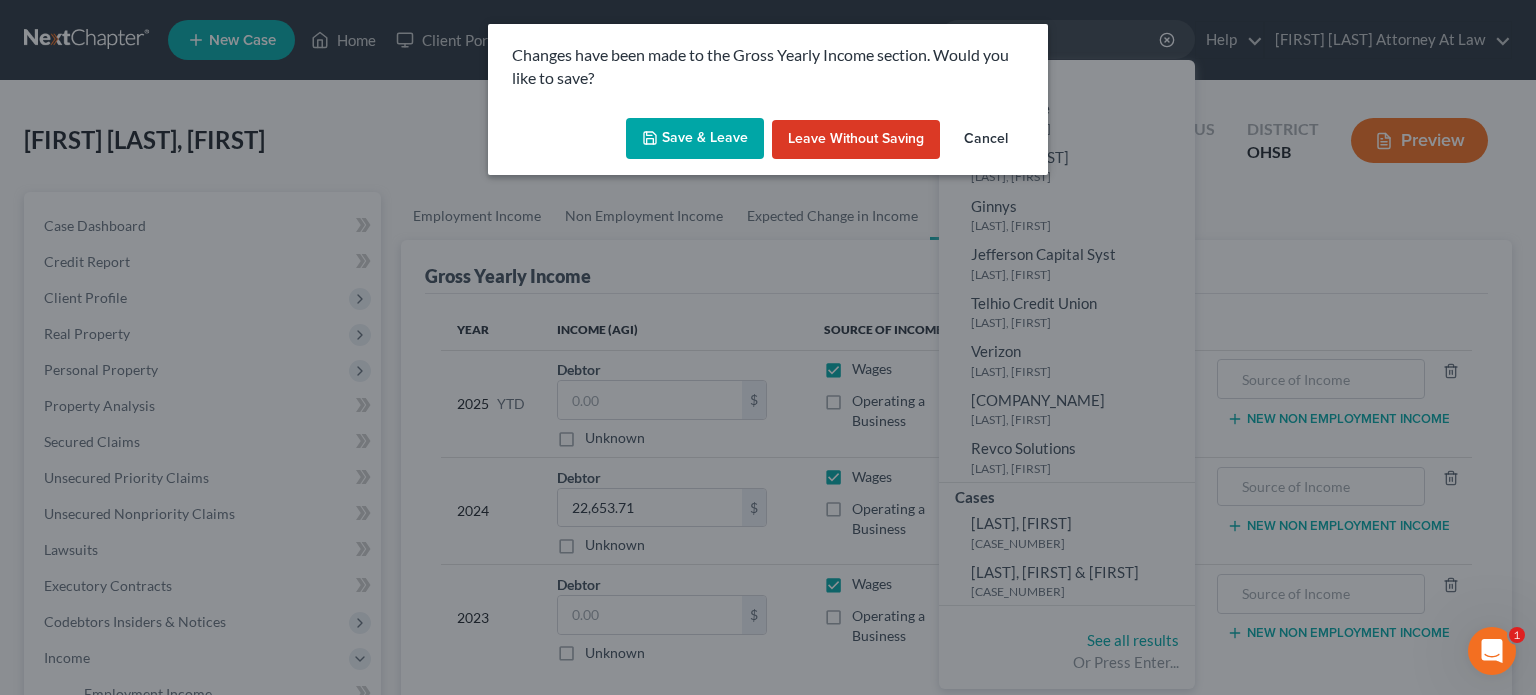 click 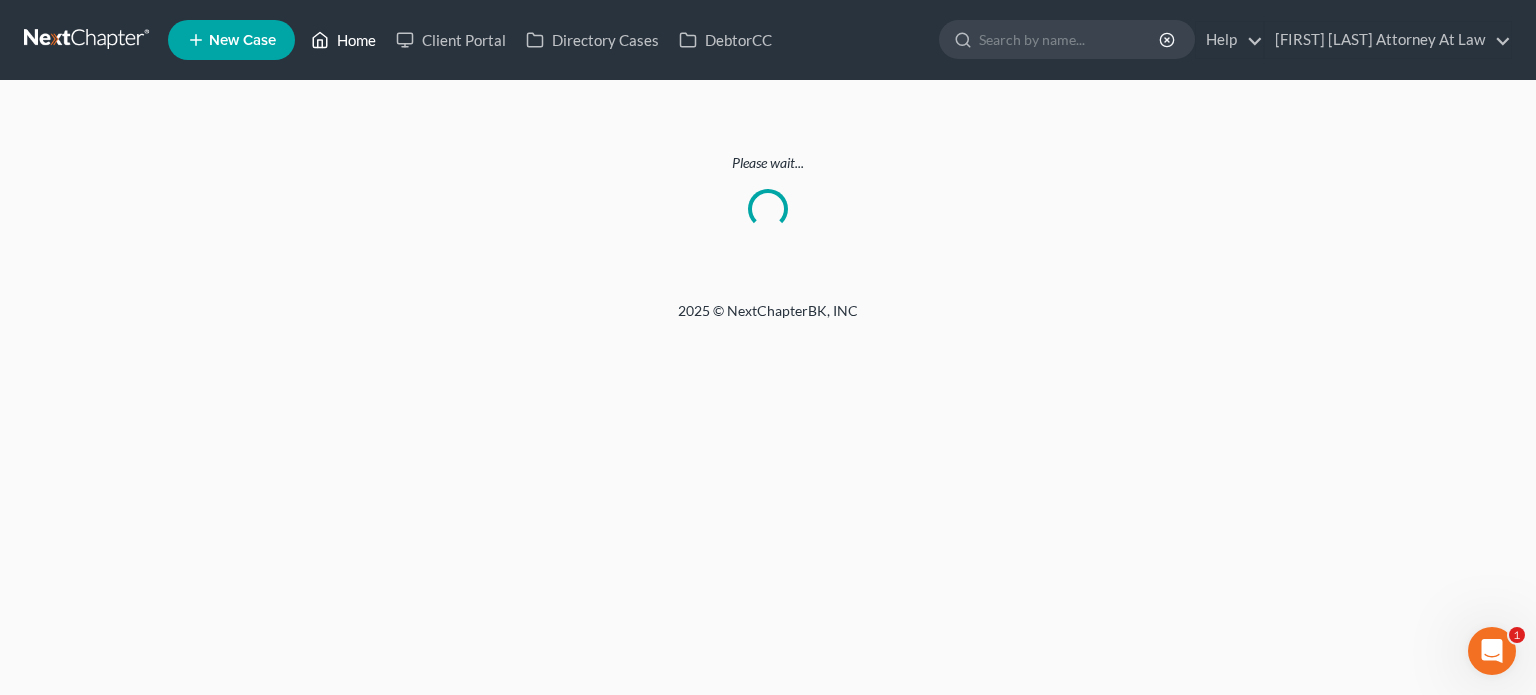 click on "Home" at bounding box center [343, 40] 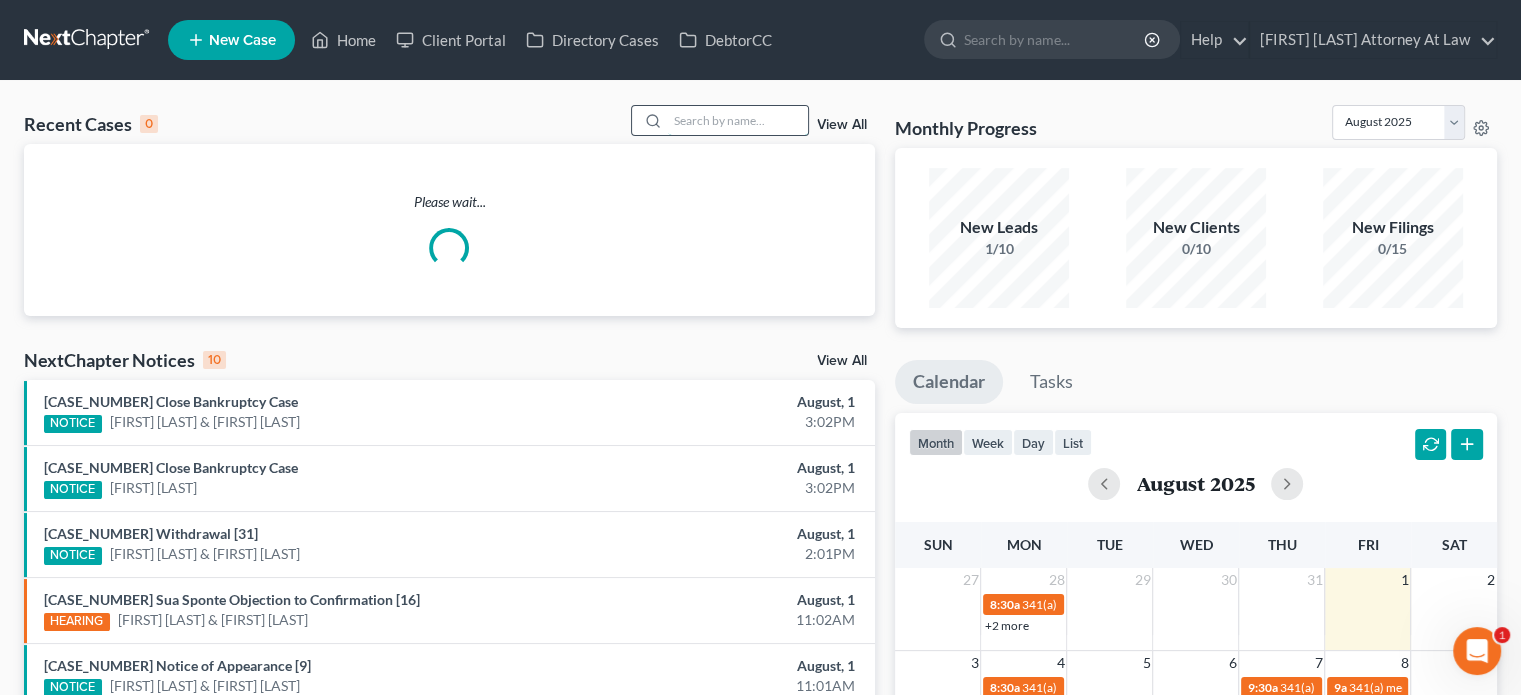 click at bounding box center (738, 120) 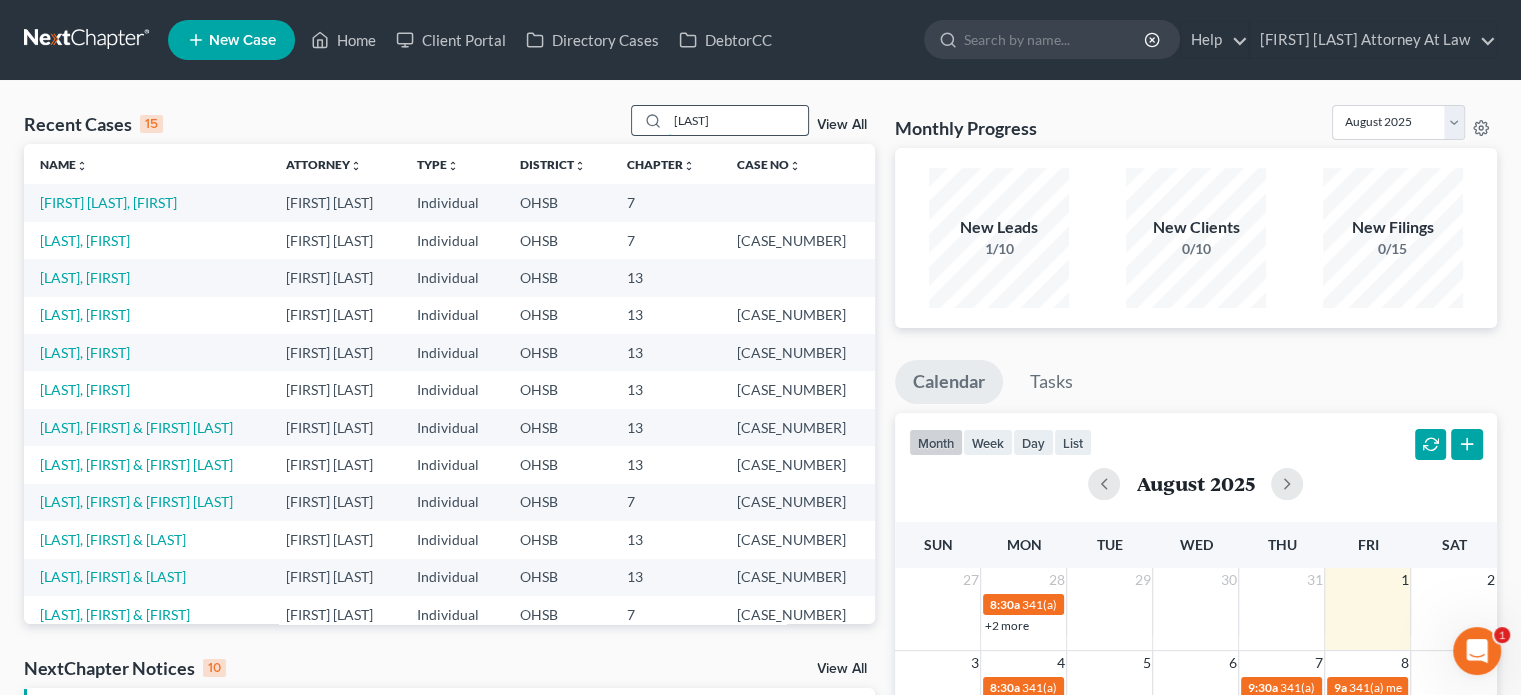 type on "[LAST]" 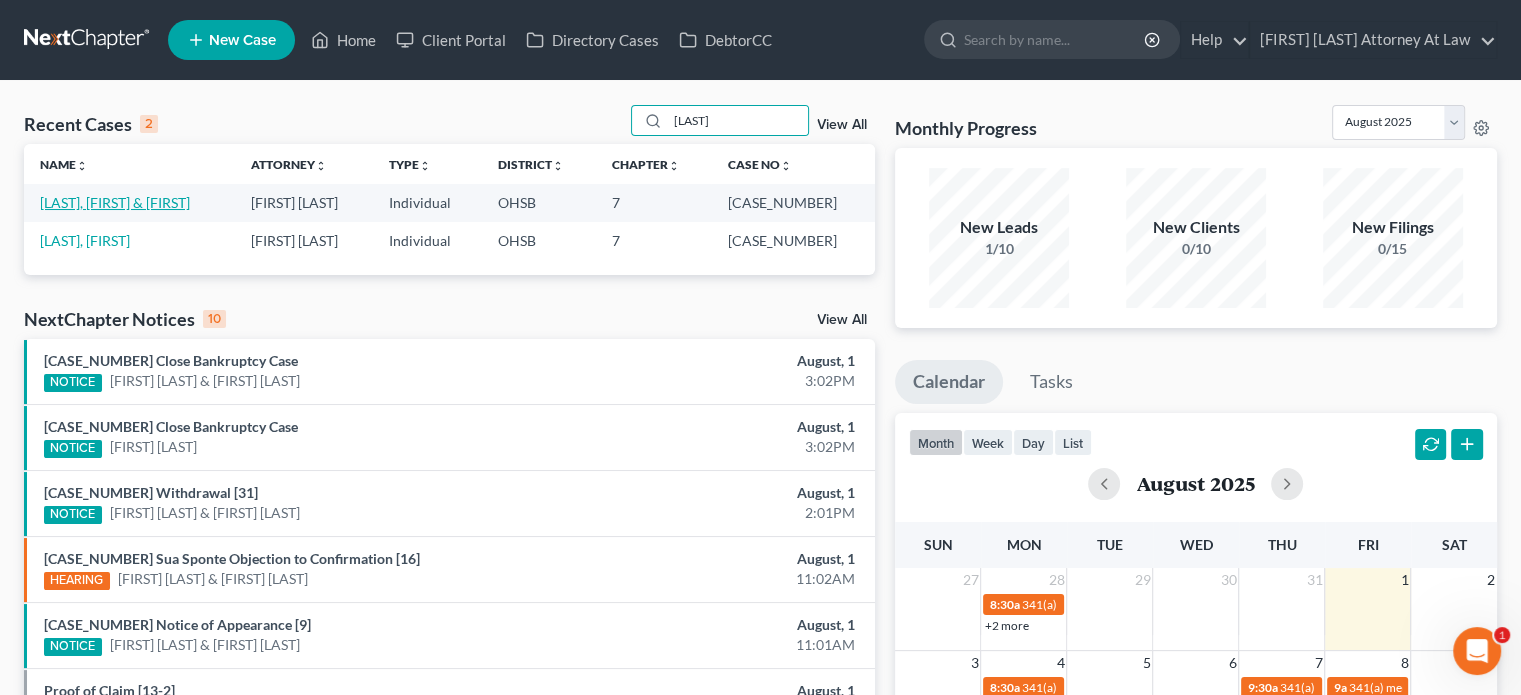 click on "[LAST], [FIRST] & [FIRST]" at bounding box center (115, 202) 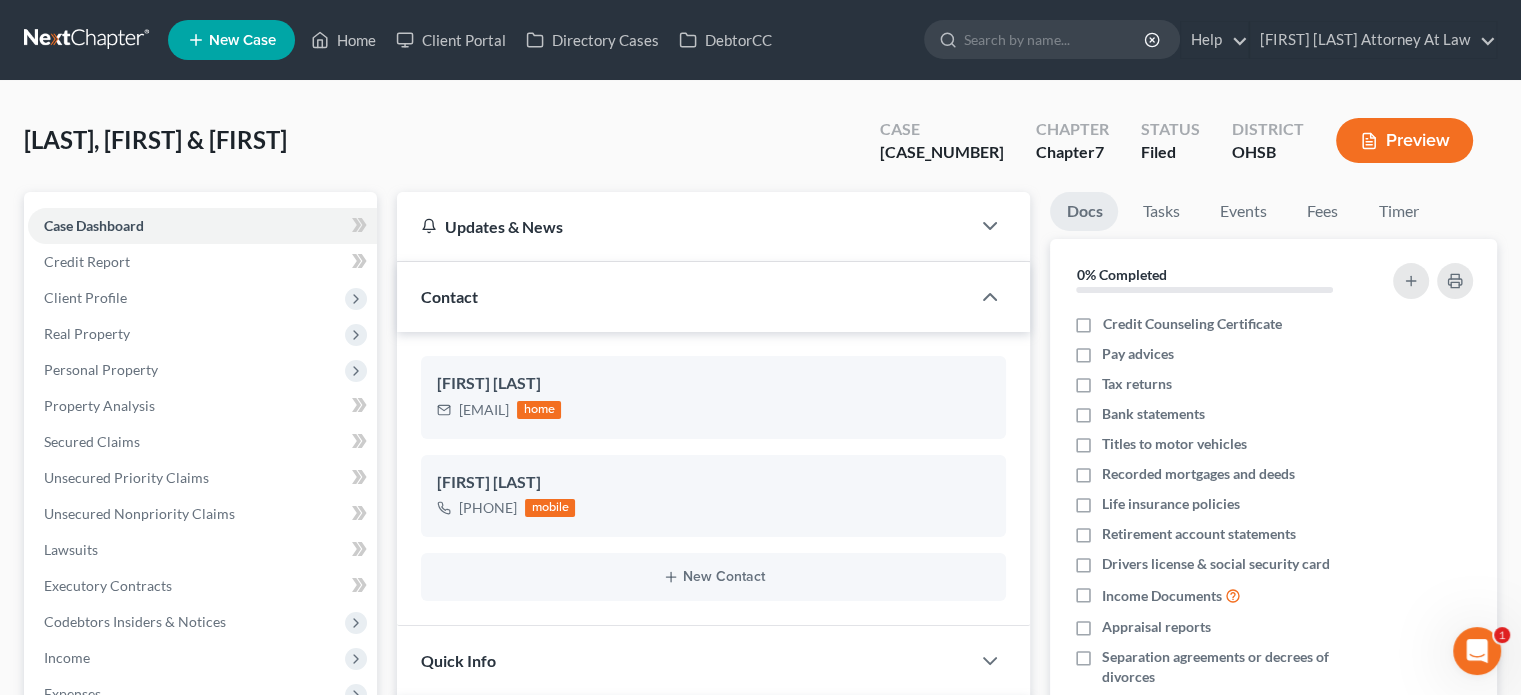 click on "[LAST], [FIRST] & [FIRST] Upgraded Case [CASE_NUMBER] Chapter Chapter 7 Status Filed District OHSB Preview" at bounding box center [760, 148] 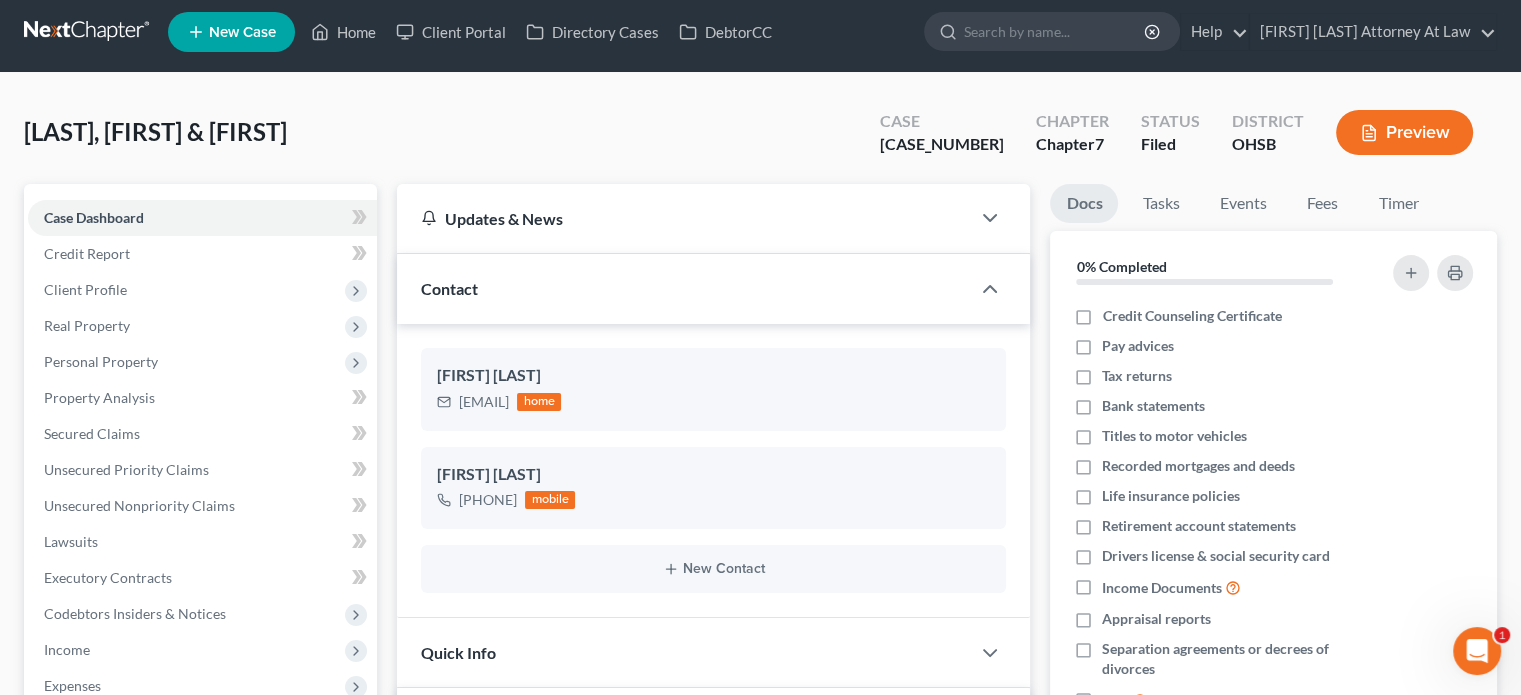 scroll, scrollTop: 0, scrollLeft: 0, axis: both 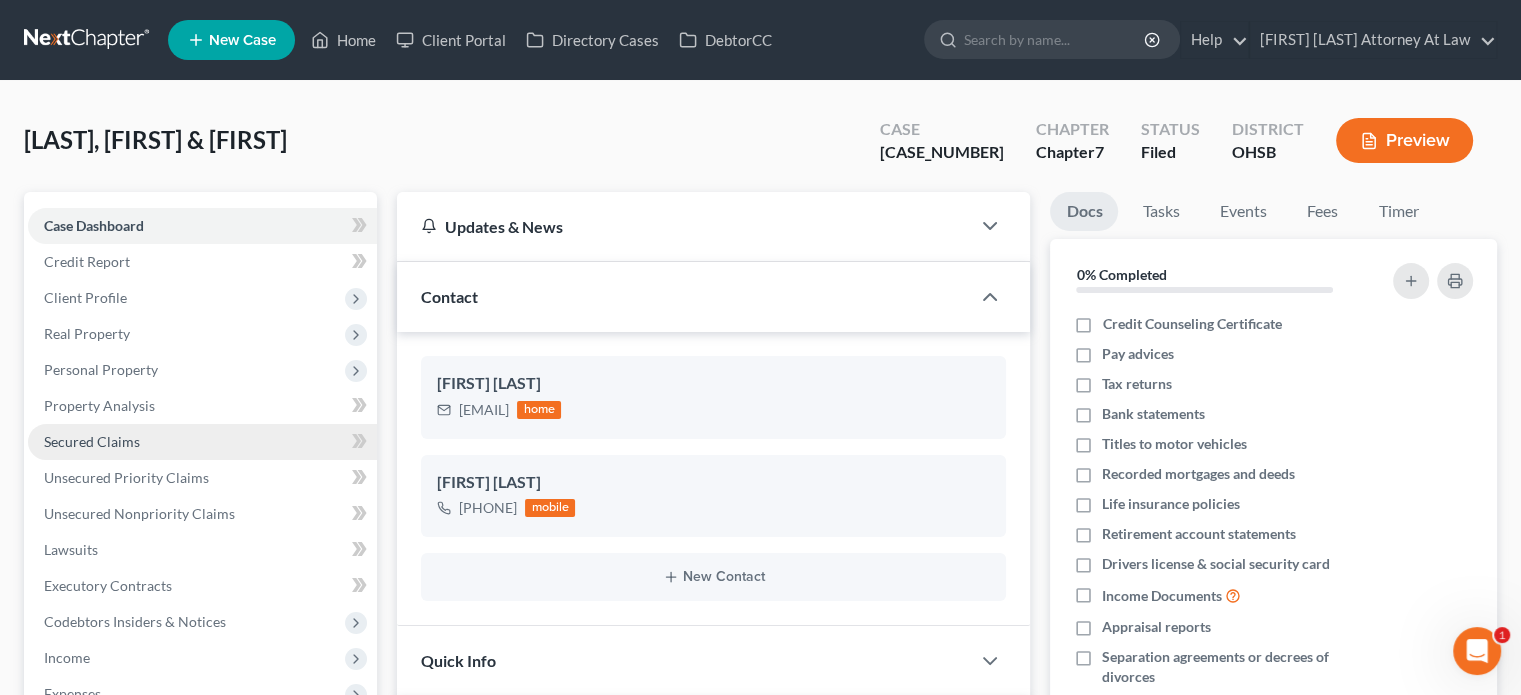 drag, startPoint x: 51, startPoint y: 443, endPoint x: 79, endPoint y: 439, distance: 28.284271 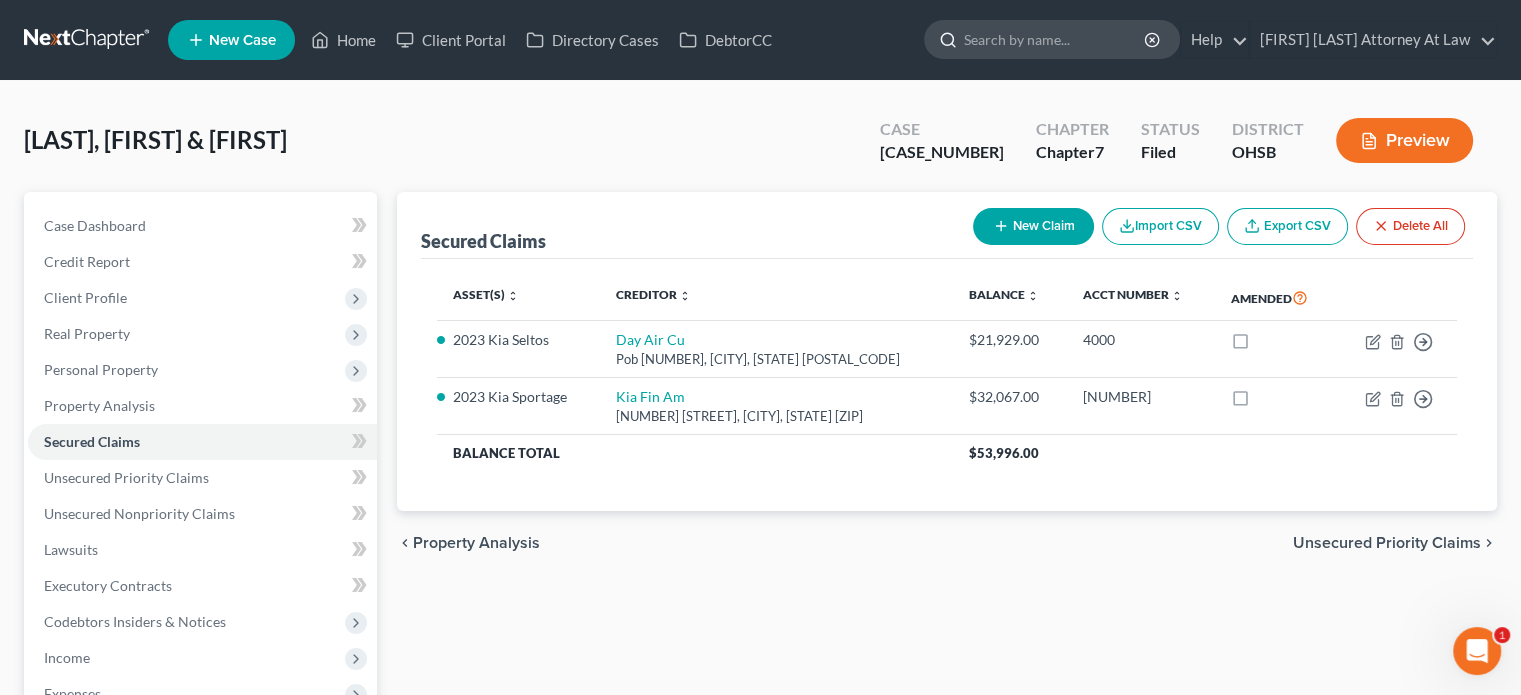 drag, startPoint x: 1074, startPoint y: 40, endPoint x: 1066, endPoint y: 27, distance: 15.264338 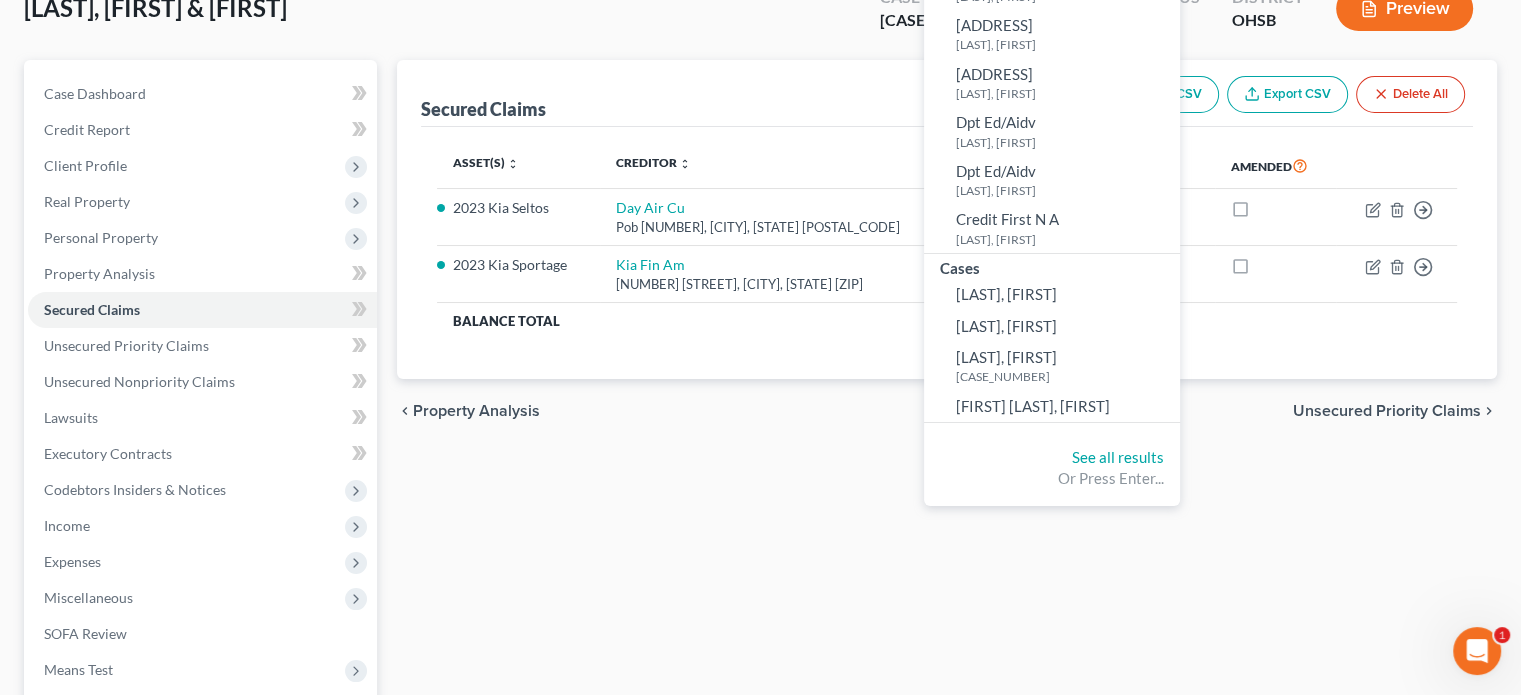 scroll, scrollTop: 0, scrollLeft: 0, axis: both 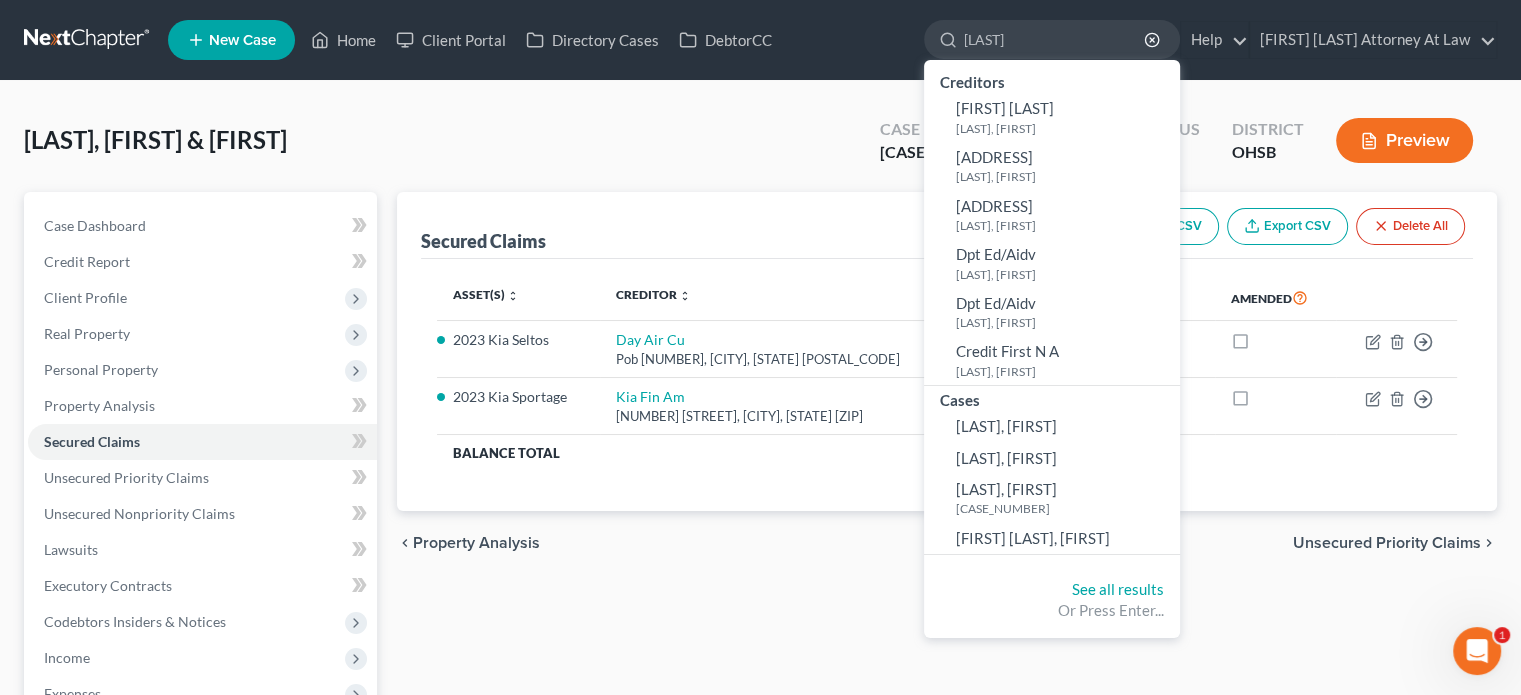type on "[LAST]" 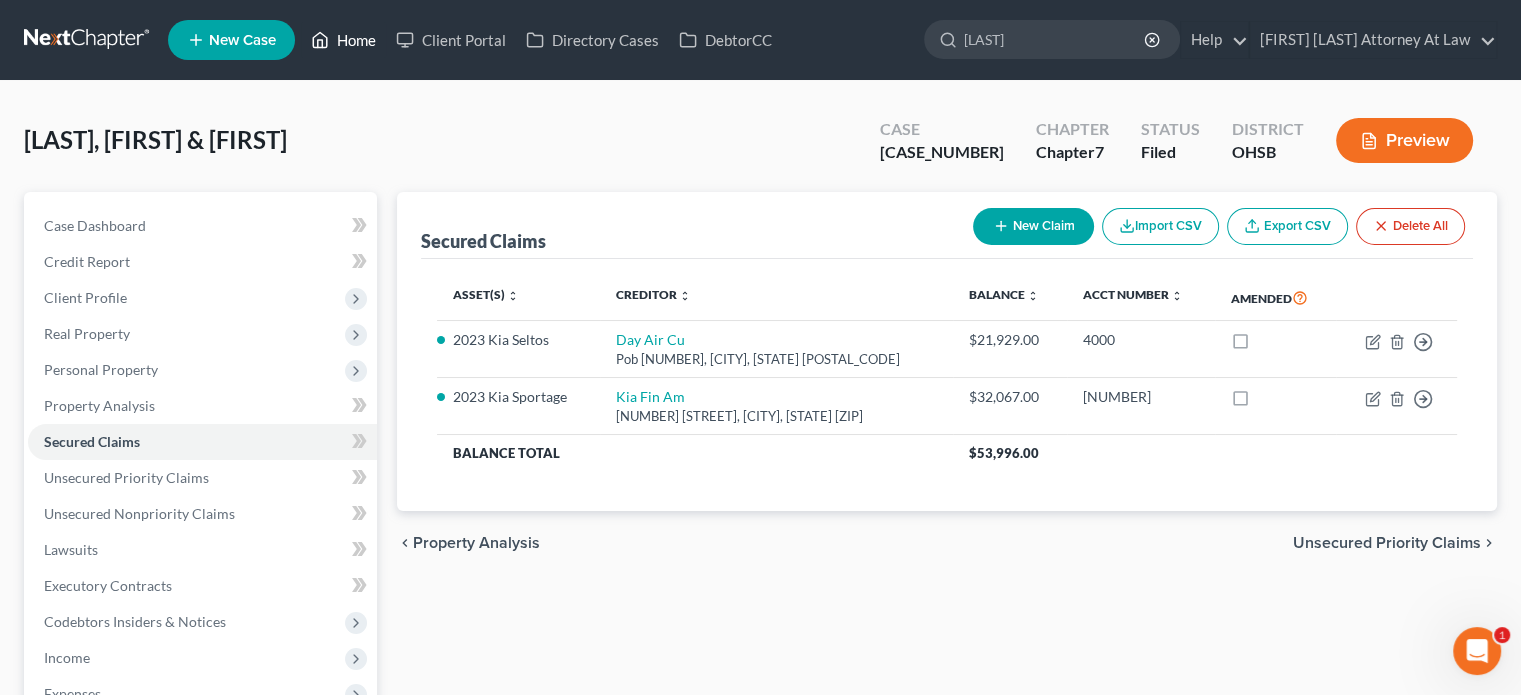 click on "Home" at bounding box center (343, 40) 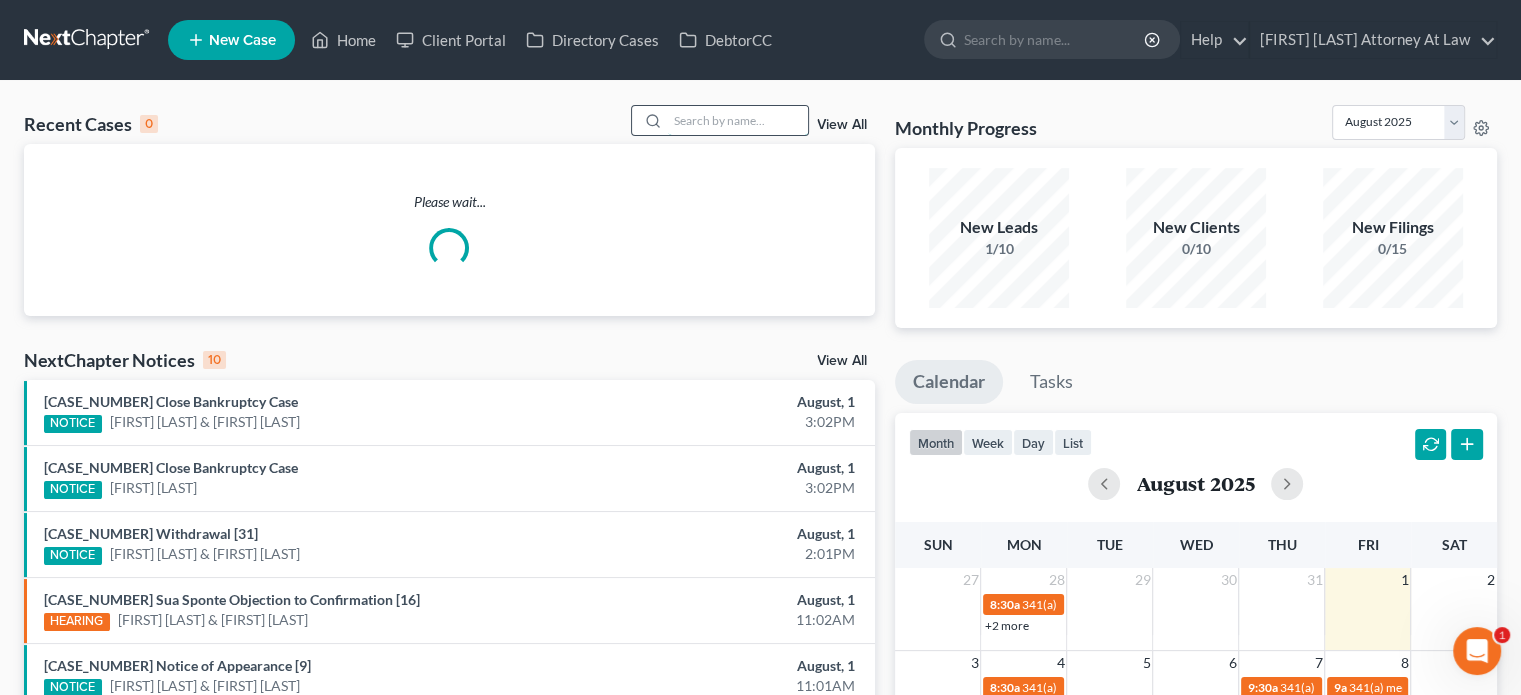 drag, startPoint x: 728, startPoint y: 124, endPoint x: 726, endPoint y: 113, distance: 11.18034 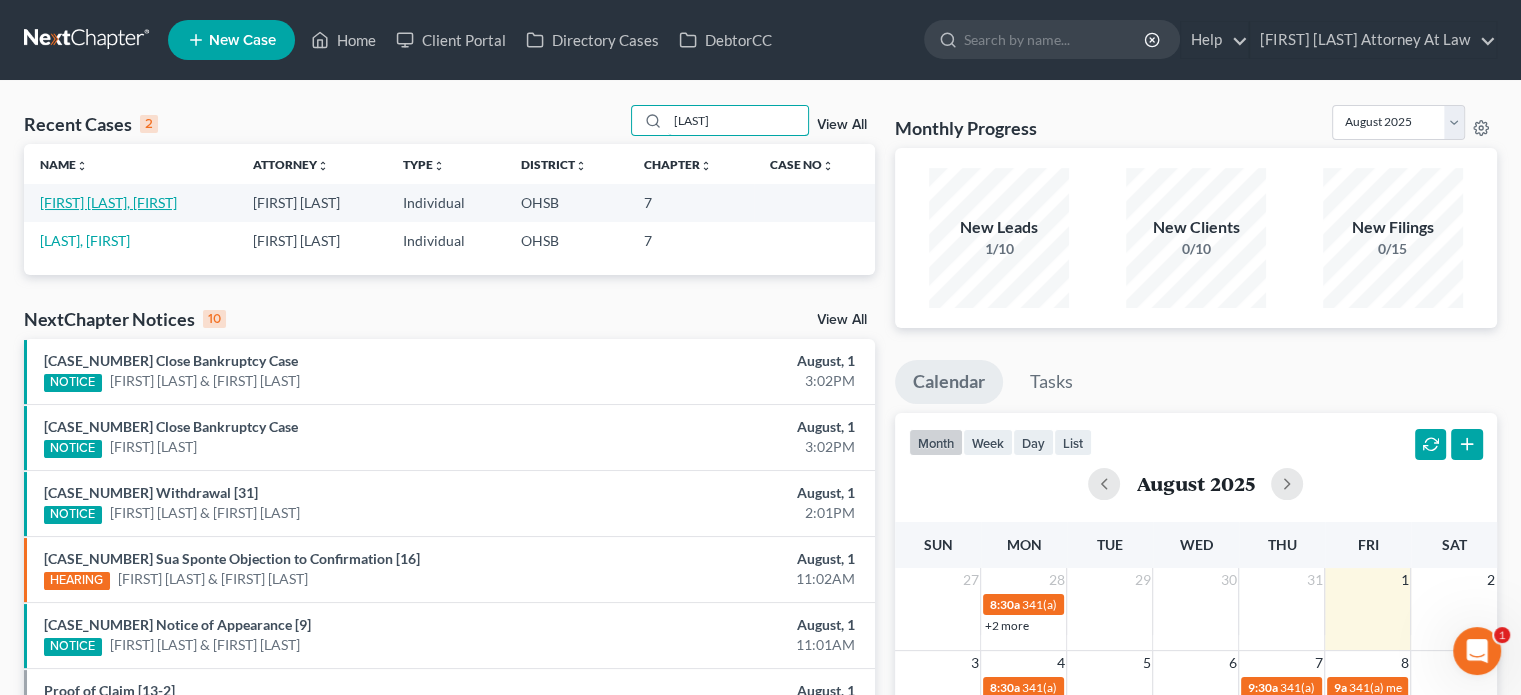 type on "[LAST]" 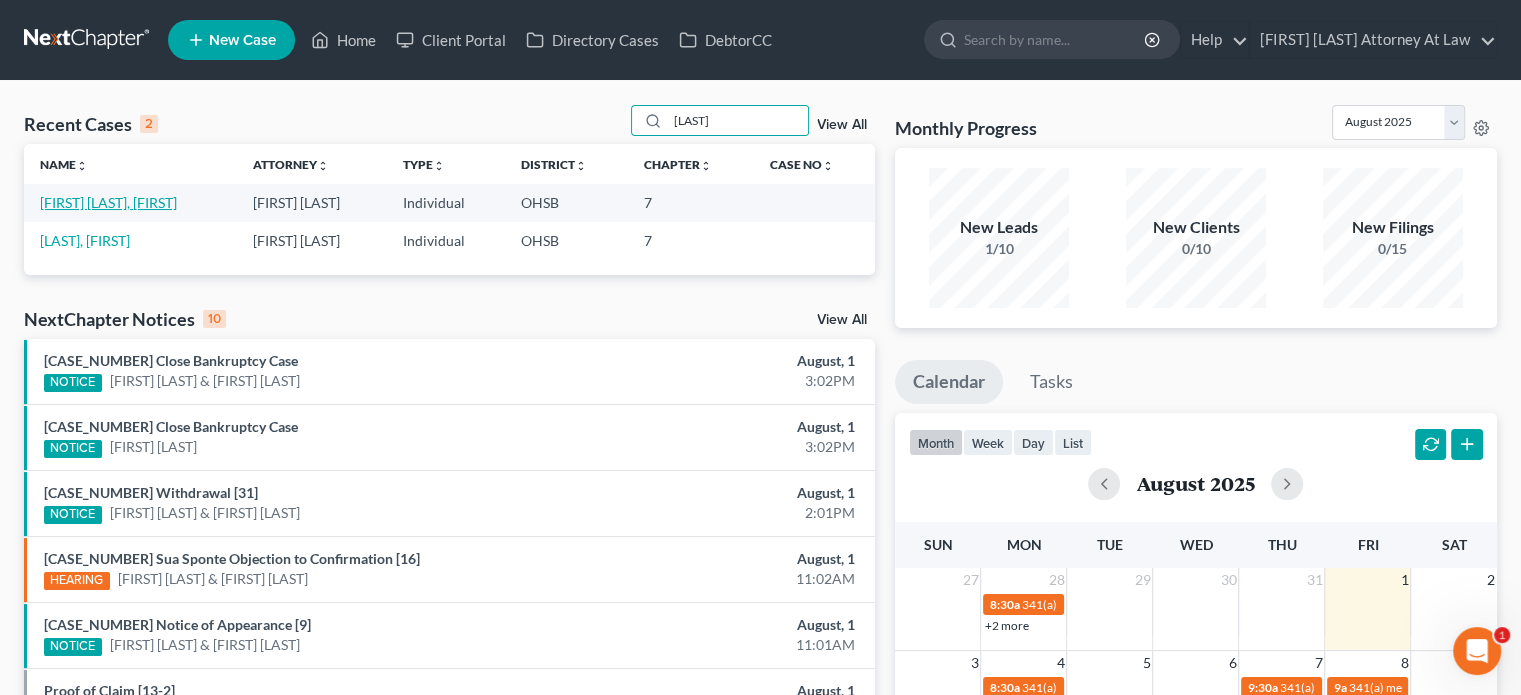 click on "[FIRST] [LAST], [FIRST]" at bounding box center (108, 202) 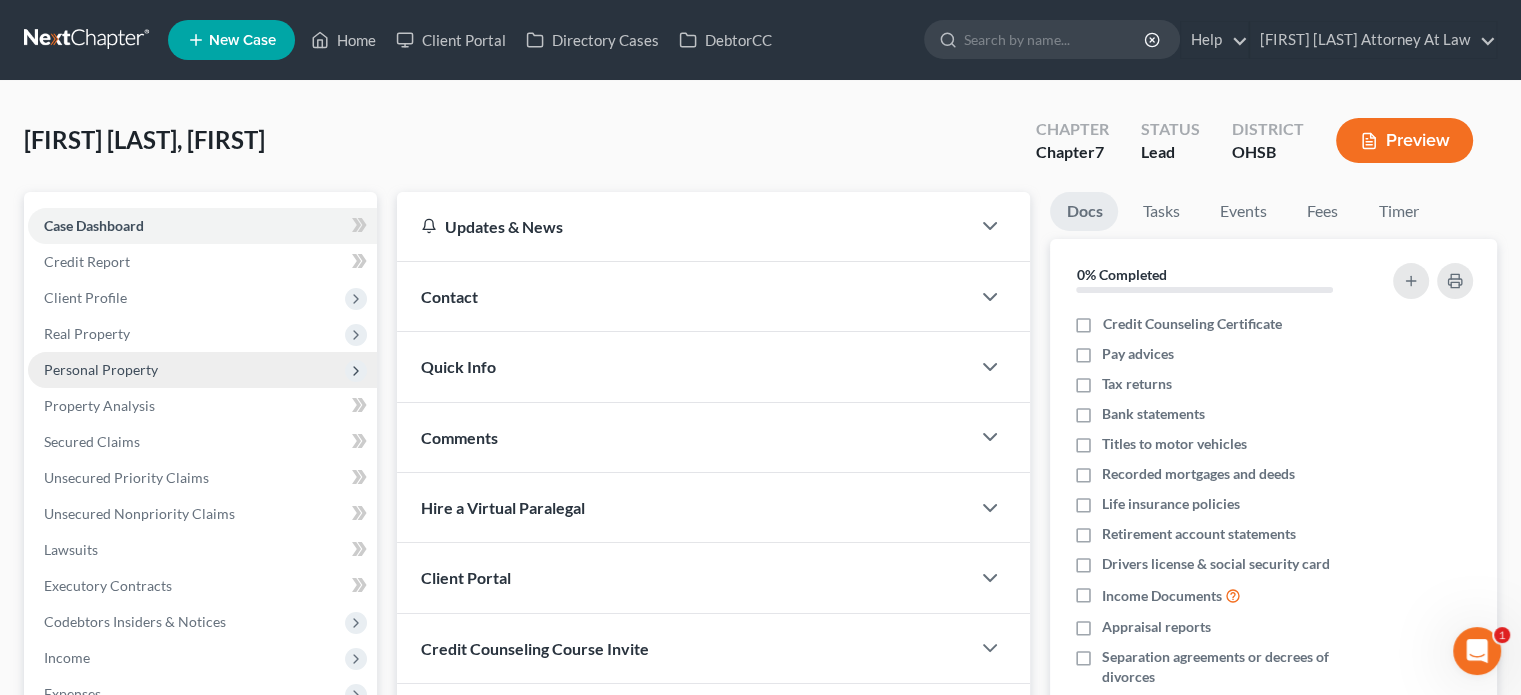click on "Personal Property" at bounding box center [101, 369] 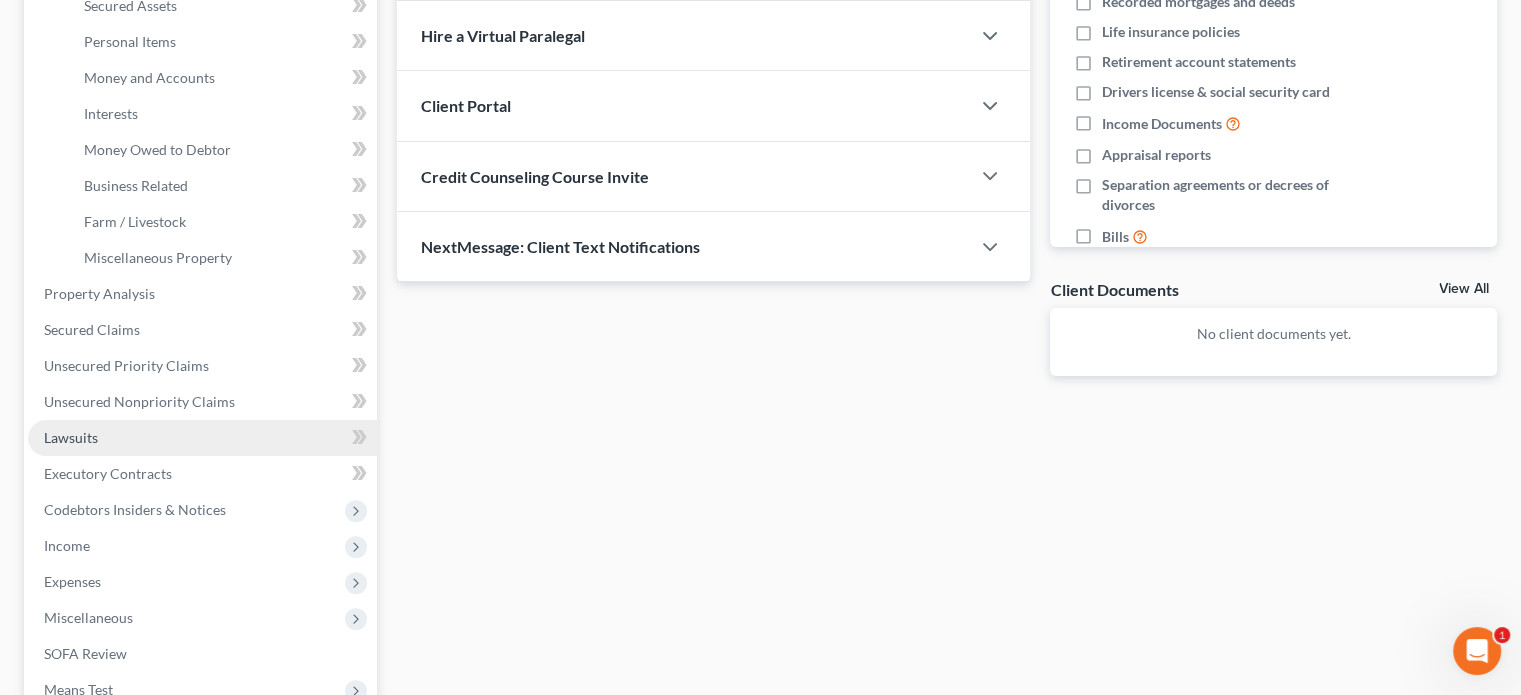 scroll, scrollTop: 500, scrollLeft: 0, axis: vertical 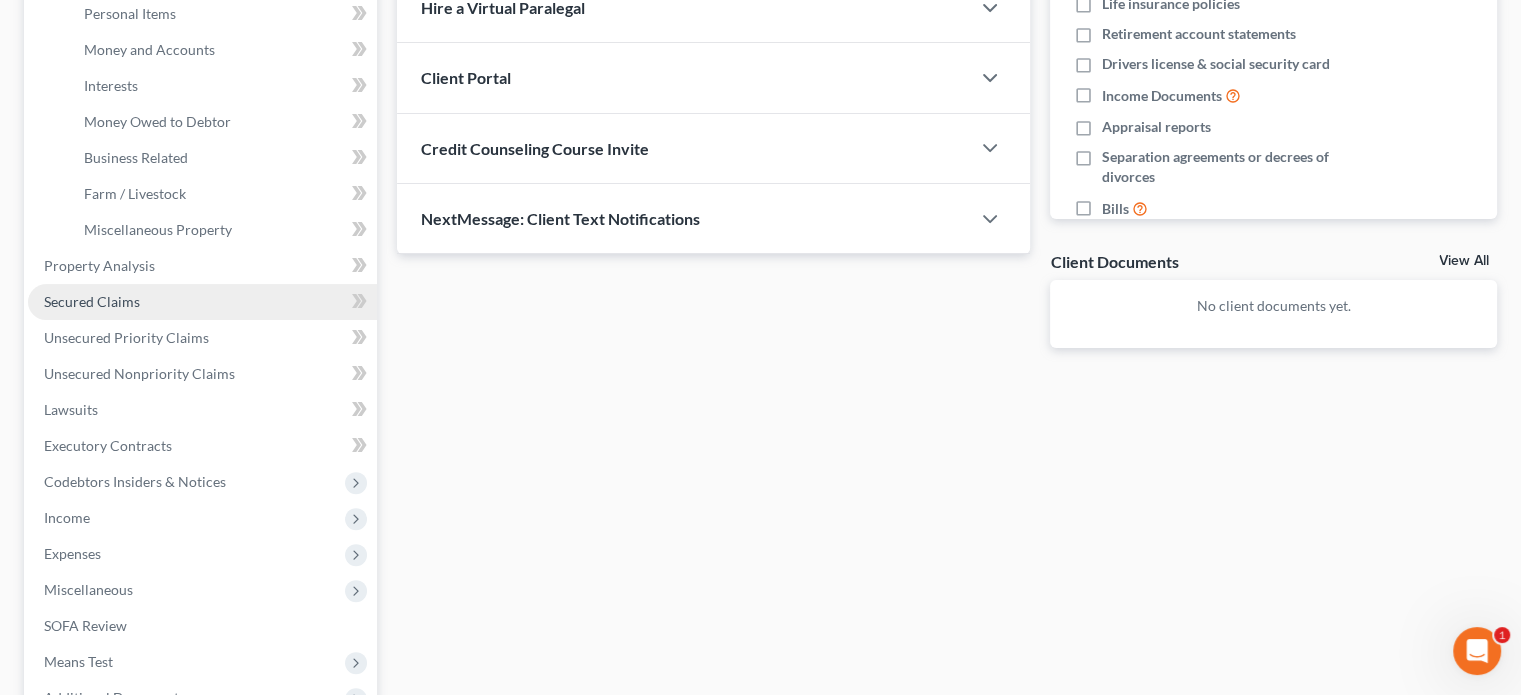 click on "Secured Claims" at bounding box center [92, 301] 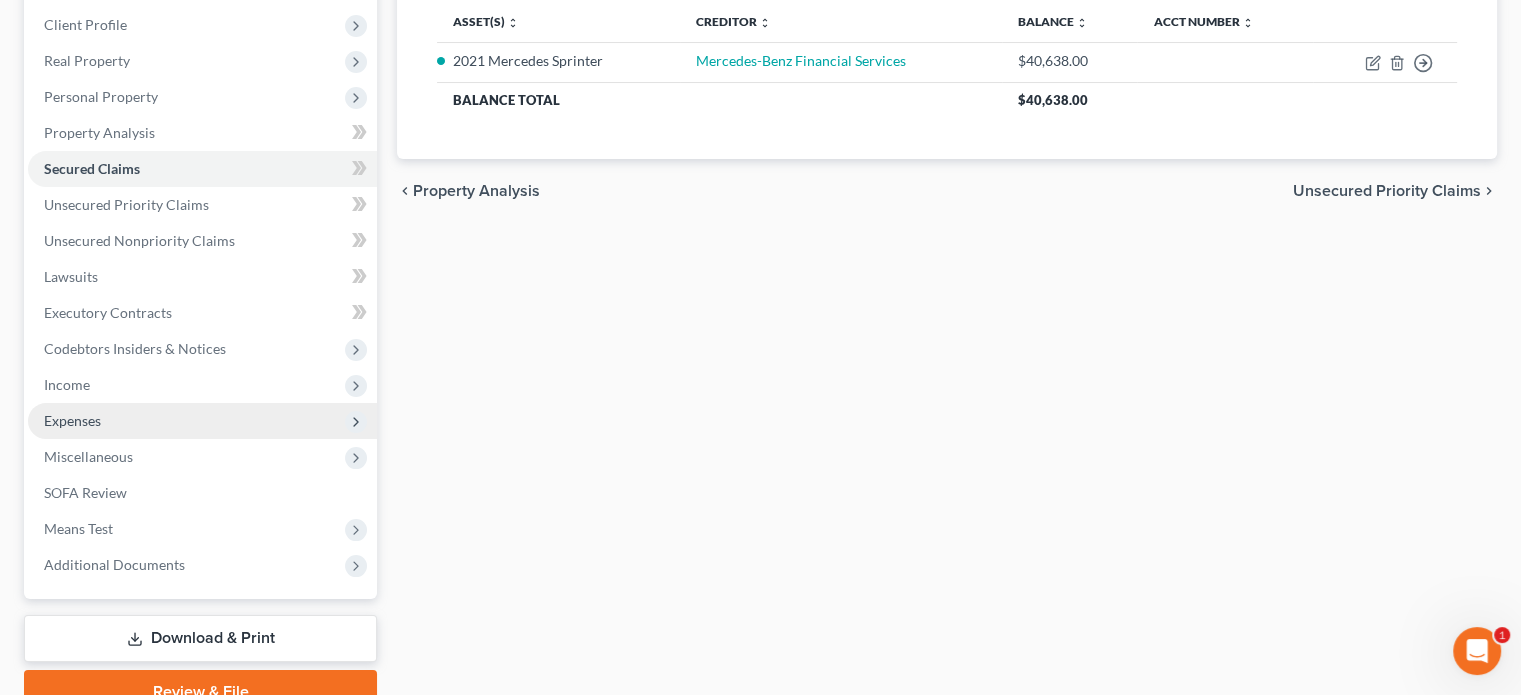 scroll, scrollTop: 366, scrollLeft: 0, axis: vertical 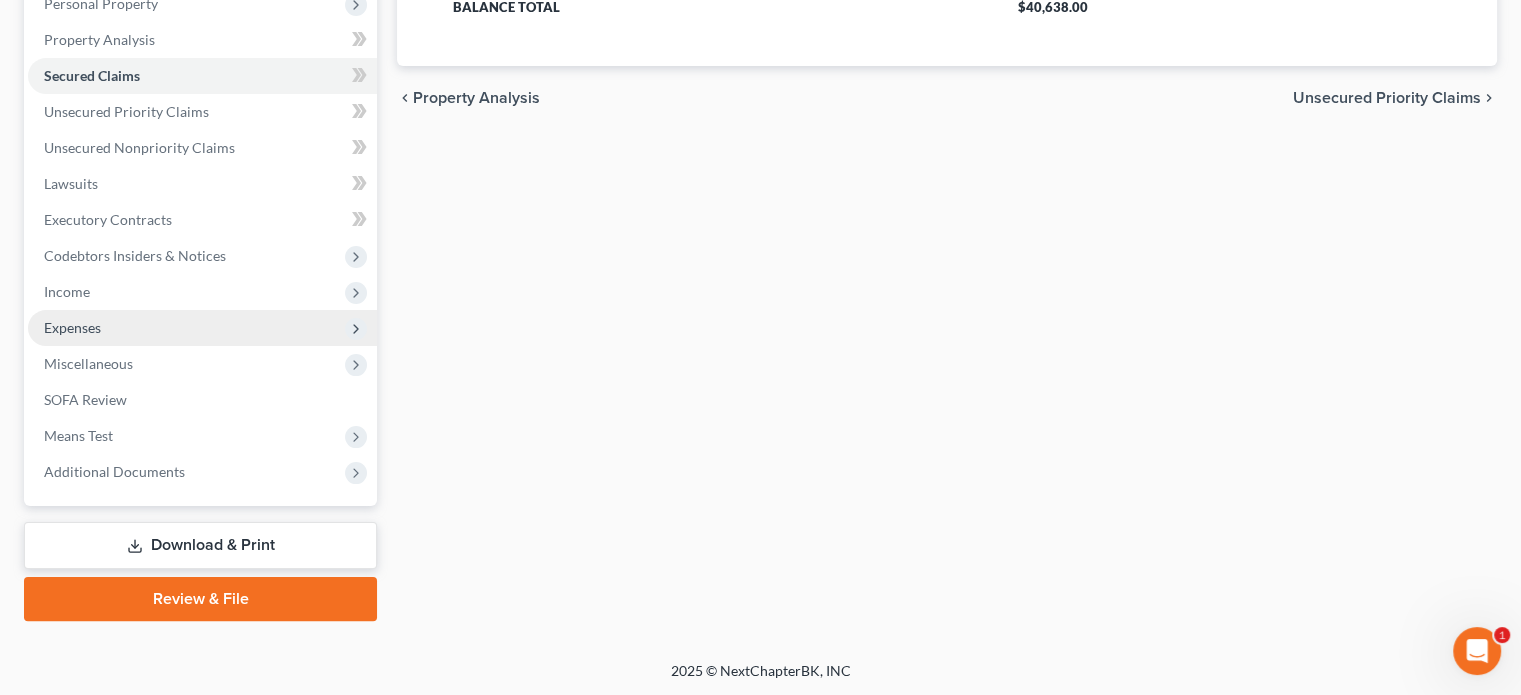 click on "Expenses" at bounding box center (72, 327) 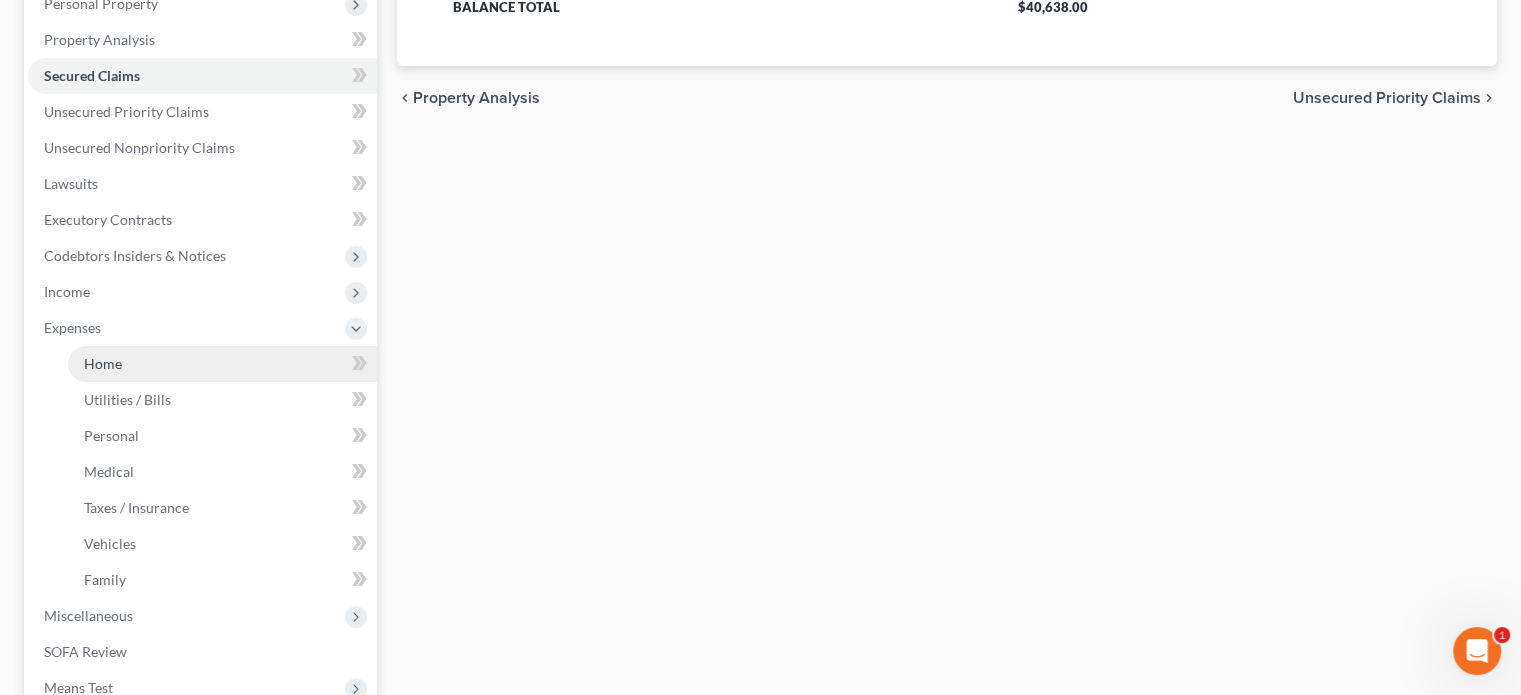 click on "Home" at bounding box center (222, 364) 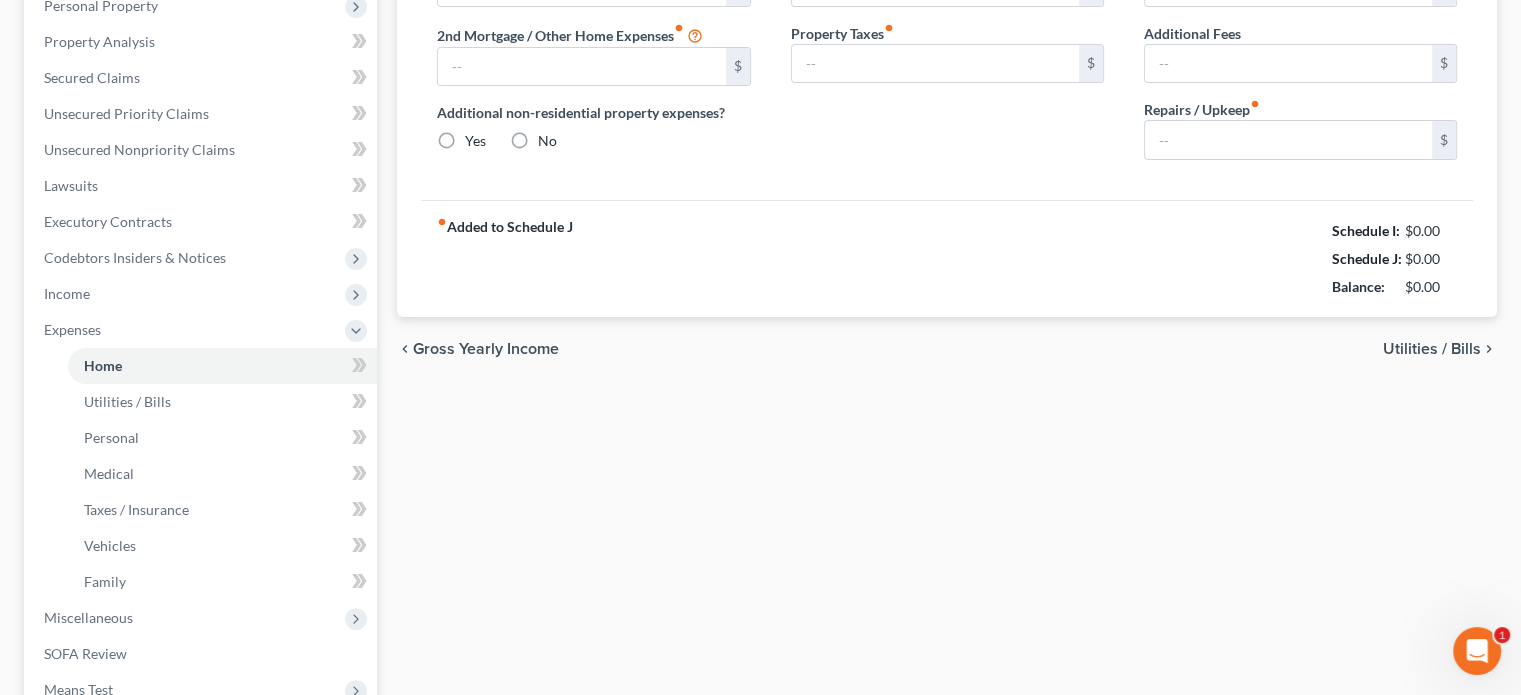 type on "0.00" 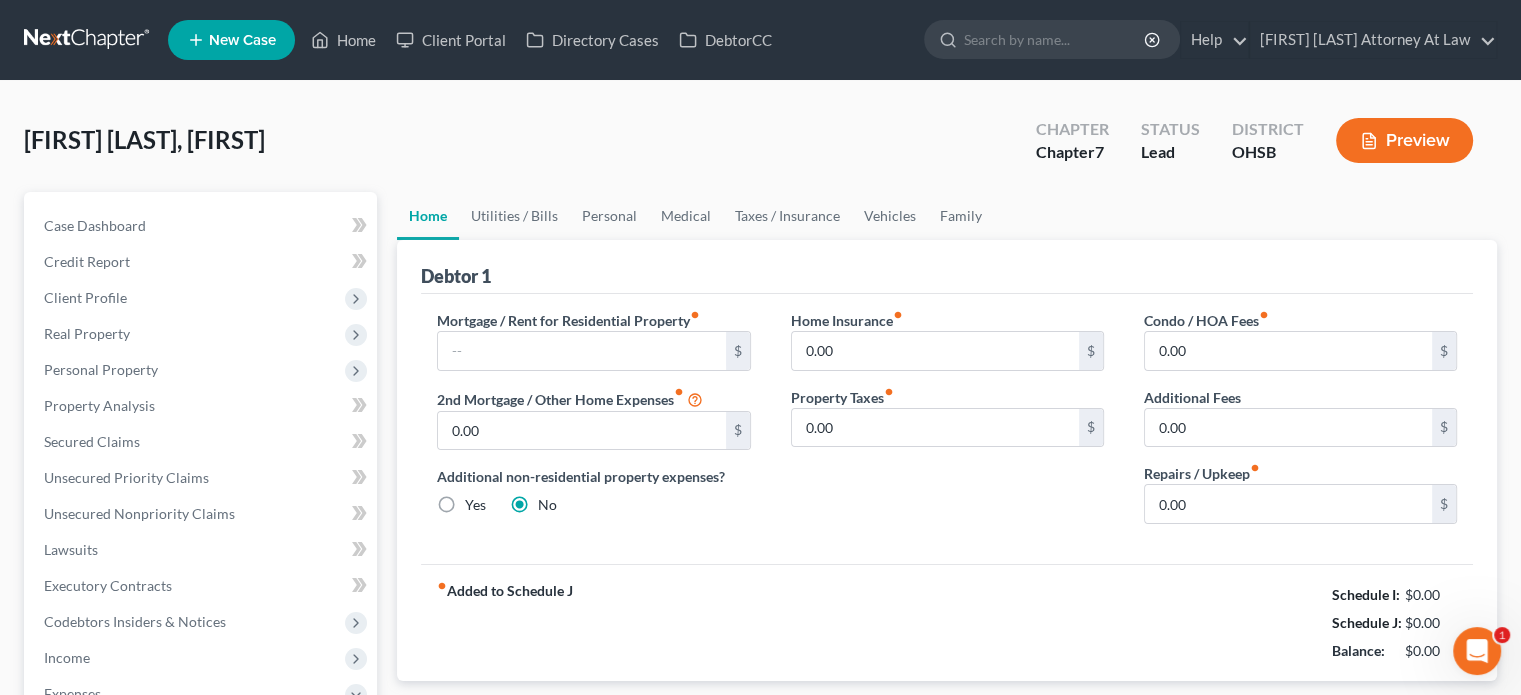 scroll, scrollTop: 0, scrollLeft: 0, axis: both 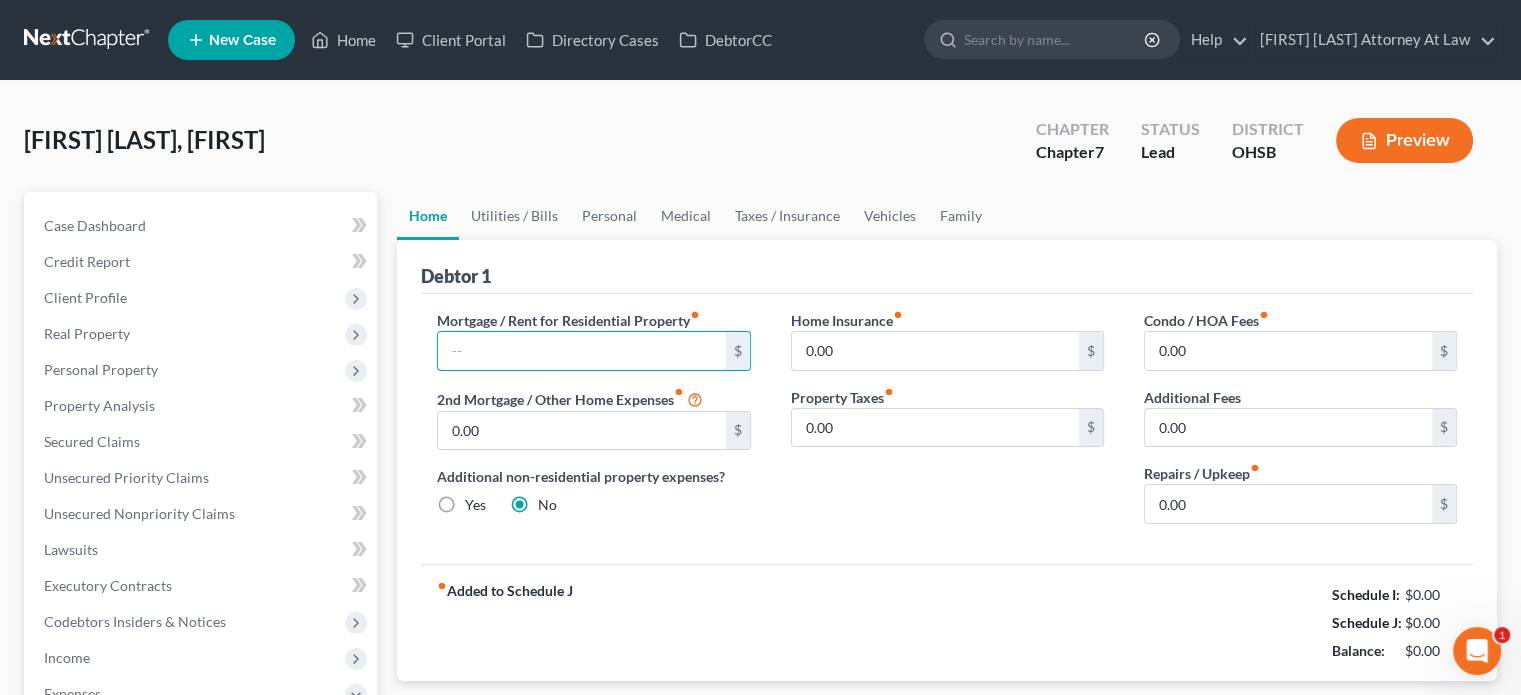 drag, startPoint x: 504, startPoint y: 353, endPoint x: 500, endPoint y: 325, distance: 28.284271 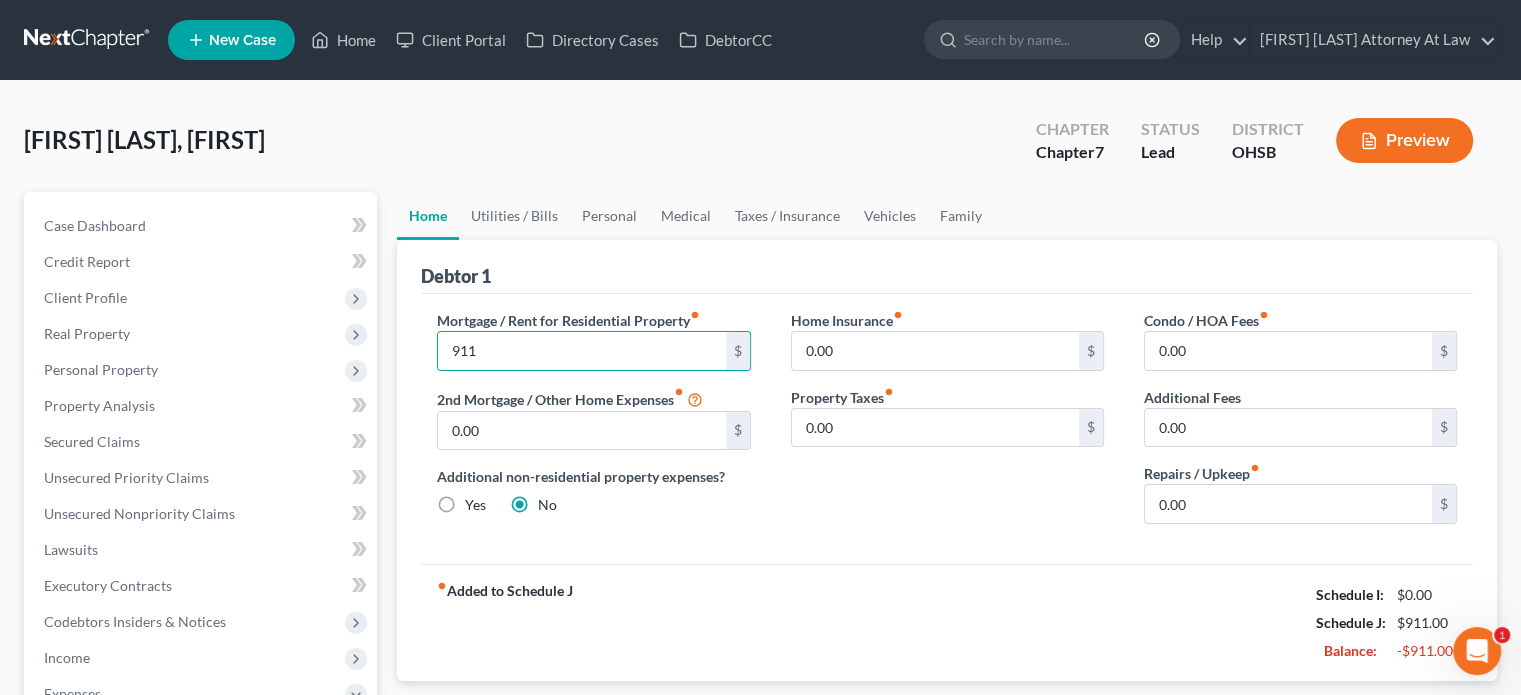 click on "Mortgage / Rent for Residential Property  fiber_manual_record 911 $ 2nd Mortgage / Other Home Expenses  fiber_manual_record   0.00 $ Additional non-residential property expenses? Yes No Home Insurance  fiber_manual_record 0.00 $ Property Taxes  fiber_manual_record 0.00 $ Condo / HOA Fees  fiber_manual_record 0.00 $ Additional Fees 0.00 $ Repairs / Upkeep  fiber_manual_record 0.00 $" at bounding box center (947, 429) 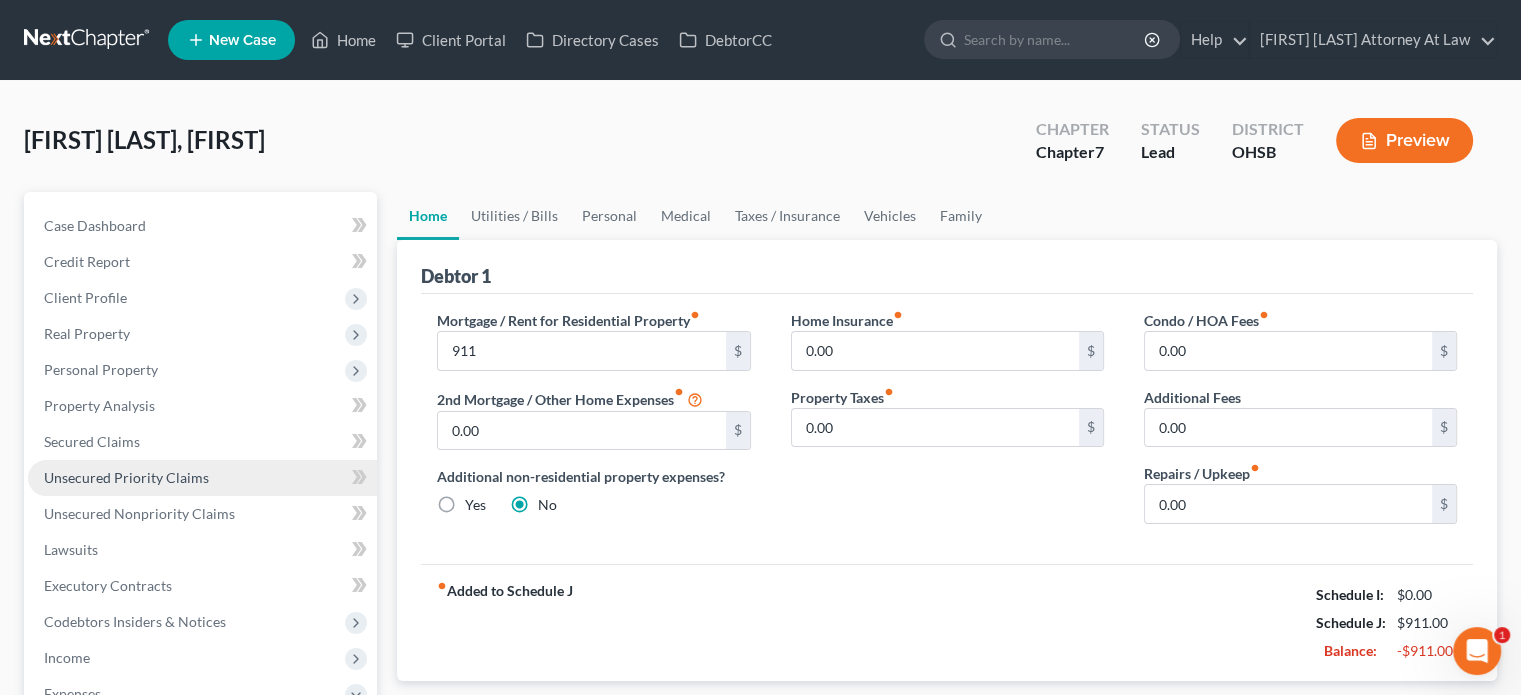 click on "Unsecured Priority Claims" at bounding box center [202, 478] 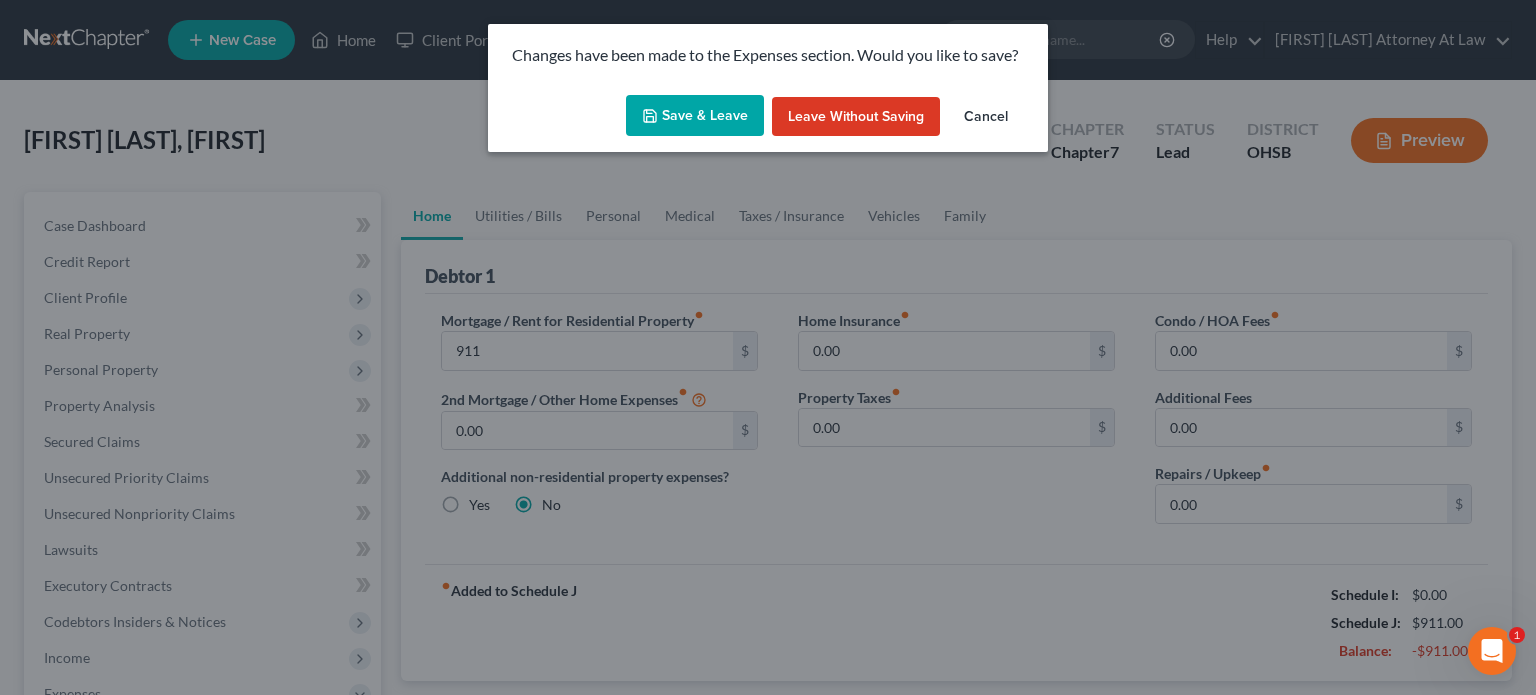 click on "Save & Leave" at bounding box center (695, 116) 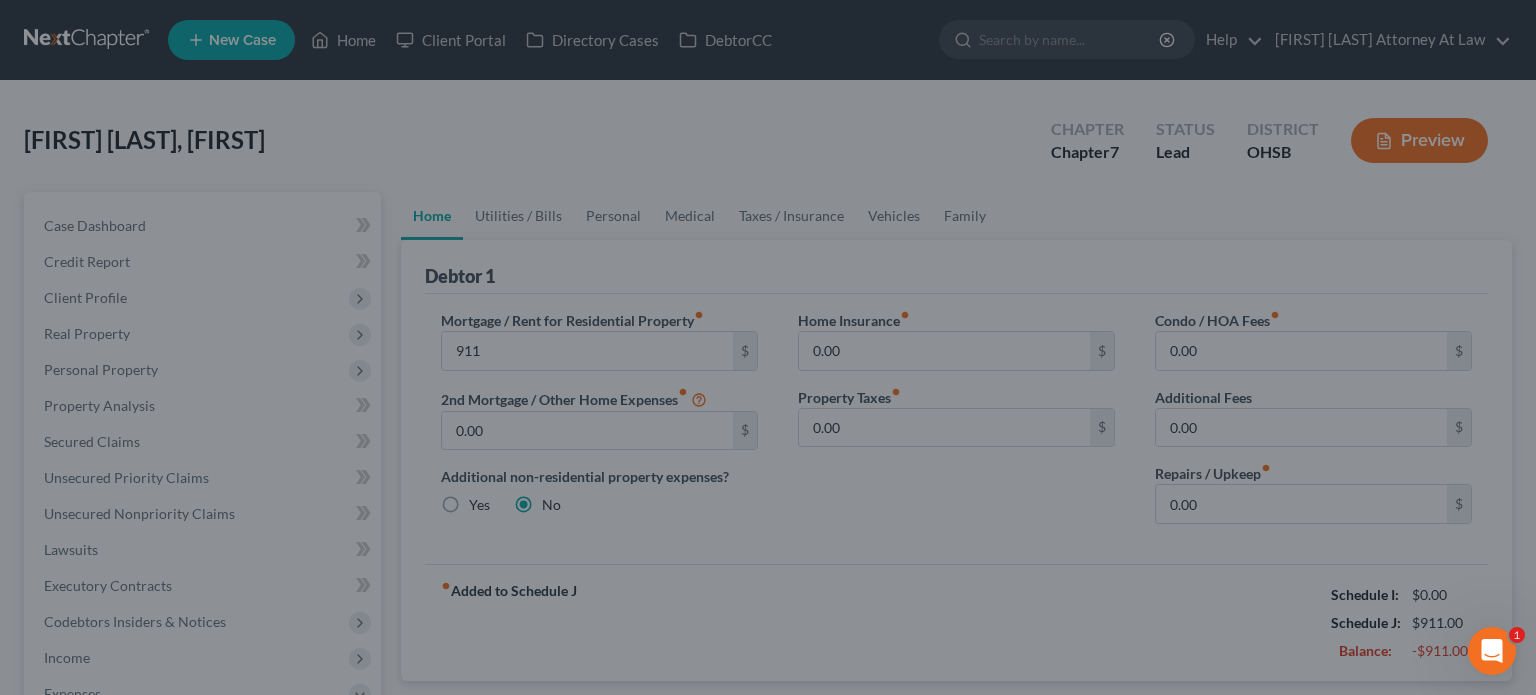 type on "911.00" 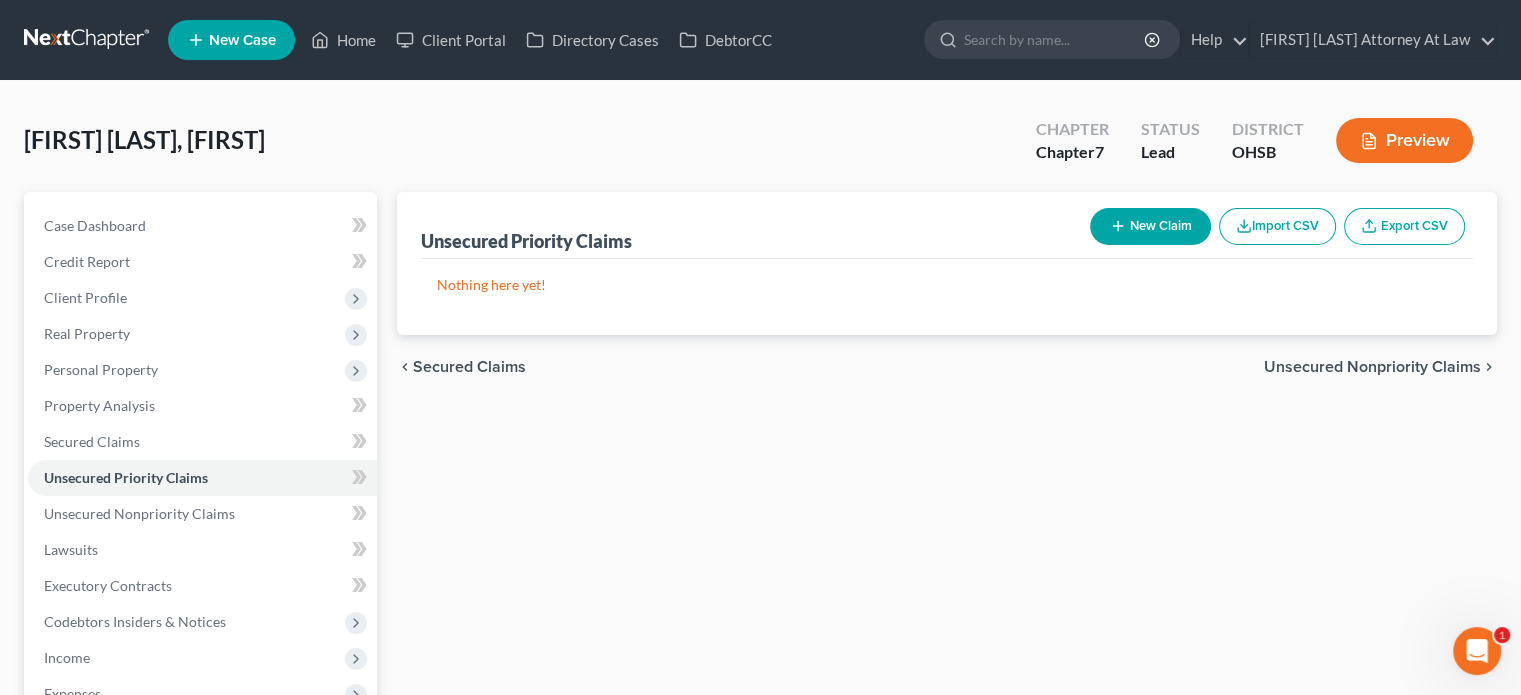 click on "New Claim" at bounding box center [1150, 226] 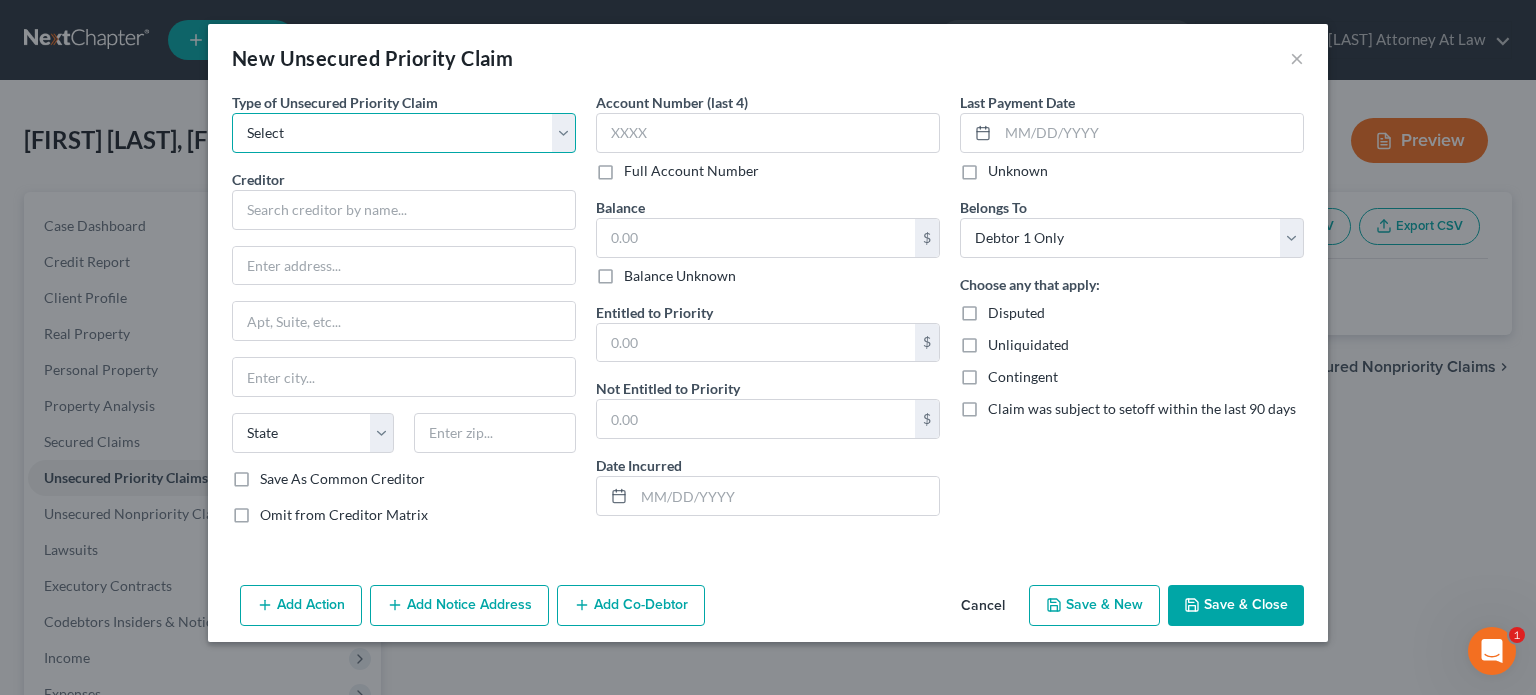 click on "Select Taxes & Other Government Units Domestic Support Obligations Extensions of credit in an involuntary case Wages, Salaries, Commissions Contributions to employee benefits Certain farmers and fisherman Deposits by individuals Commitments to maintain capitals Claims for death or injury while intoxicated Other" at bounding box center (404, 133) 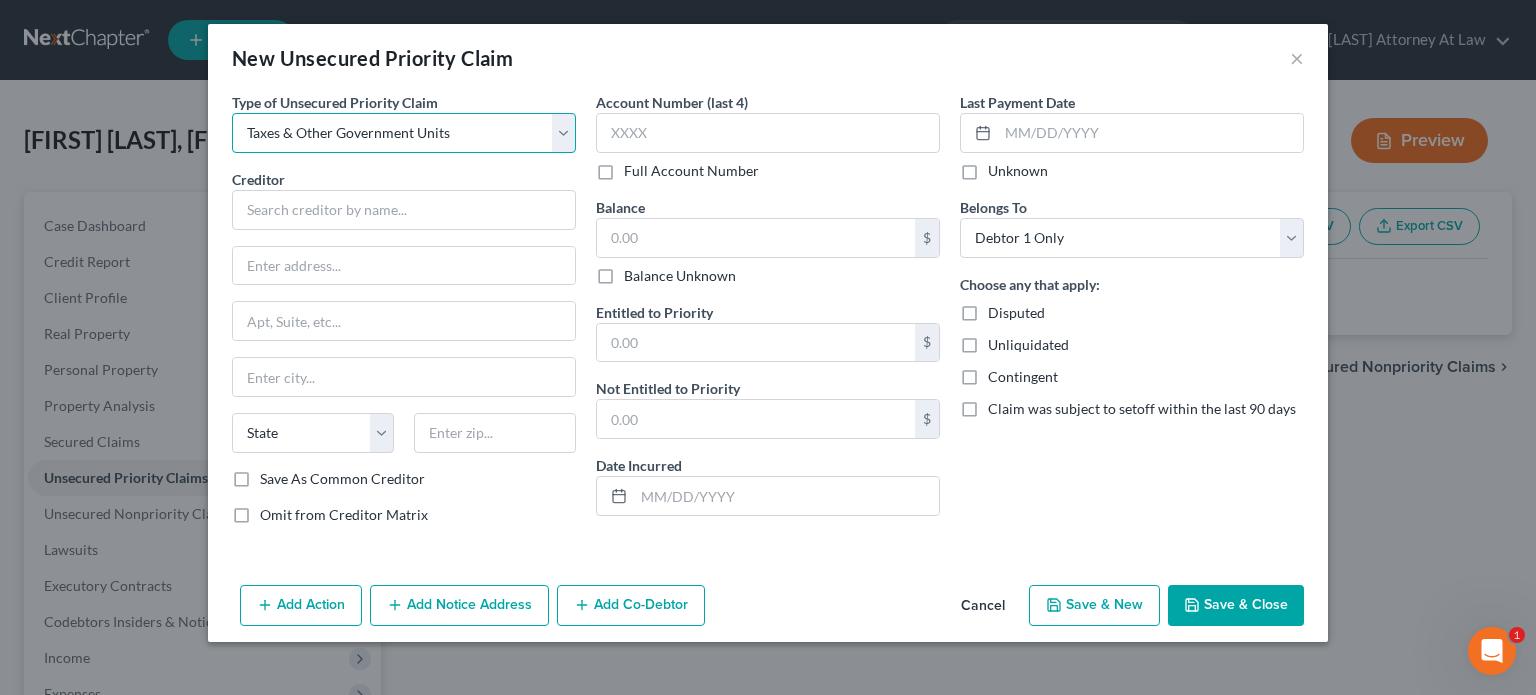click on "Select Taxes & Other Government Units Domestic Support Obligations Extensions of credit in an involuntary case Wages, Salaries, Commissions Contributions to employee benefits Certain farmers and fisherman Deposits by individuals Commitments to maintain capitals Claims for death or injury while intoxicated Other" at bounding box center (404, 133) 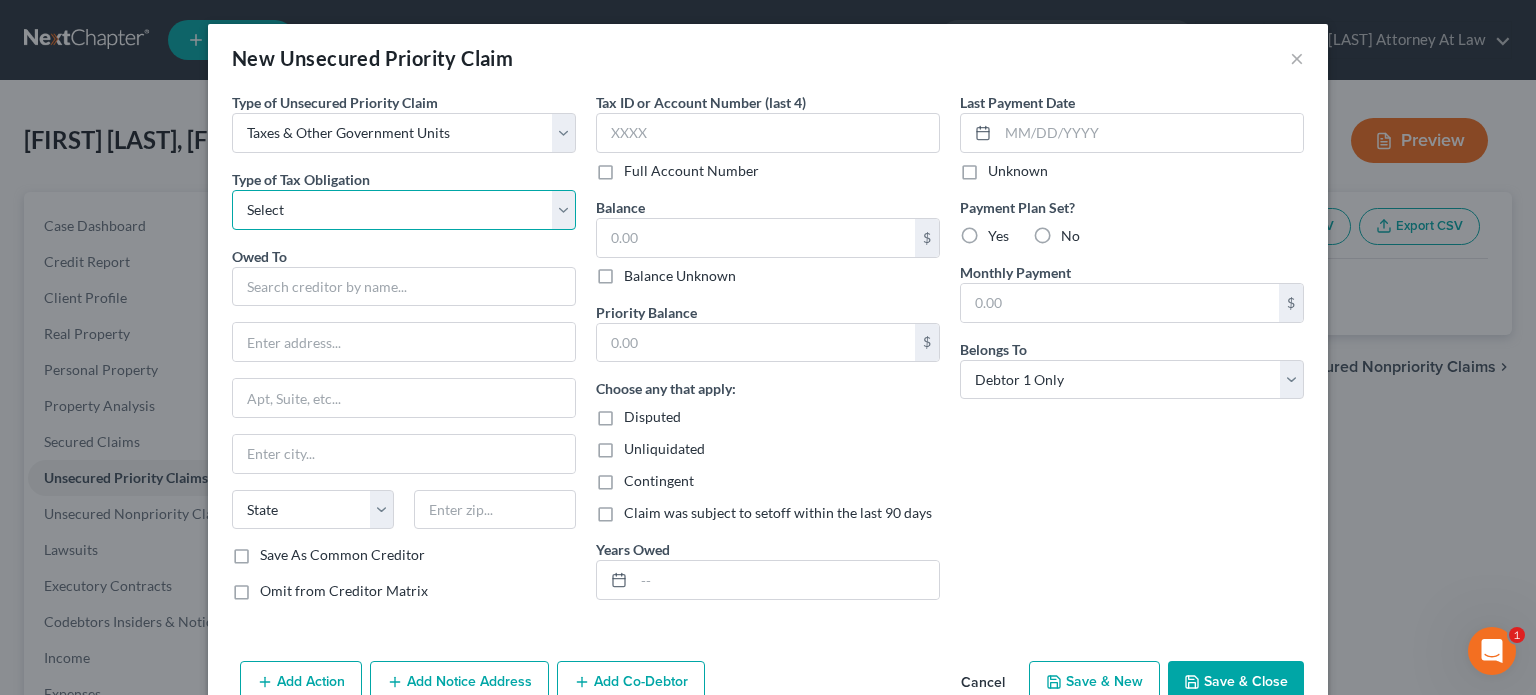 click on "Select Federal City State Franchise Tax Board Other" at bounding box center (404, 210) 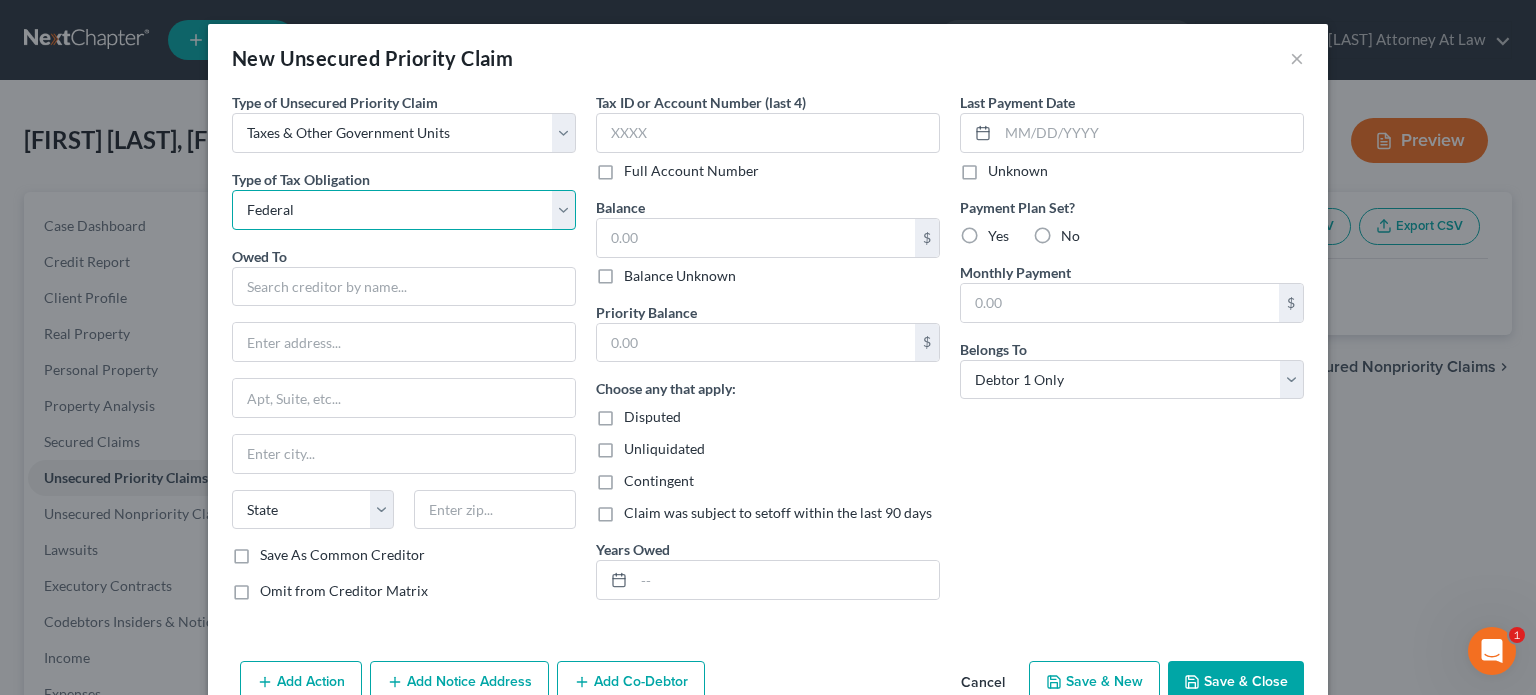 click on "Select Federal City State Franchise Tax Board Other" at bounding box center [404, 210] 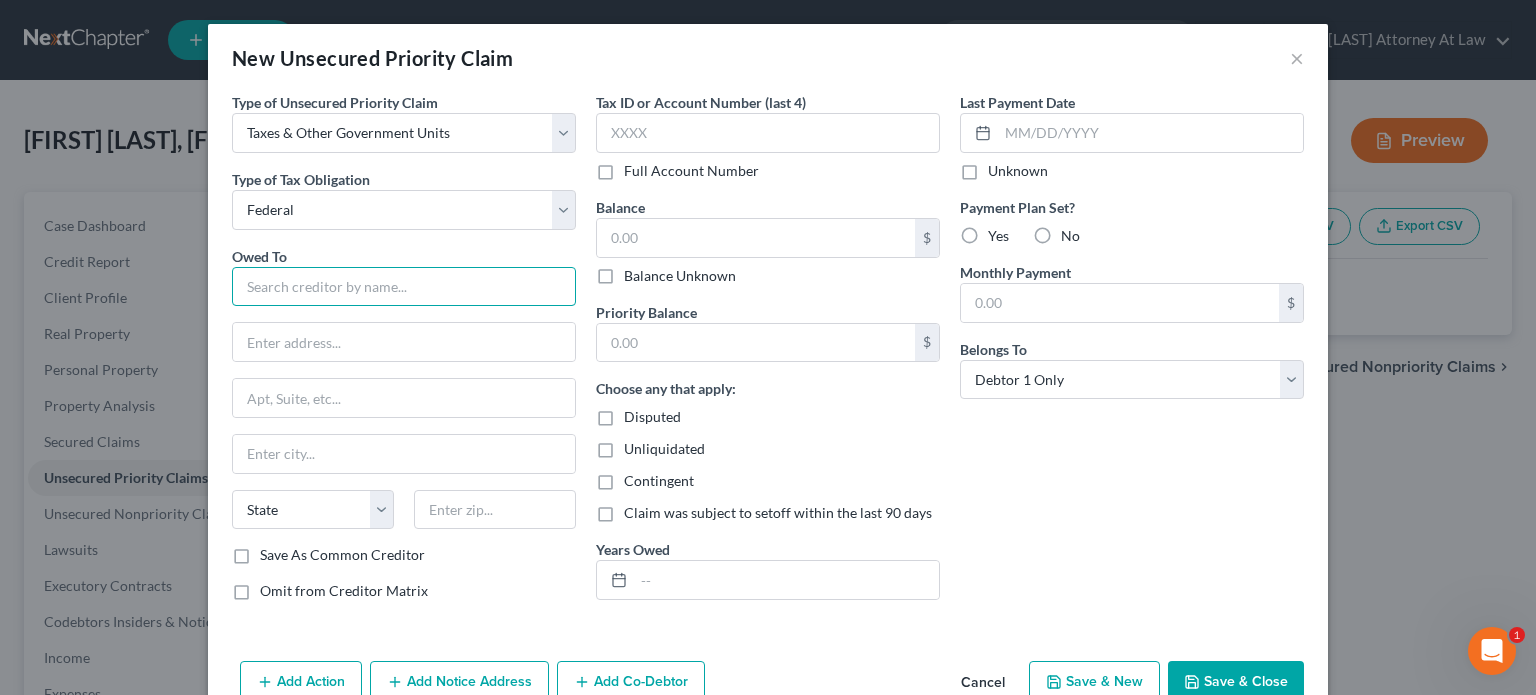 click at bounding box center [404, 287] 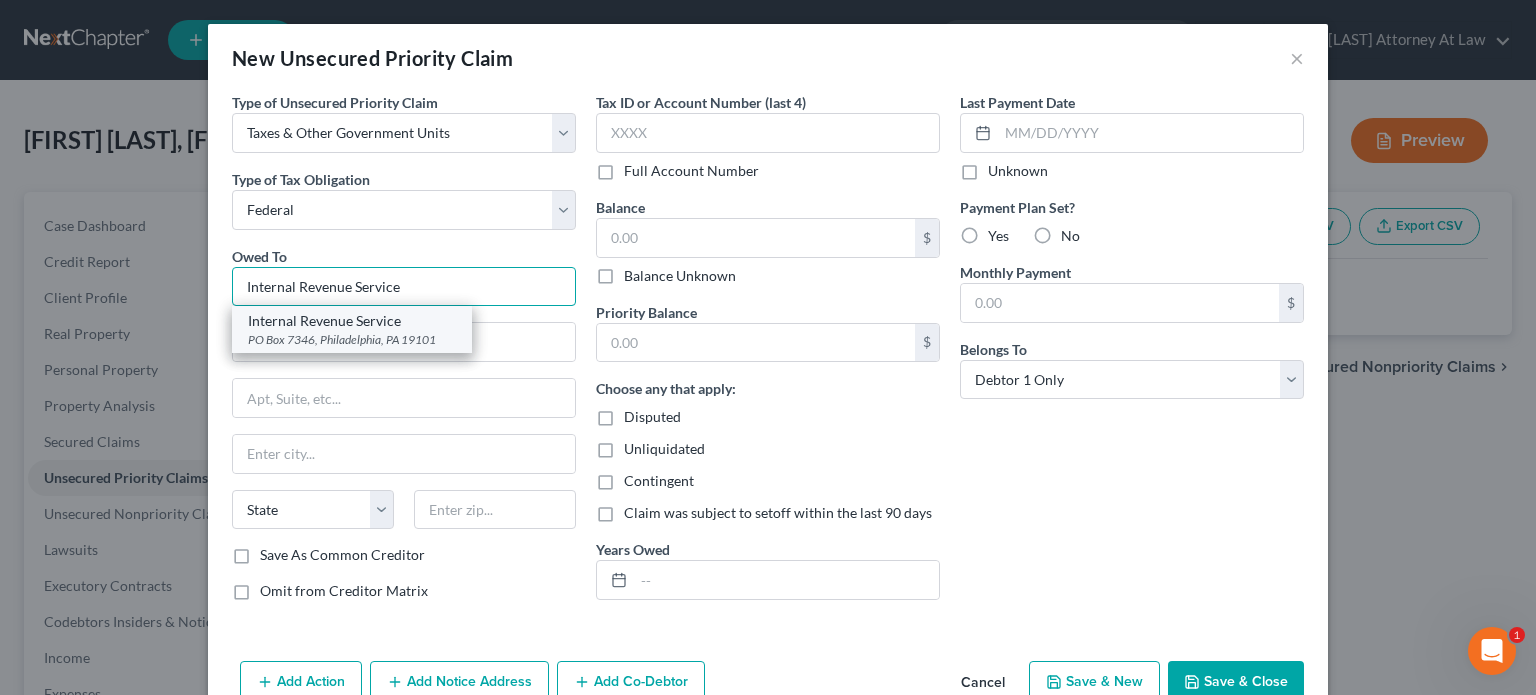 type on "Internal Revenue Service" 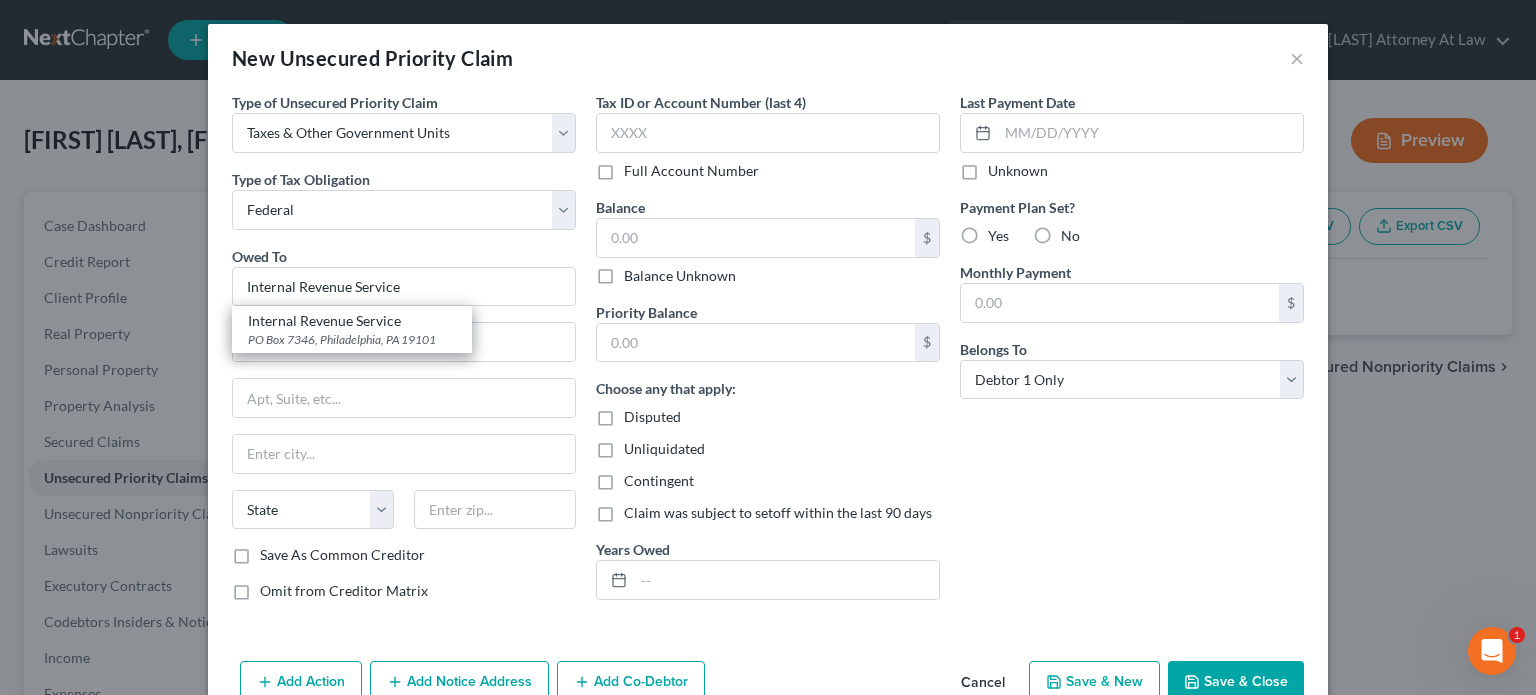 drag, startPoint x: 311, startPoint y: 341, endPoint x: 456, endPoint y: 234, distance: 180.20544 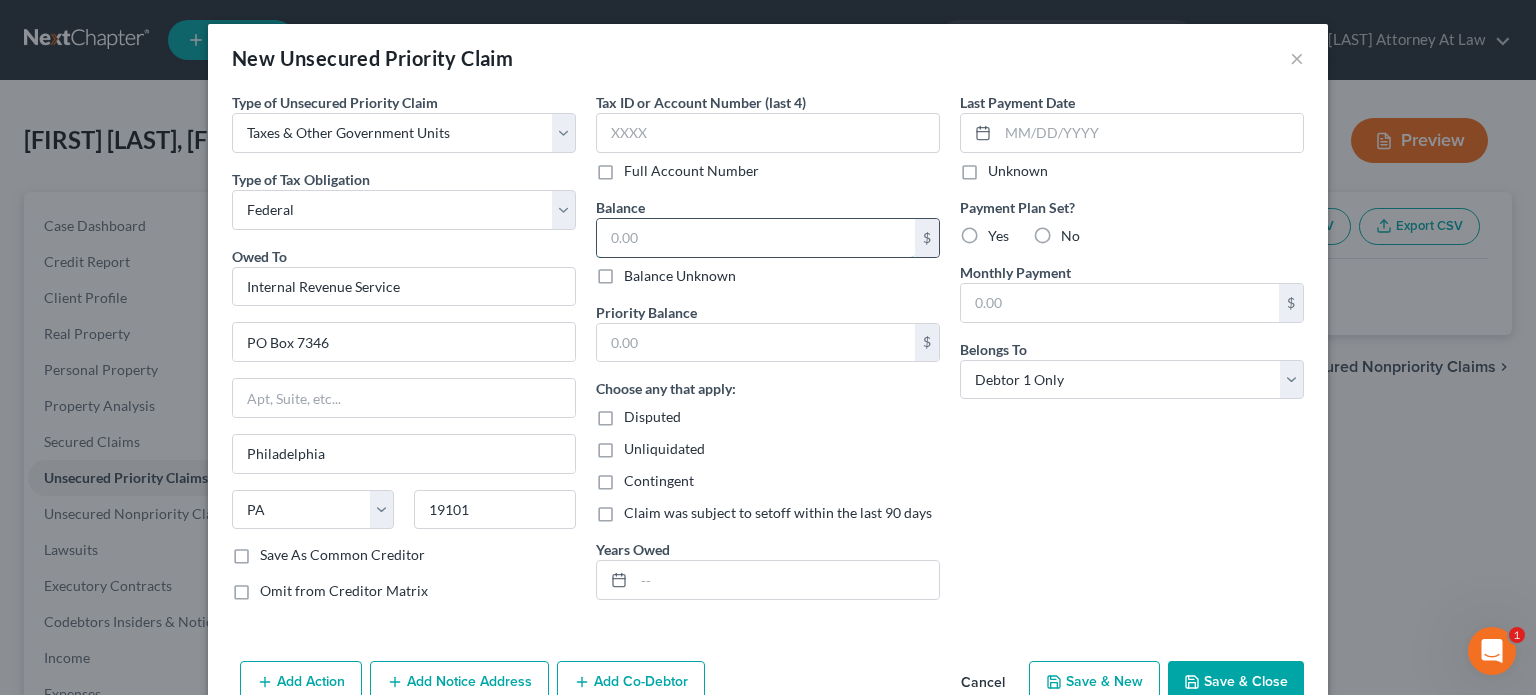 drag, startPoint x: 626, startPoint y: 235, endPoint x: 617, endPoint y: 223, distance: 15 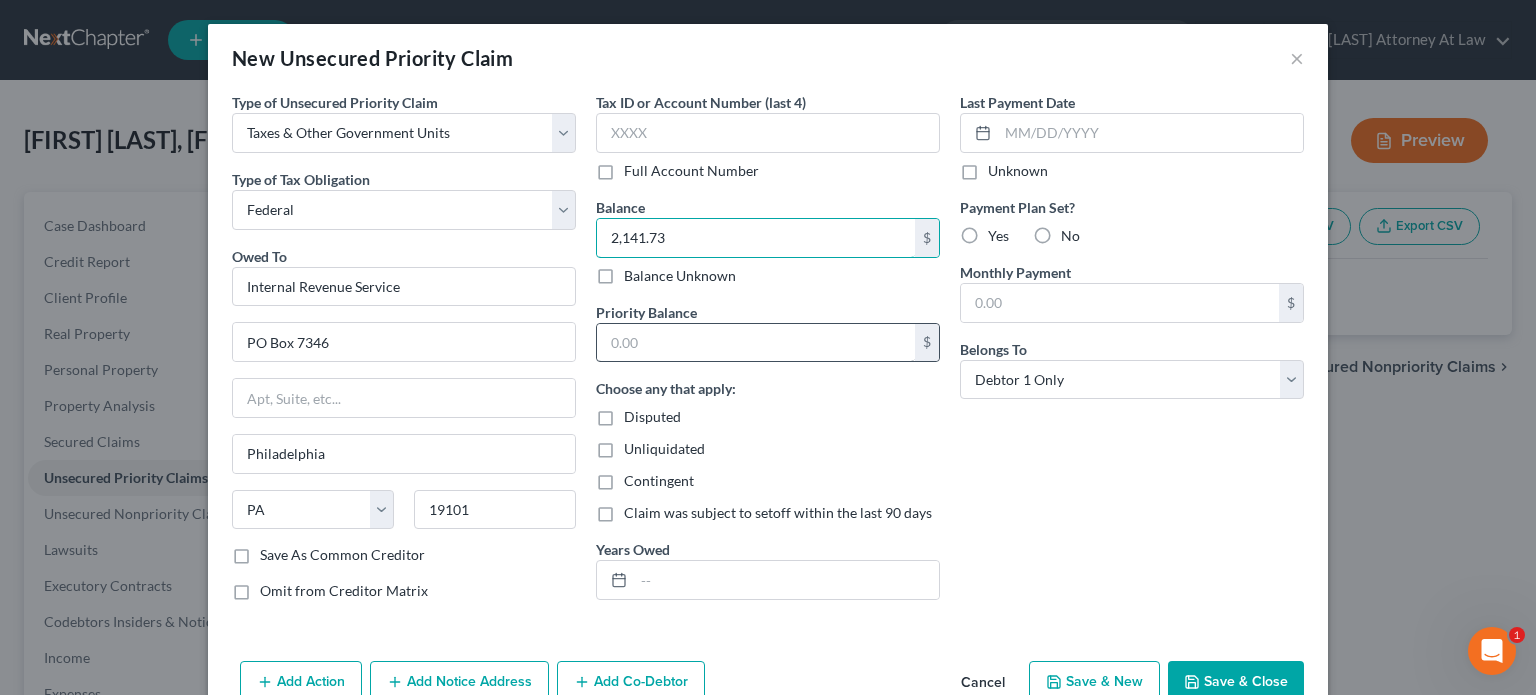 type on "2,141.73" 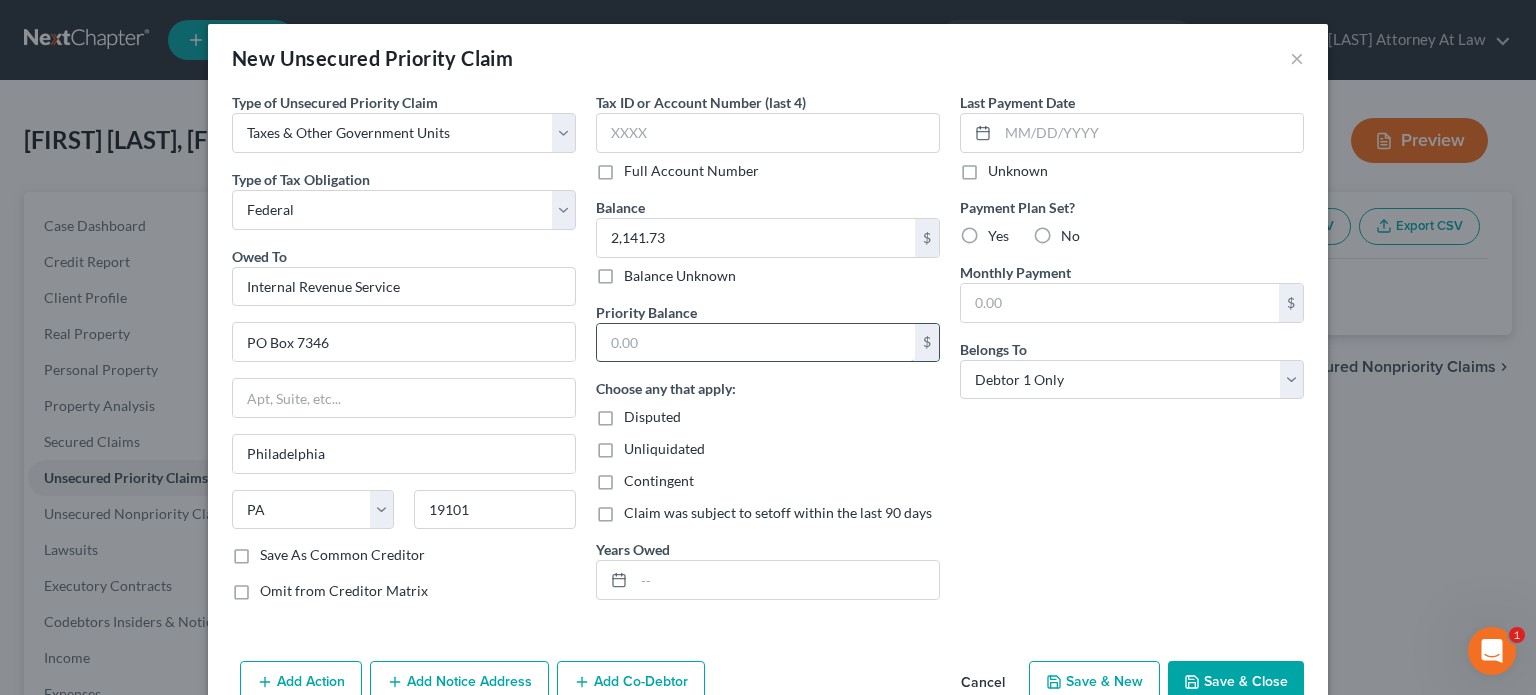 drag, startPoint x: 616, startPoint y: 340, endPoint x: 600, endPoint y: 325, distance: 21.931713 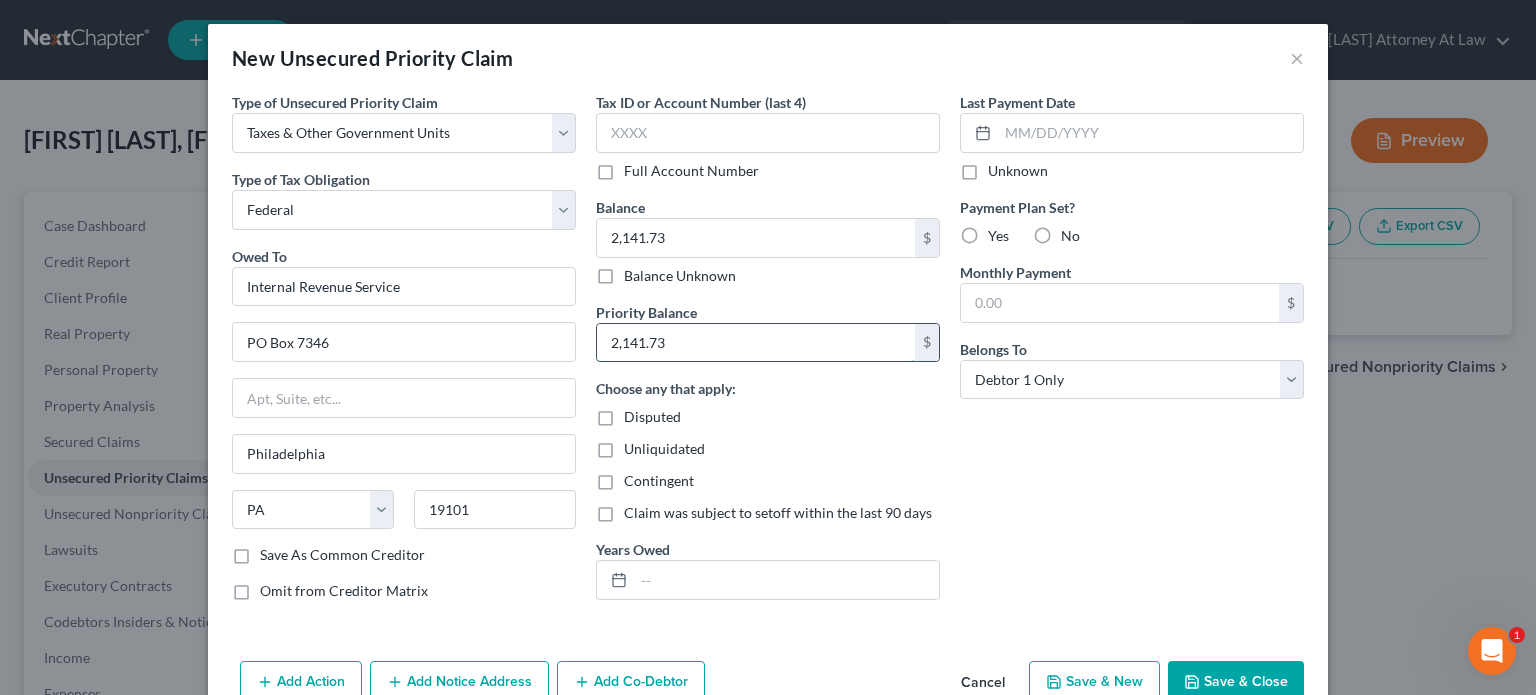 type on "2,141.73" 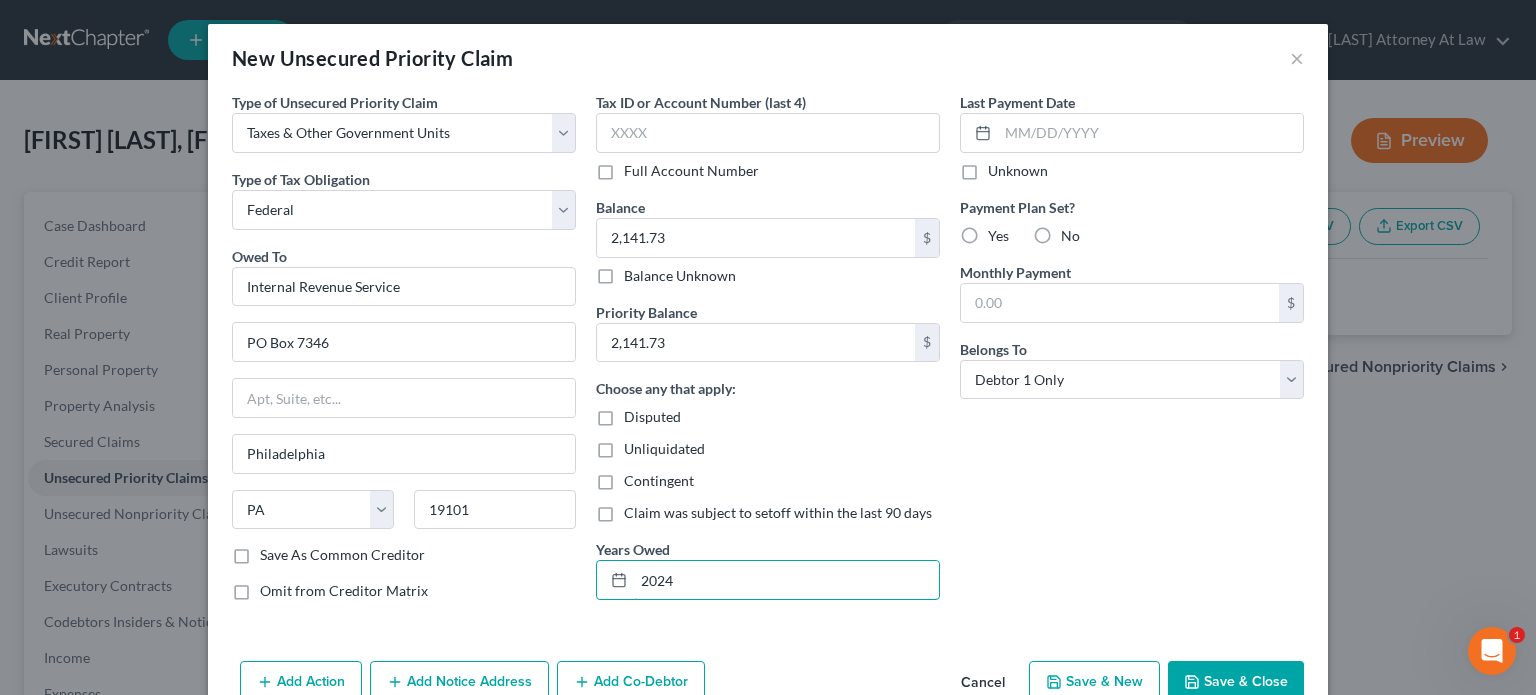 type on "2024" 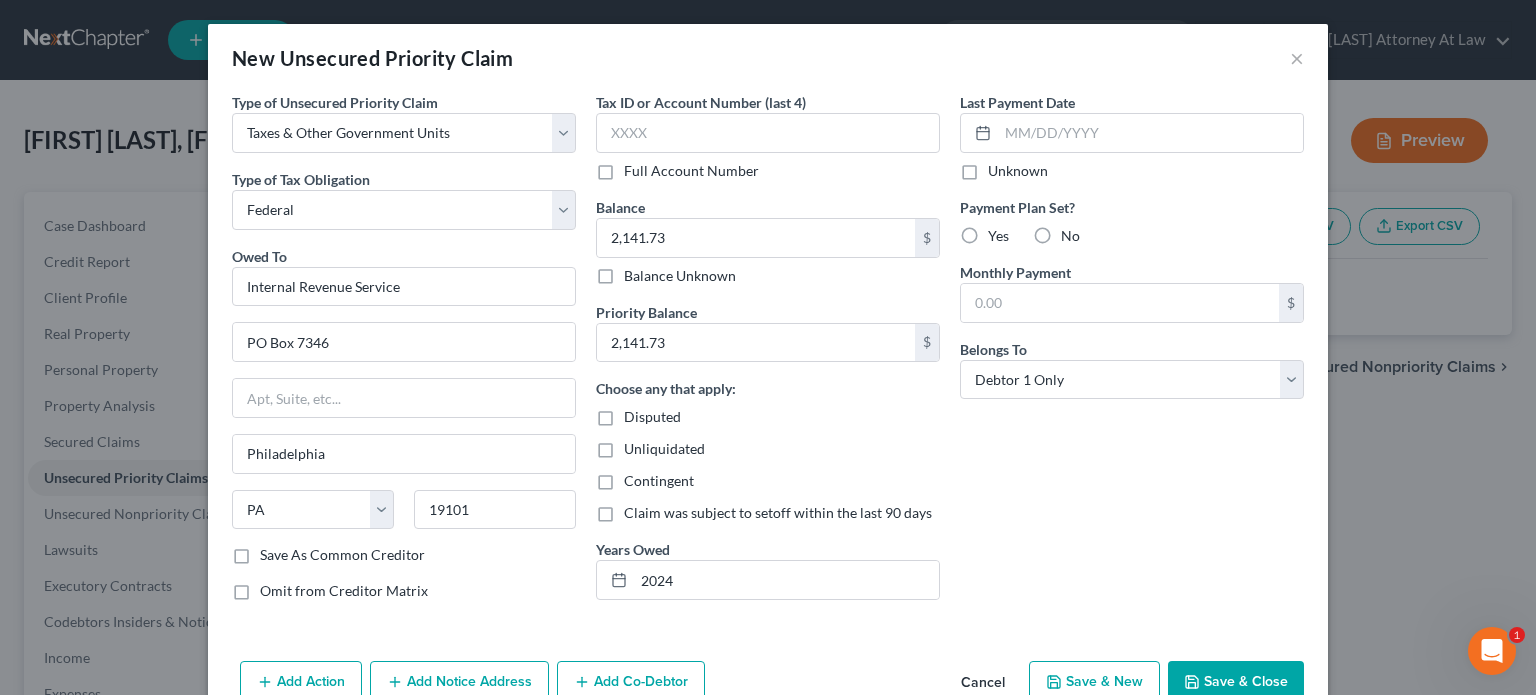 click on "Last Payment Date         Unknown Payment Plan Set? Yes No Monthly Payment $
Belongs To
*
Select Debtor 1 Only Debtor 2 Only Debtor 1 And Debtor 2 Only At Least One Of The Debtors And Another Community Property" at bounding box center [1132, 354] 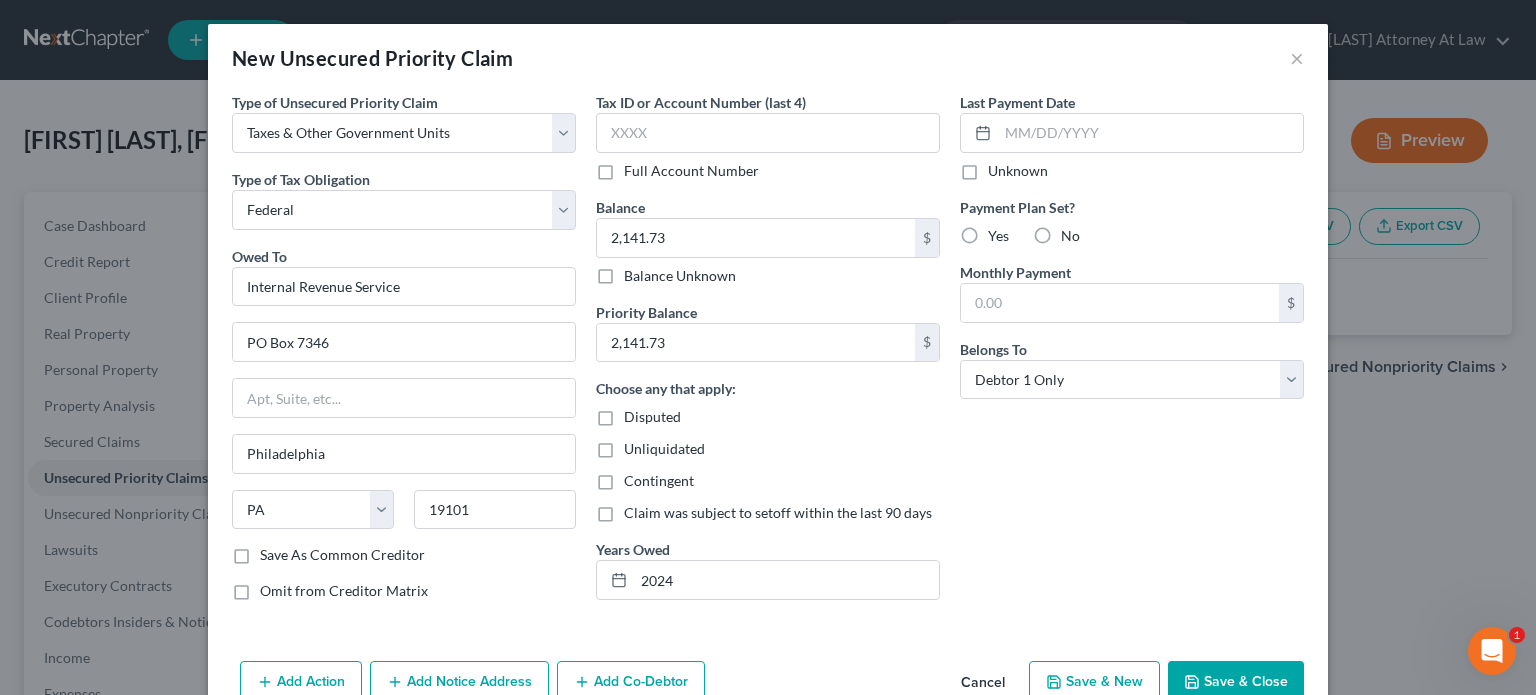 click on "Save & Close" at bounding box center [1236, 682] 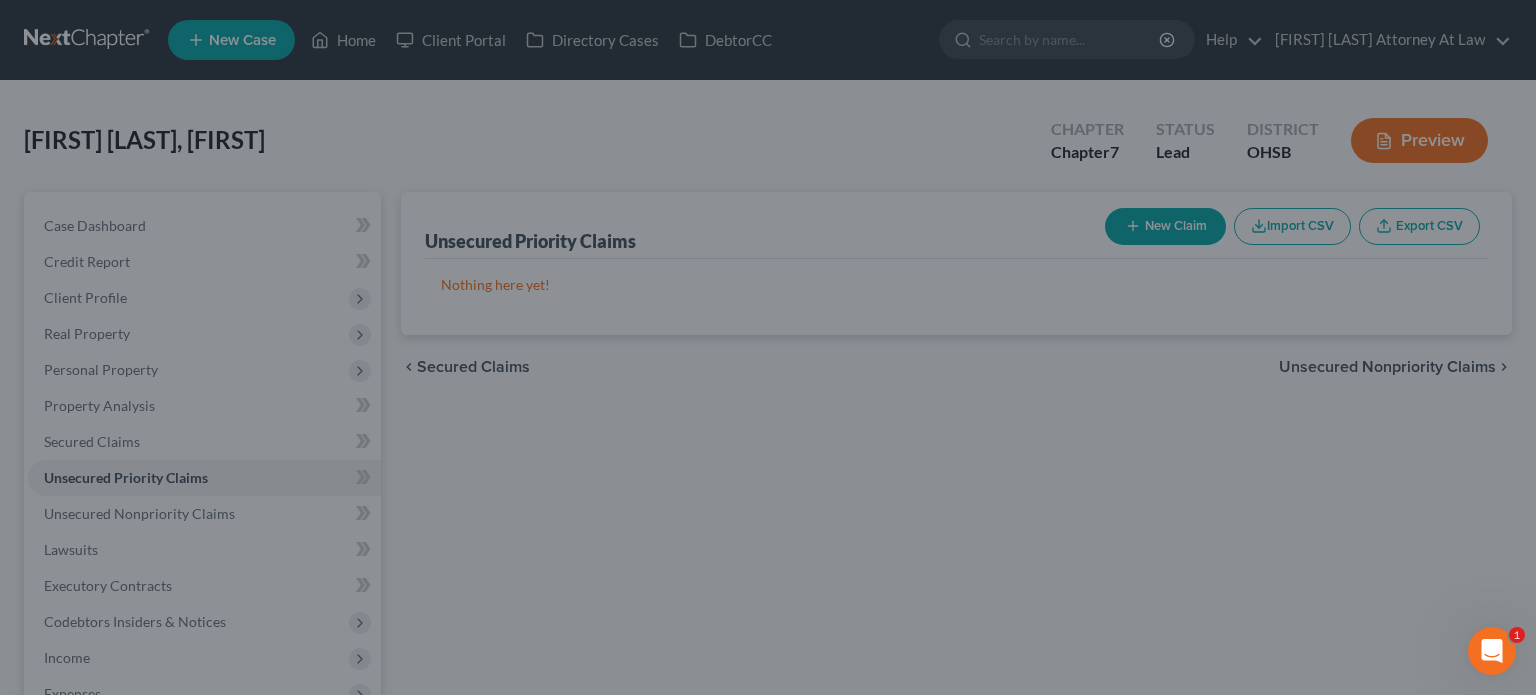 type on "0.00" 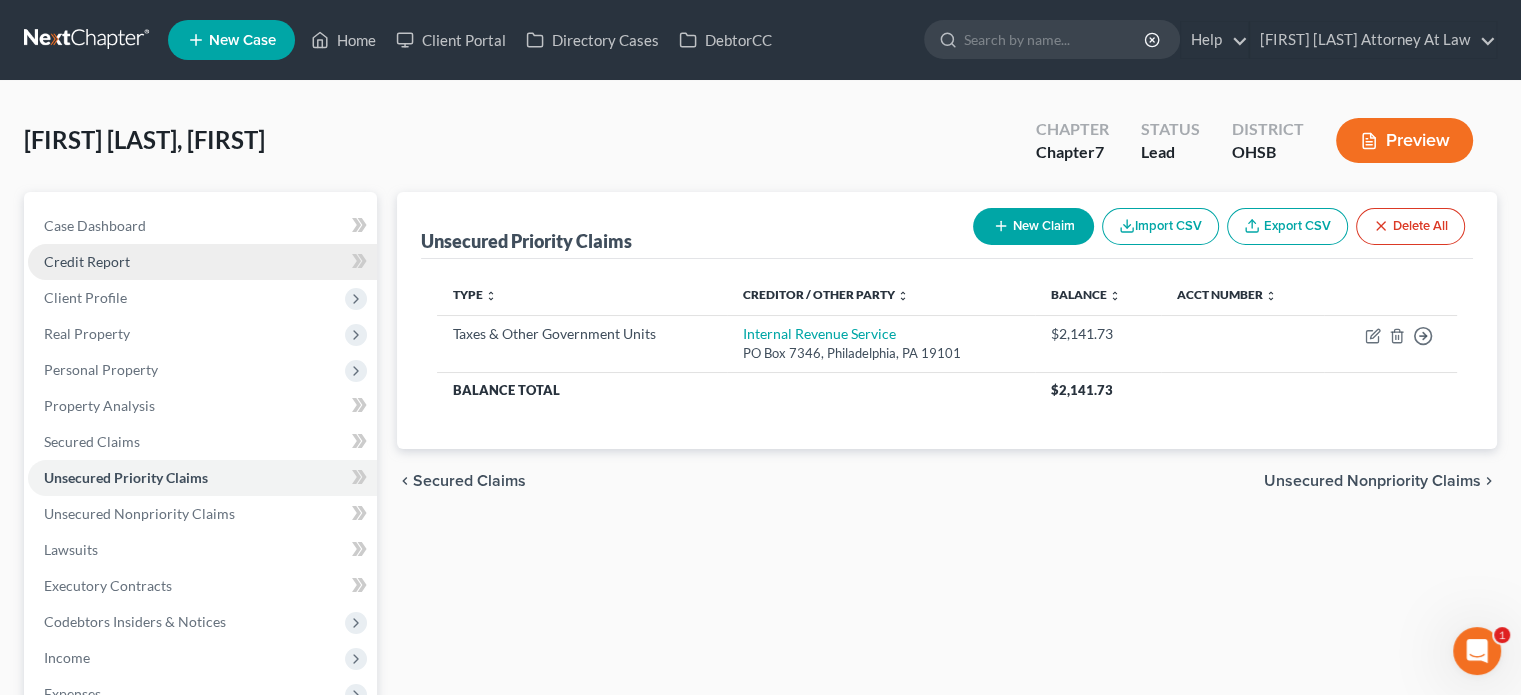 click on "Credit Report" at bounding box center (87, 261) 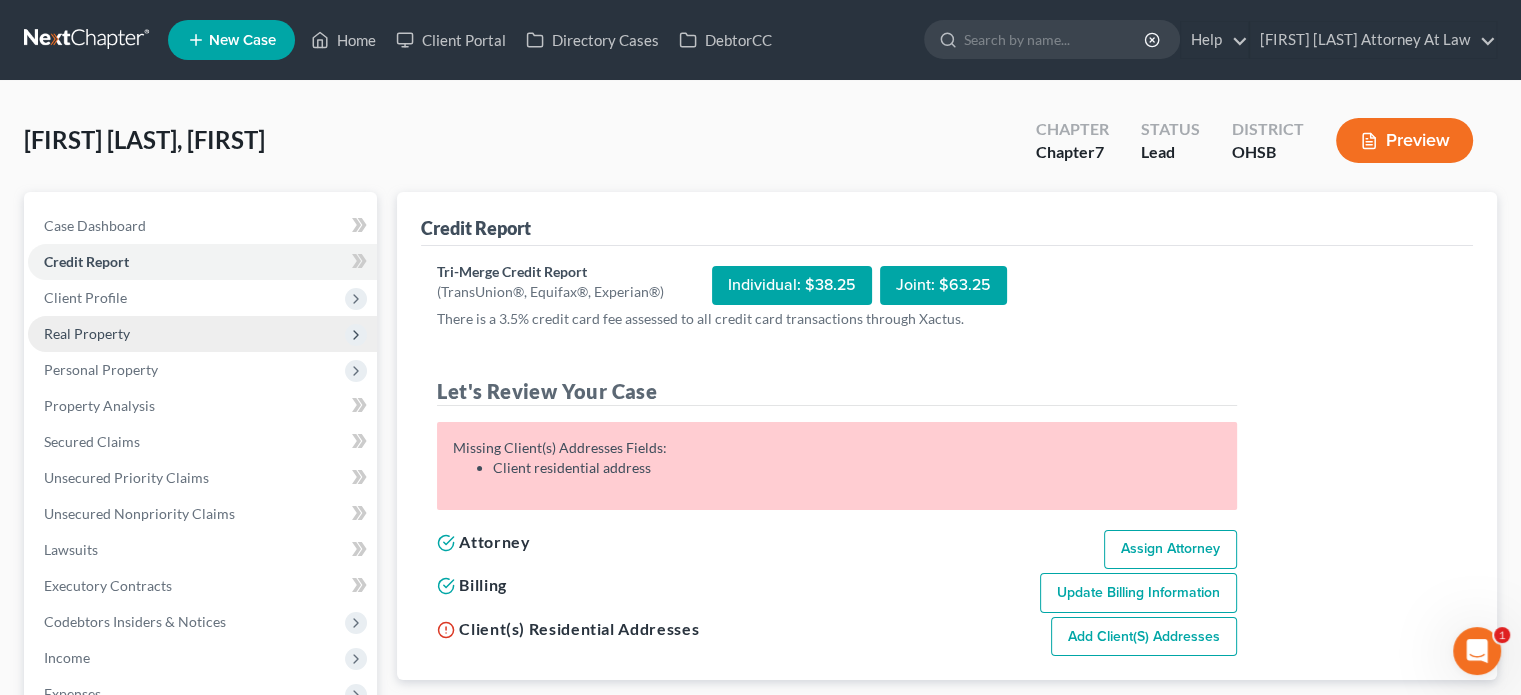 click on "Real Property" at bounding box center (87, 333) 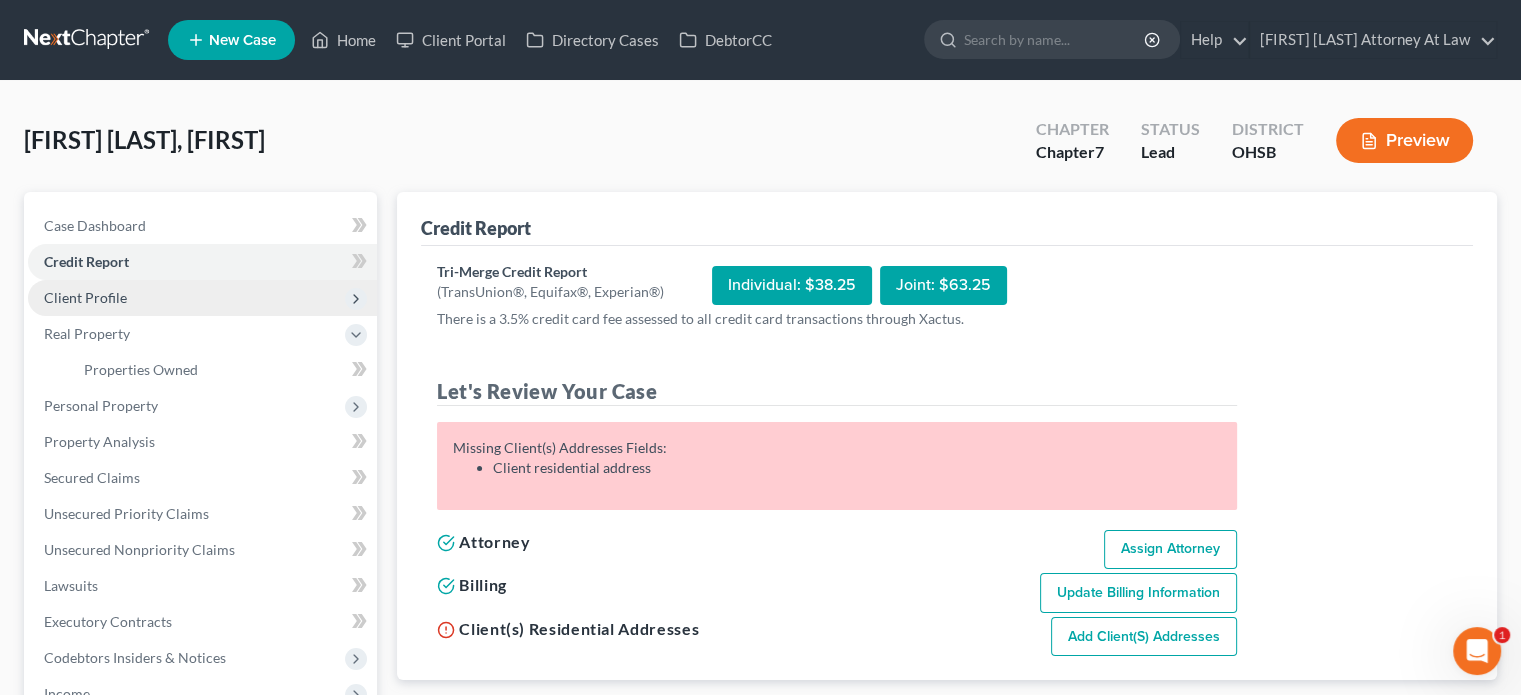 click on "Client Profile" at bounding box center [85, 297] 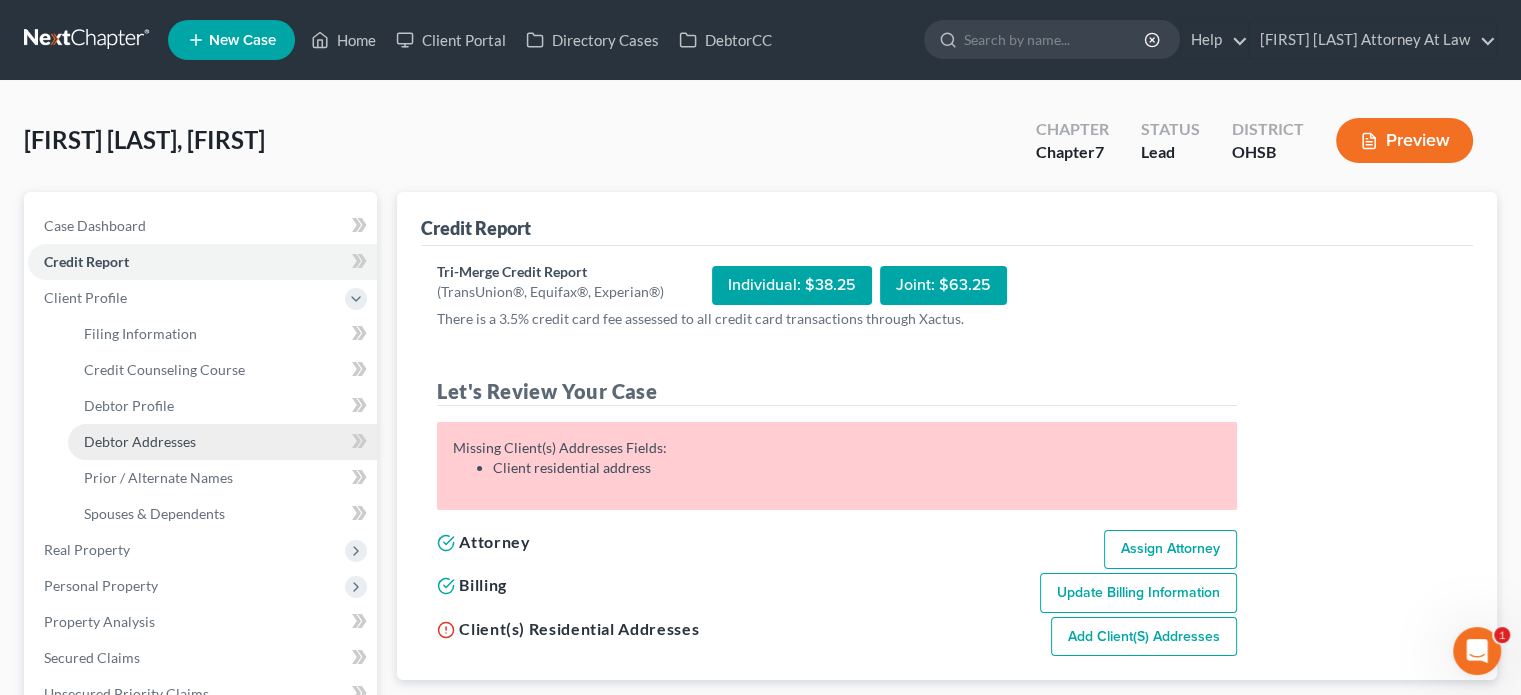 click on "Debtor Addresses" at bounding box center (140, 441) 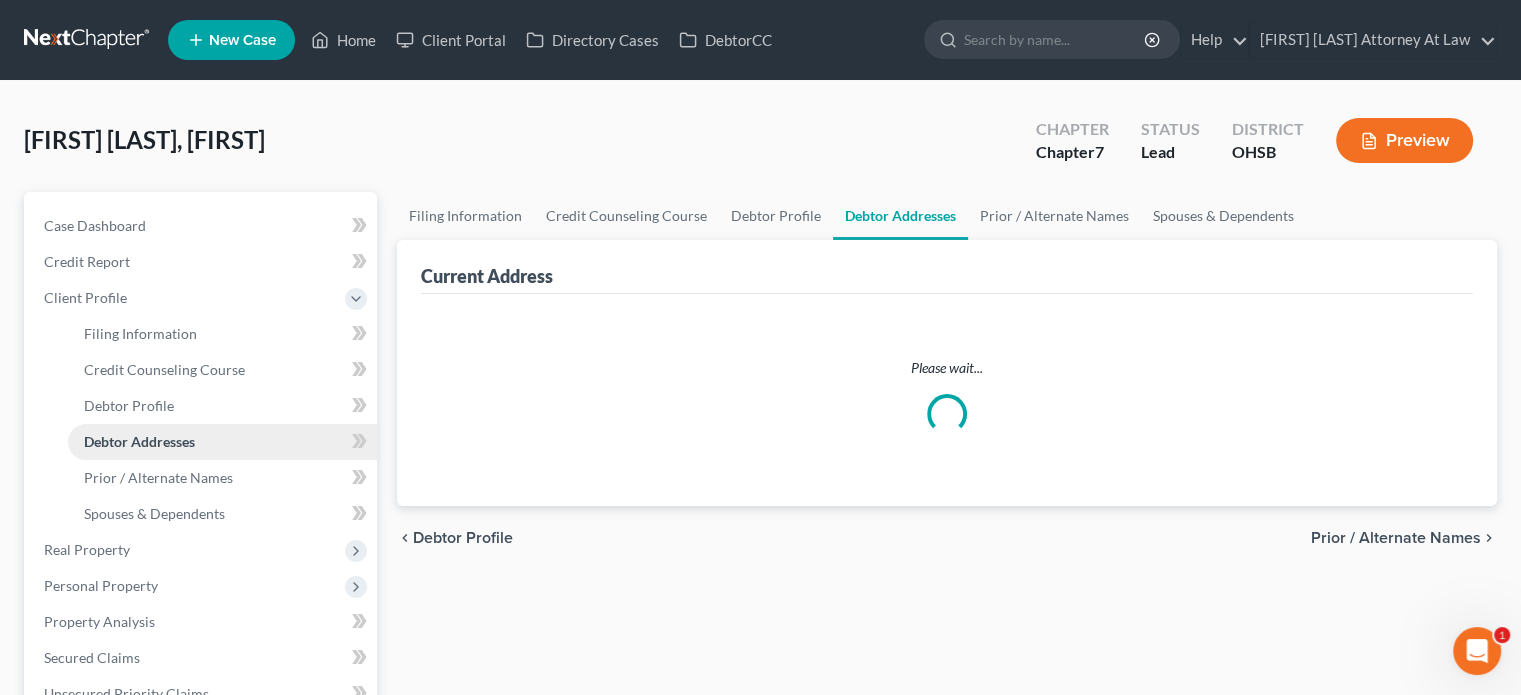 select on "0" 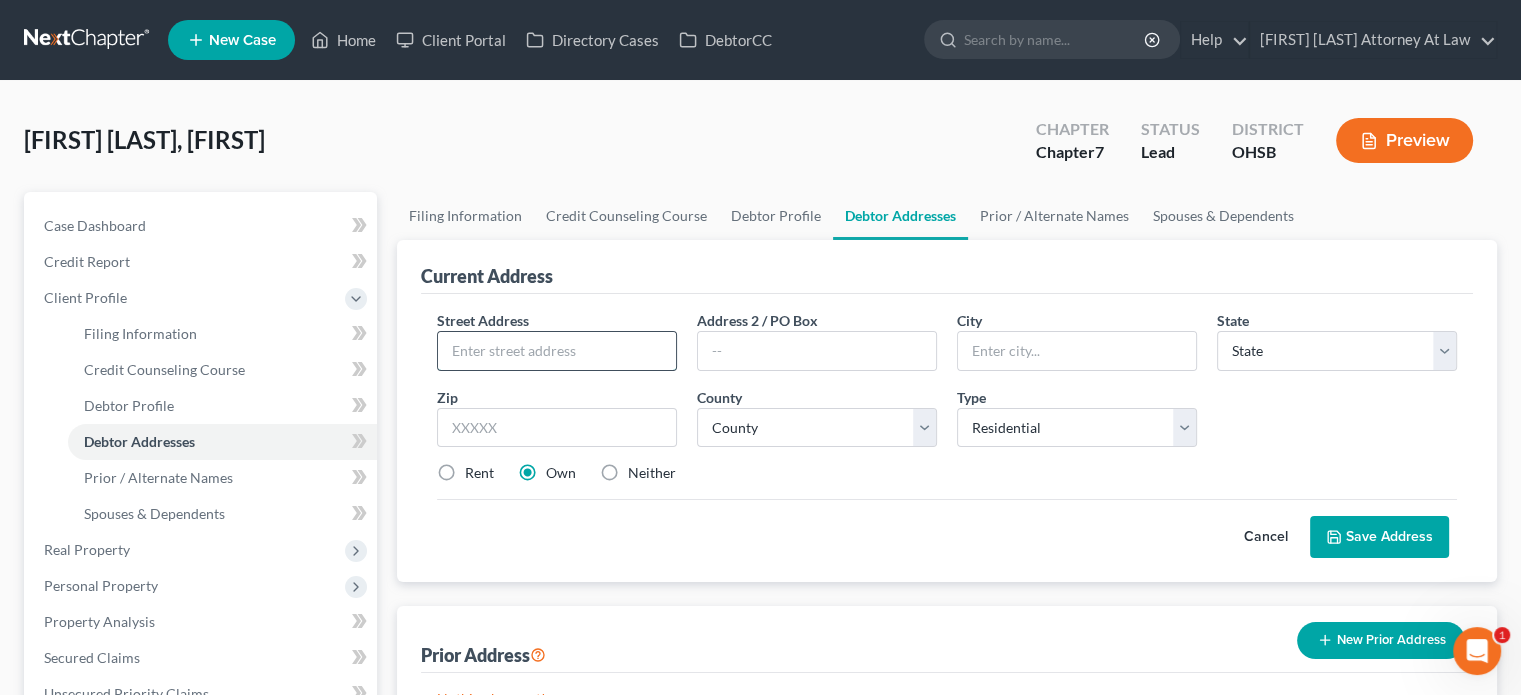 click at bounding box center (557, 351) 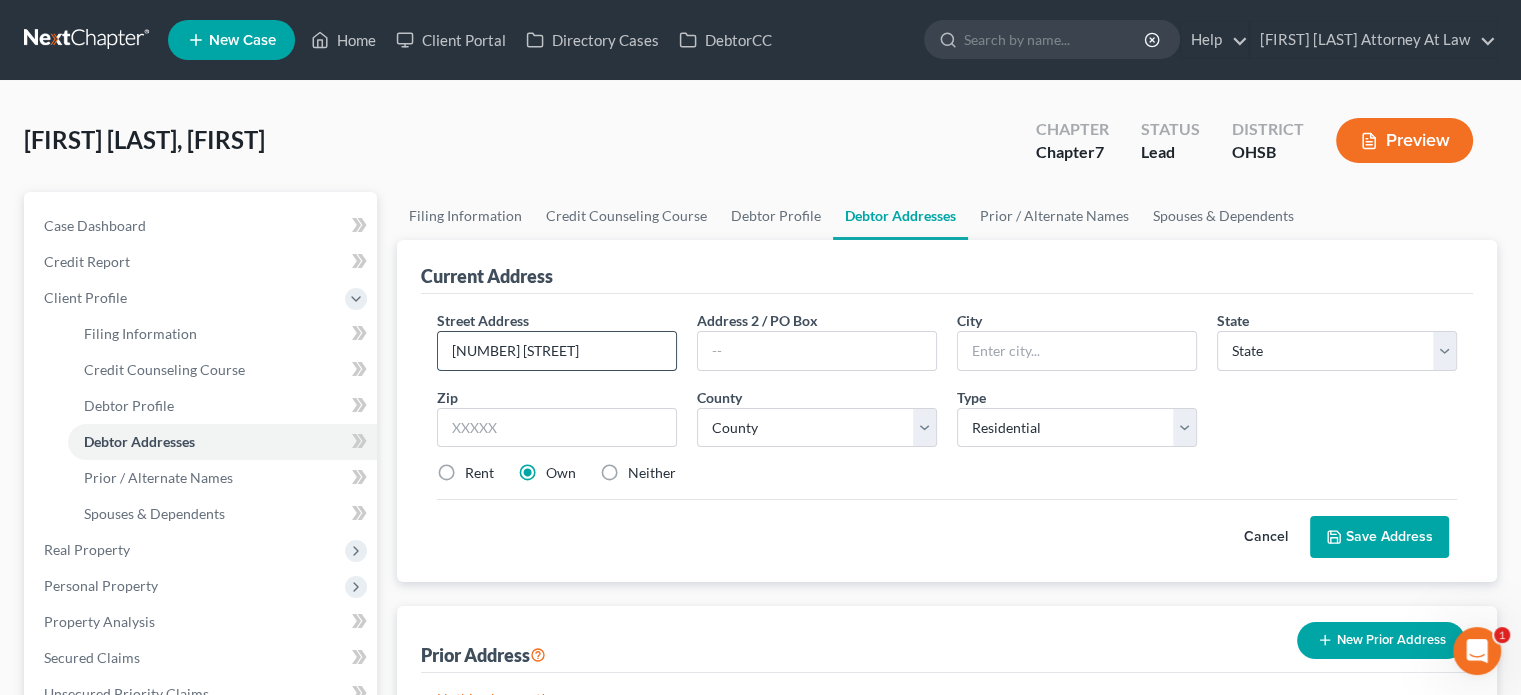 type on "[NUMBER] [STREET]" 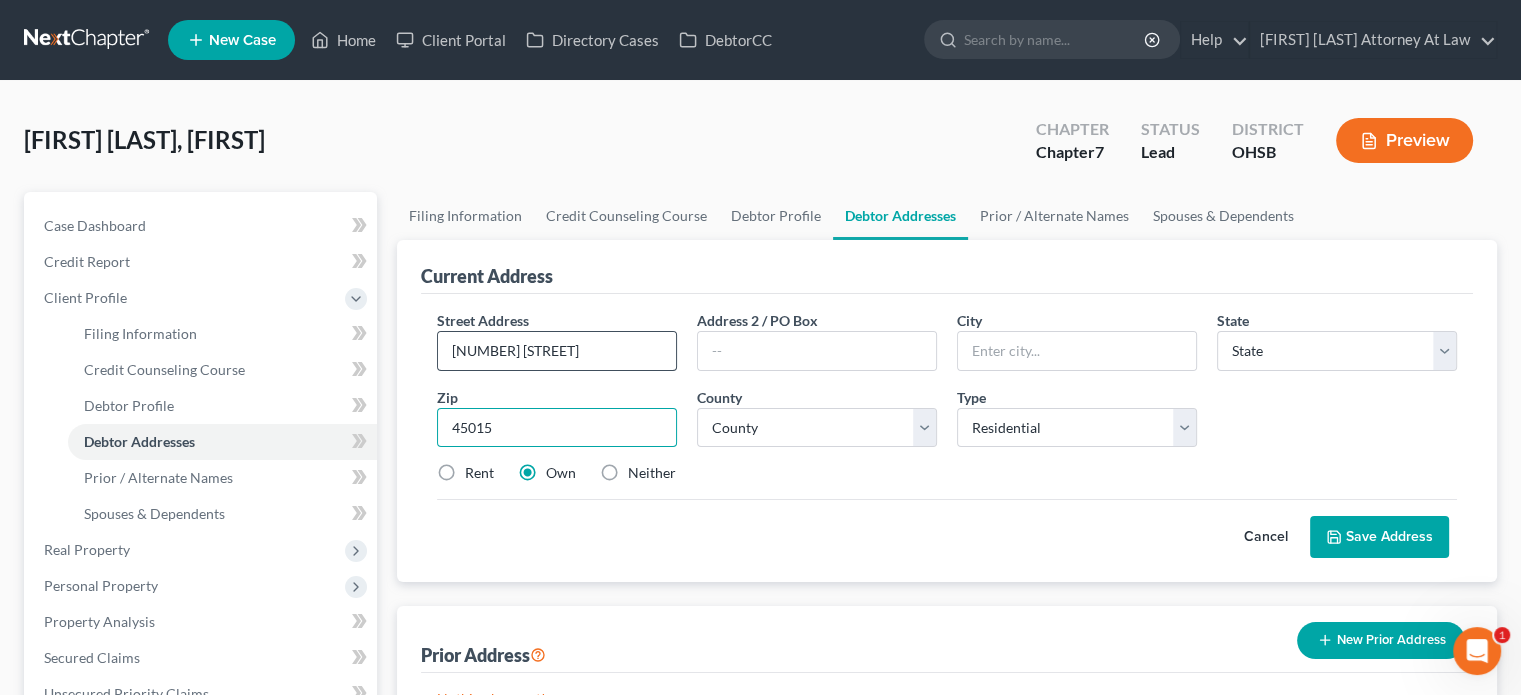 type on "45015" 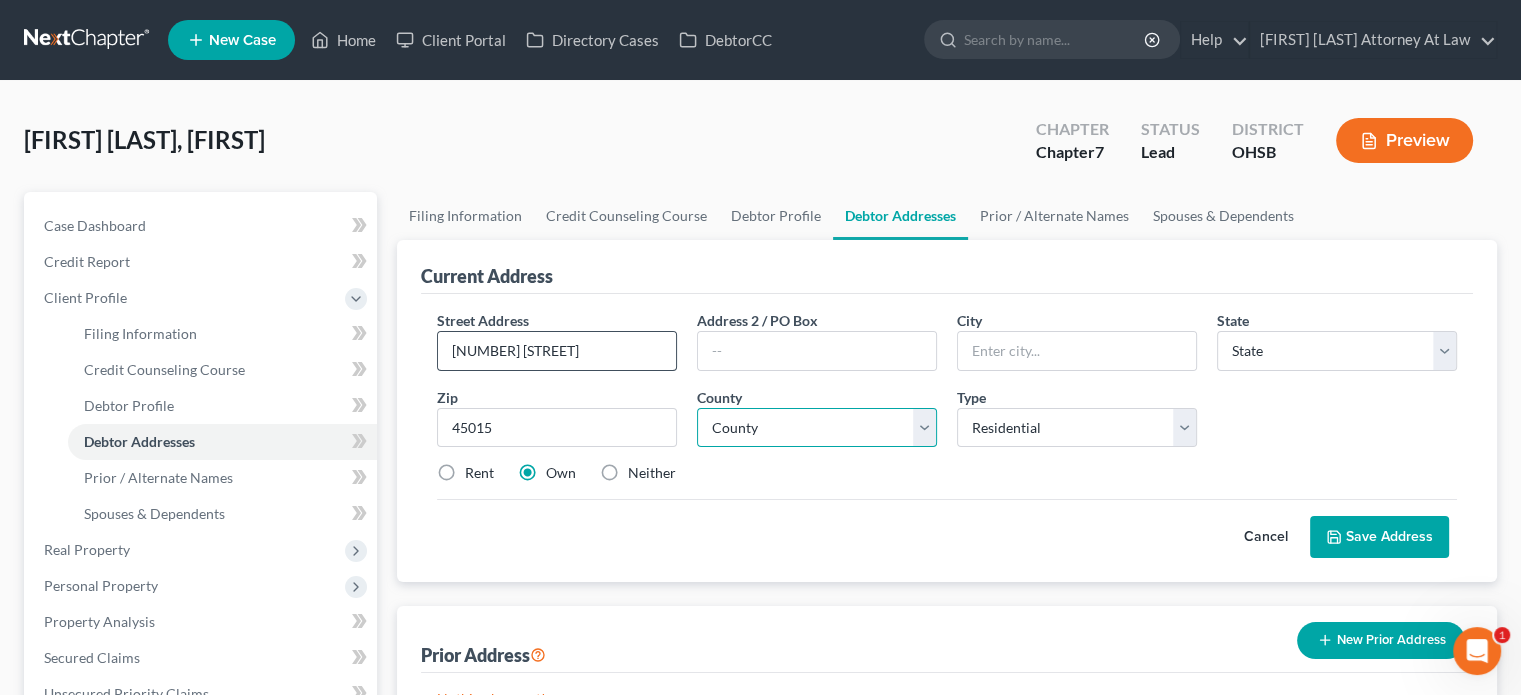type on "[CITY]" 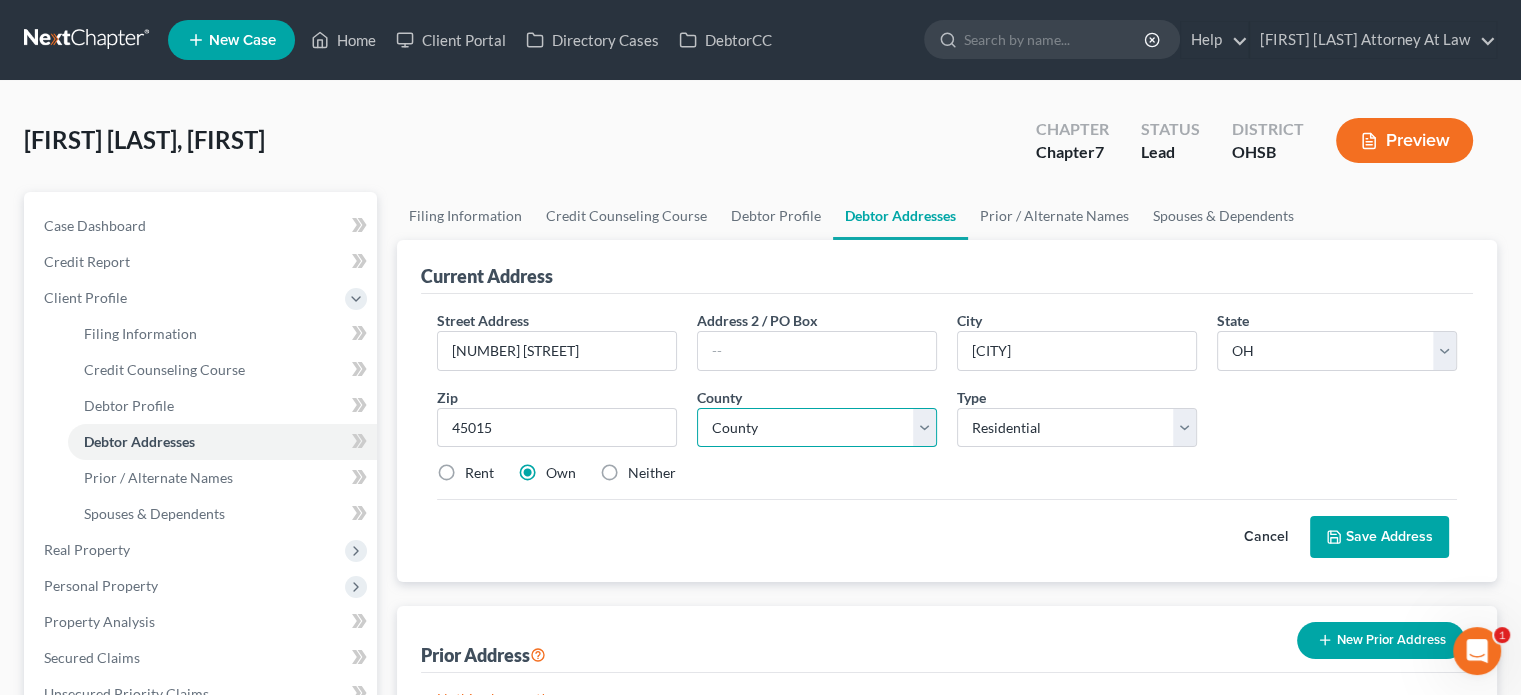 click on "County Adams County Allen County Ashland County Ashtabula County Athens County Auglaize County Belmont County Brown County Butler County Carroll County Champaign County Clark County Clermont County Clinton County Columbiana County Coshocton County Crawford County Cuyahoga County Darke County Defiance County Delaware County Erie County Fairfield County Fayette County Franklin County Fulton County Gallia County Geauga County Greene County Guernsey County Hamilton County Hancock County Hardin County Harrison County Henry County Highland County Hocking County Holmes County Huron County Jackson County Jefferson County Knox County Lake County Lawrence County Licking County Logan County Lorain County Lucas County Madison County Mahoning County Marion County Medina County Meigs County Mercer County Miami County Monroe County Montgomery County Morgan County Morrow County Muskingum County Noble County Ottawa County Paulding County Perry County Pickaway County Pike County Portage County Preble County Putnam County" at bounding box center [817, 428] 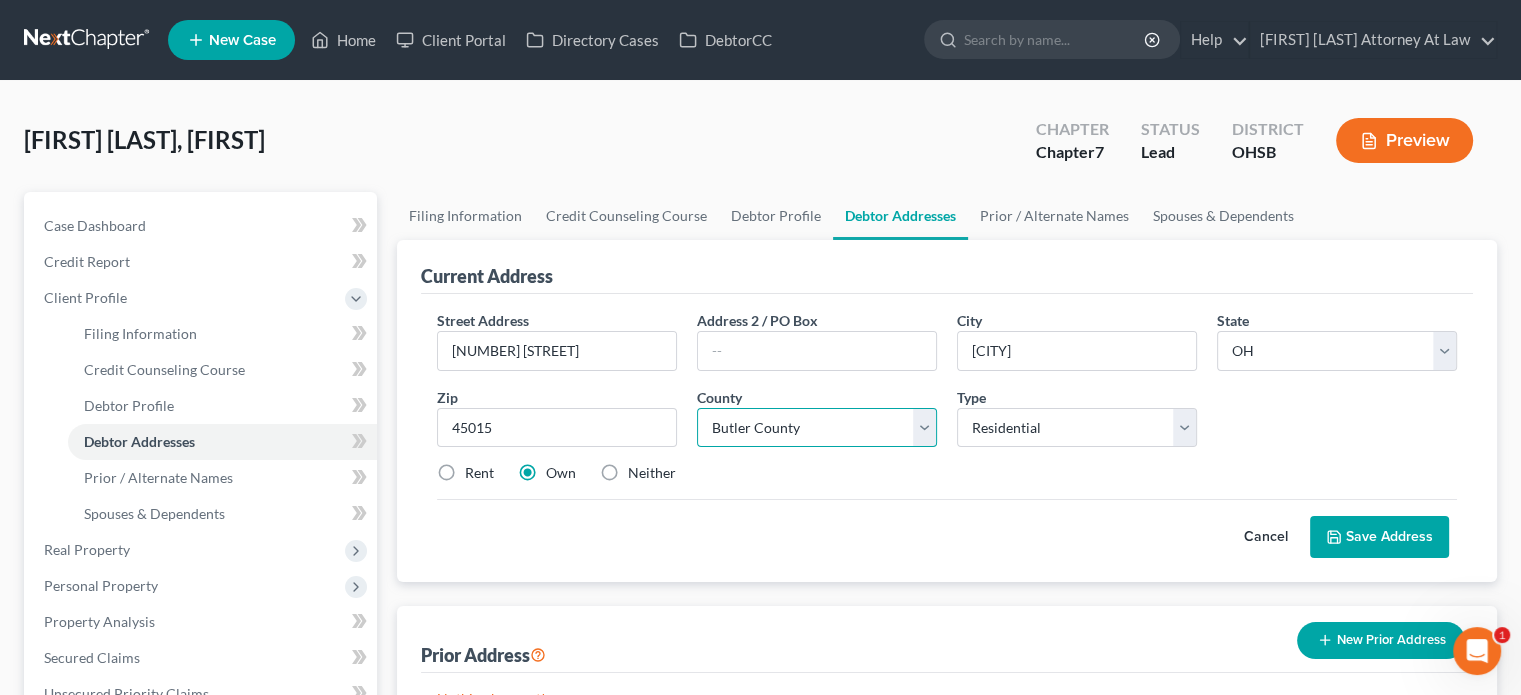 click on "County Adams County Allen County Ashland County Ashtabula County Athens County Auglaize County Belmont County Brown County Butler County Carroll County Champaign County Clark County Clermont County Clinton County Columbiana County Coshocton County Crawford County Cuyahoga County Darke County Defiance County Delaware County Erie County Fairfield County Fayette County Franklin County Fulton County Gallia County Geauga County Greene County Guernsey County Hamilton County Hancock County Hardin County Harrison County Henry County Highland County Hocking County Holmes County Huron County Jackson County Jefferson County Knox County Lake County Lawrence County Licking County Logan County Lorain County Lucas County Madison County Mahoning County Marion County Medina County Meigs County Mercer County Miami County Monroe County Montgomery County Morgan County Morrow County Muskingum County Noble County Ottawa County Paulding County Perry County Pickaway County Pike County Portage County Preble County Putnam County" at bounding box center (817, 428) 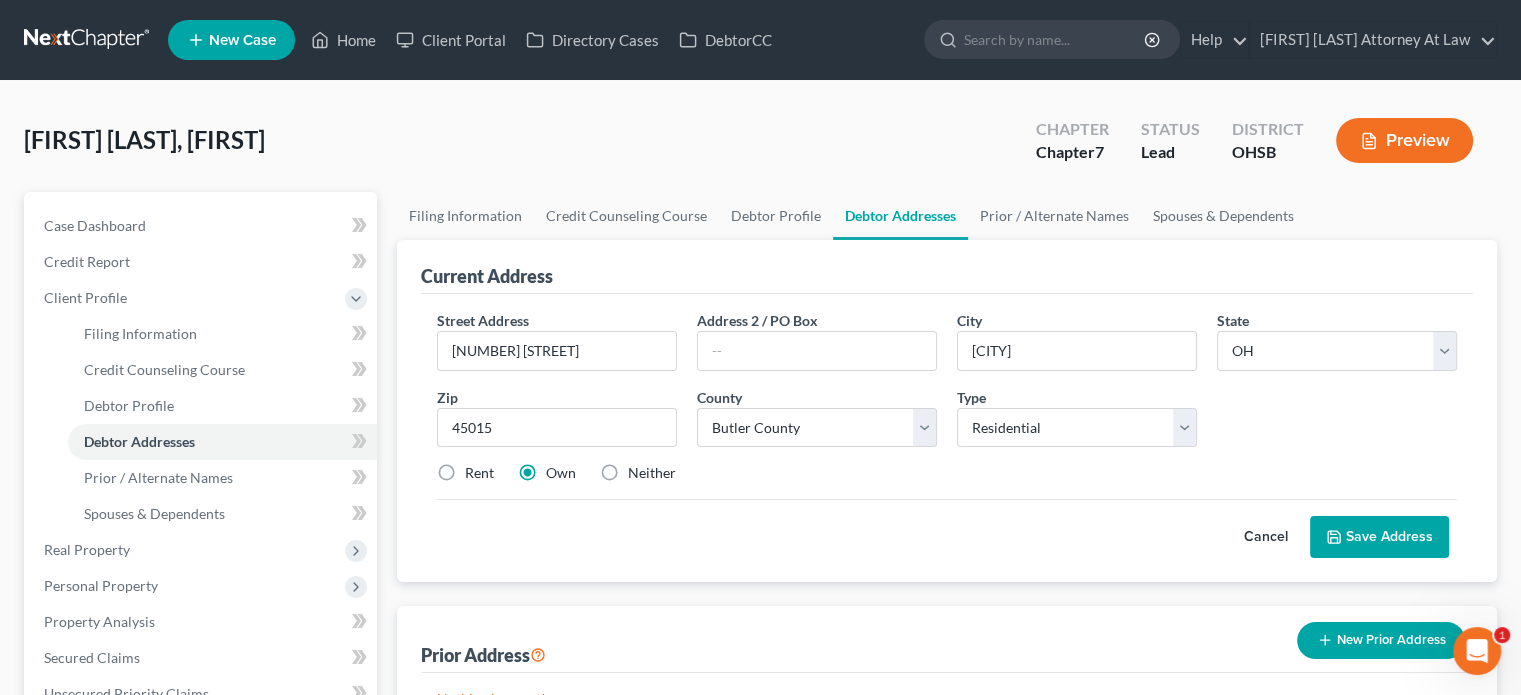 click on "Save Address" at bounding box center [1379, 537] 